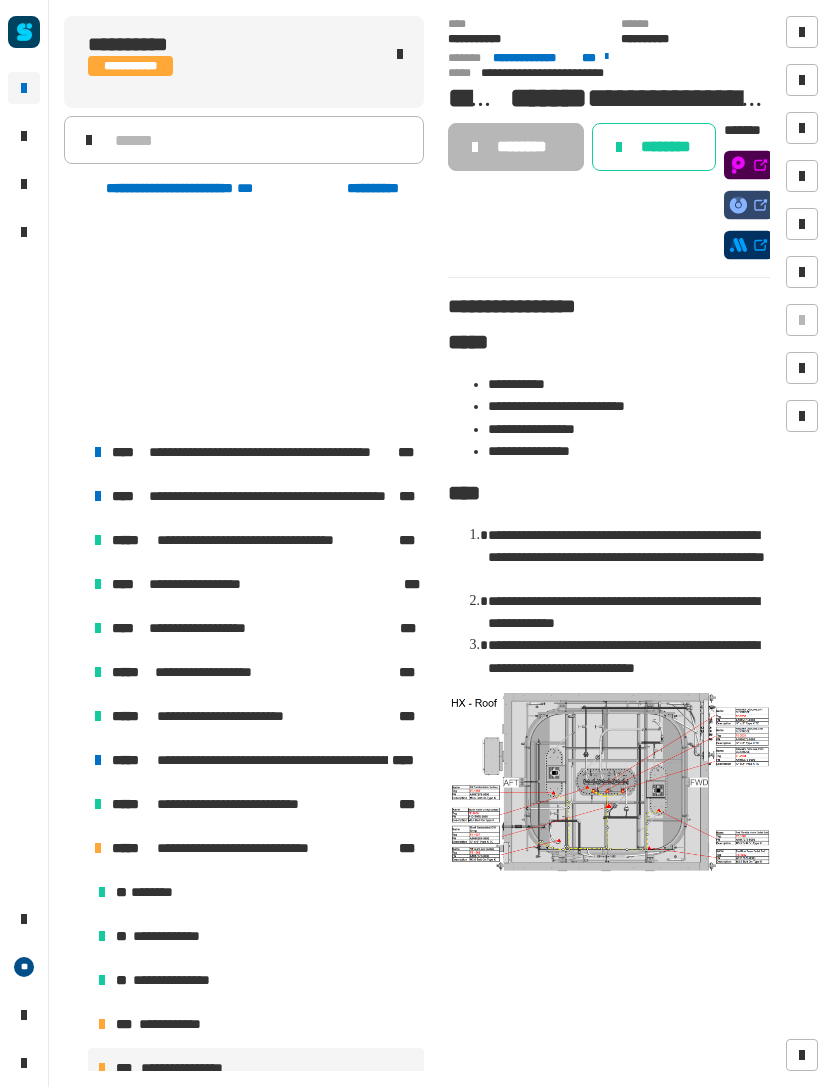 scroll, scrollTop: 555, scrollLeft: 435, axis: both 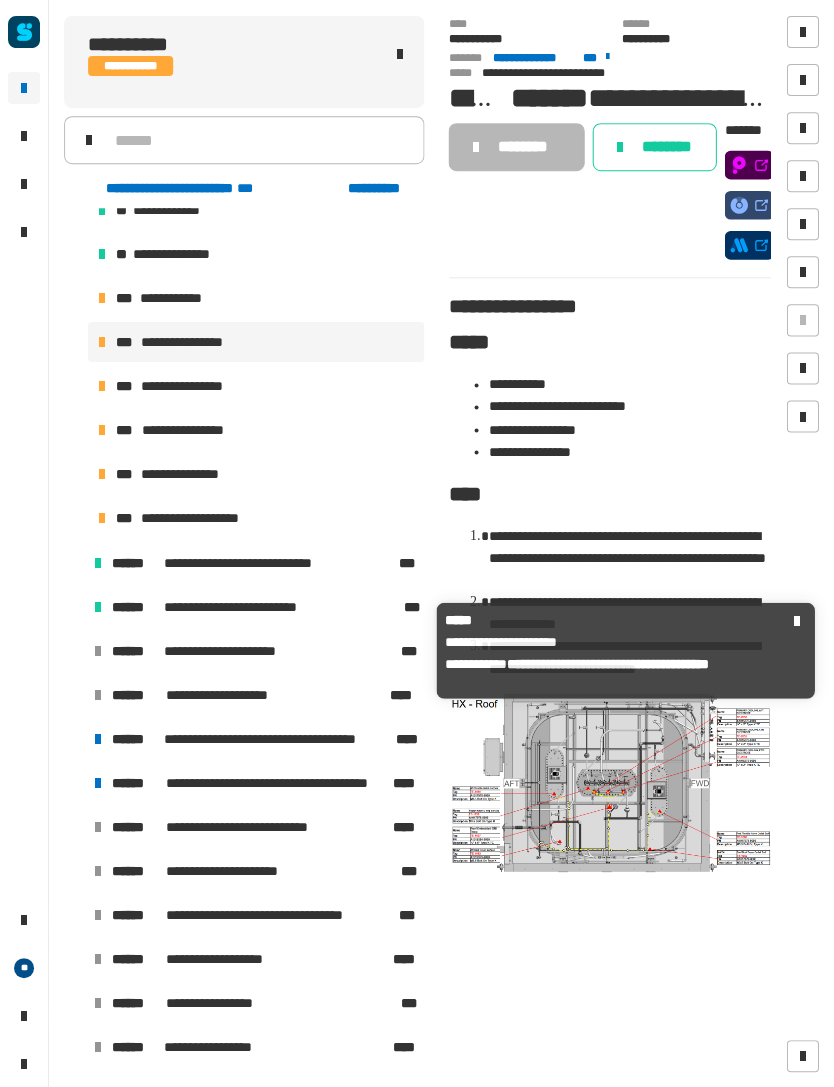 click on "******" at bounding box center [136, 650] 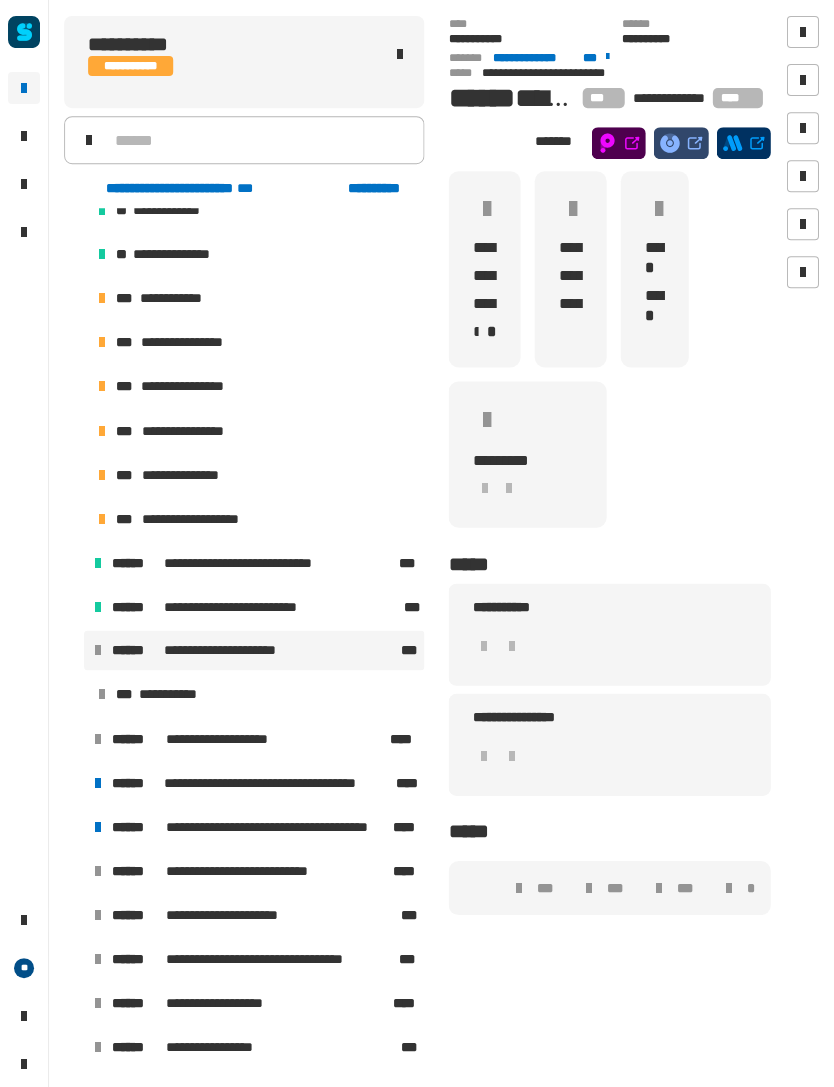 click on "**********" 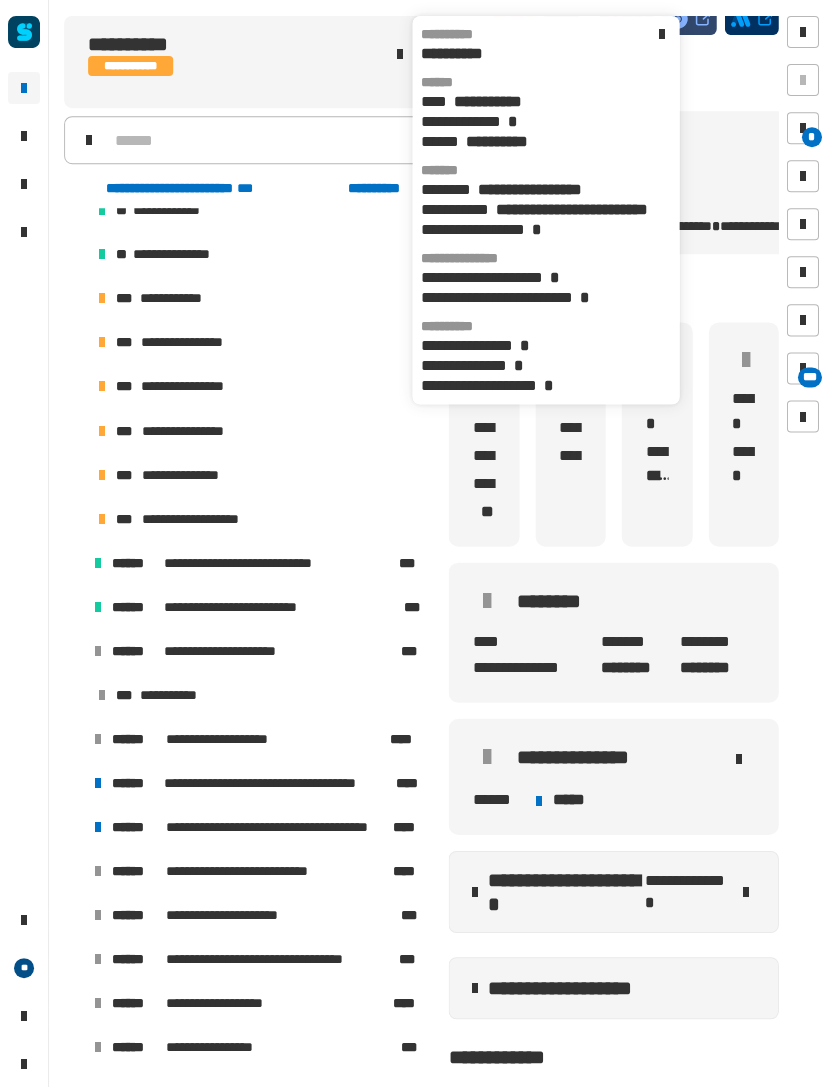 scroll, scrollTop: 75, scrollLeft: 0, axis: vertical 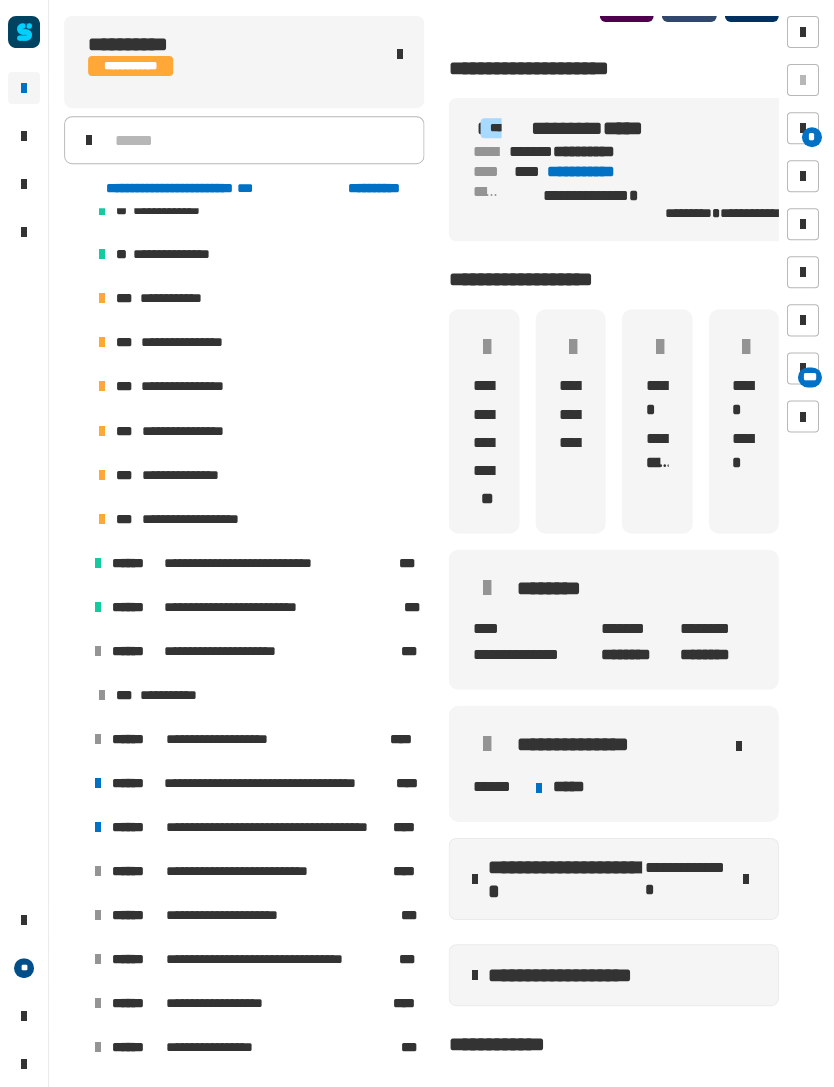 click on "**********" 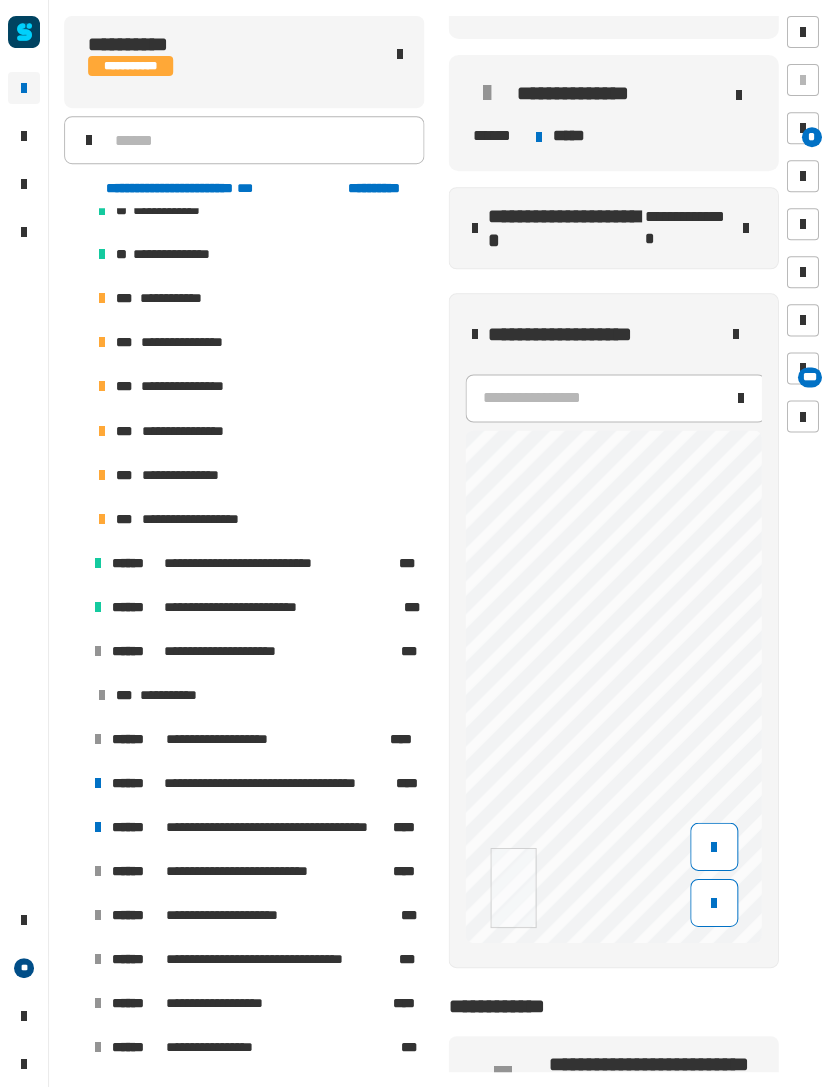 scroll, scrollTop: 717, scrollLeft: 0, axis: vertical 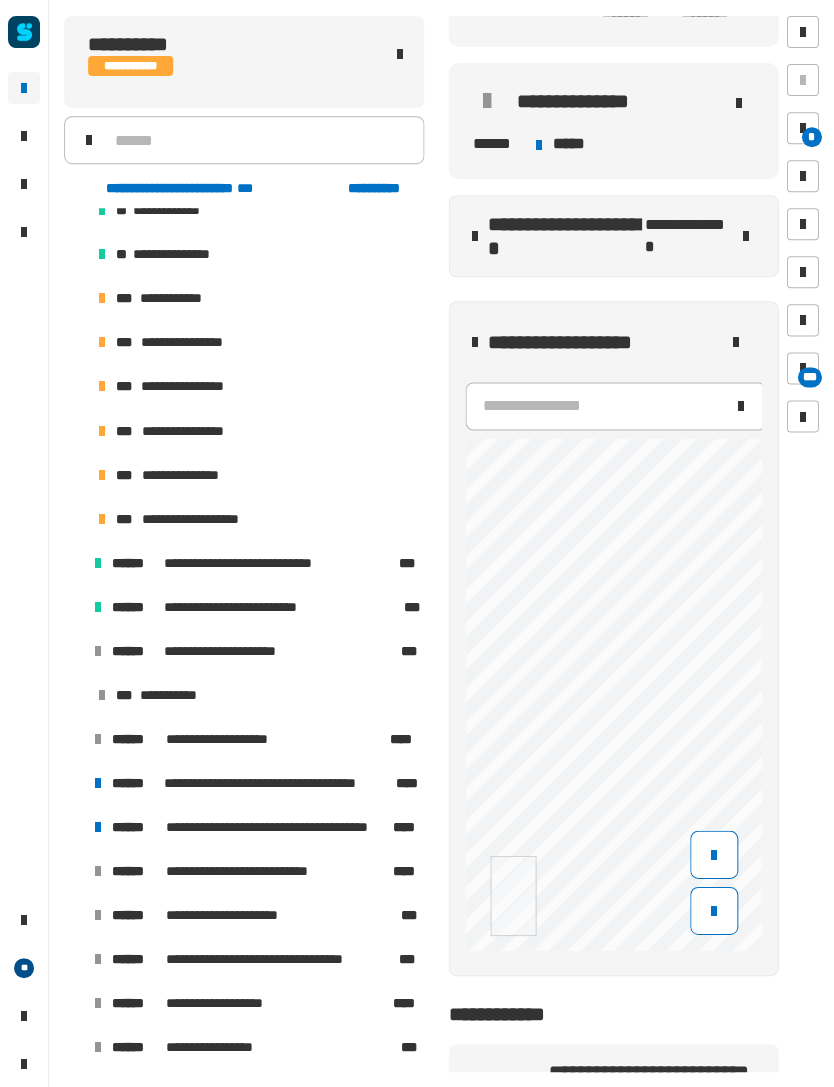click 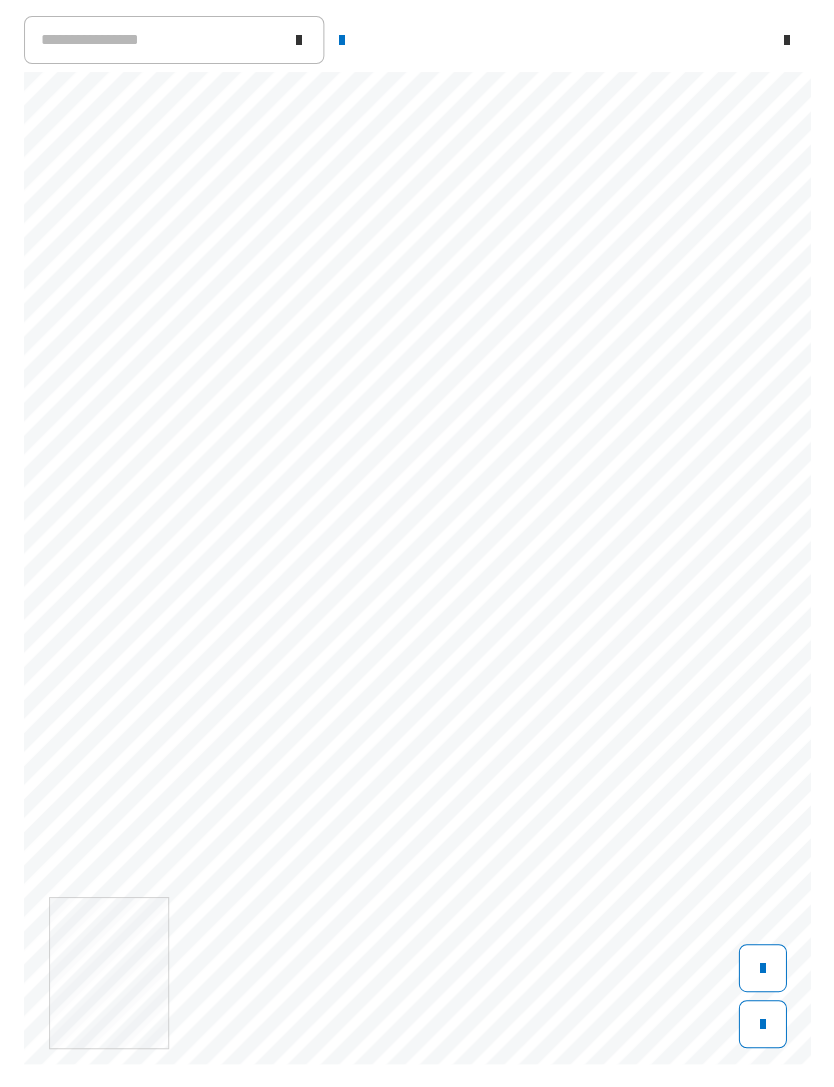 scroll, scrollTop: 26, scrollLeft: 0, axis: vertical 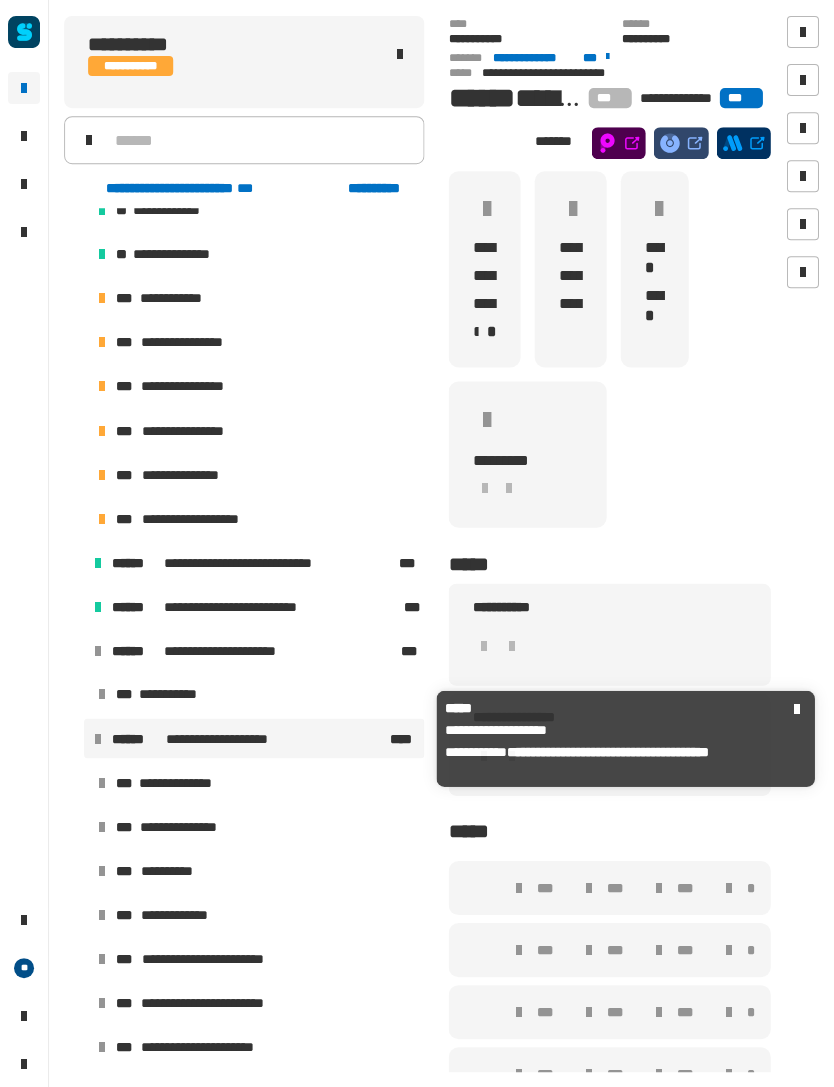 click on "**********" 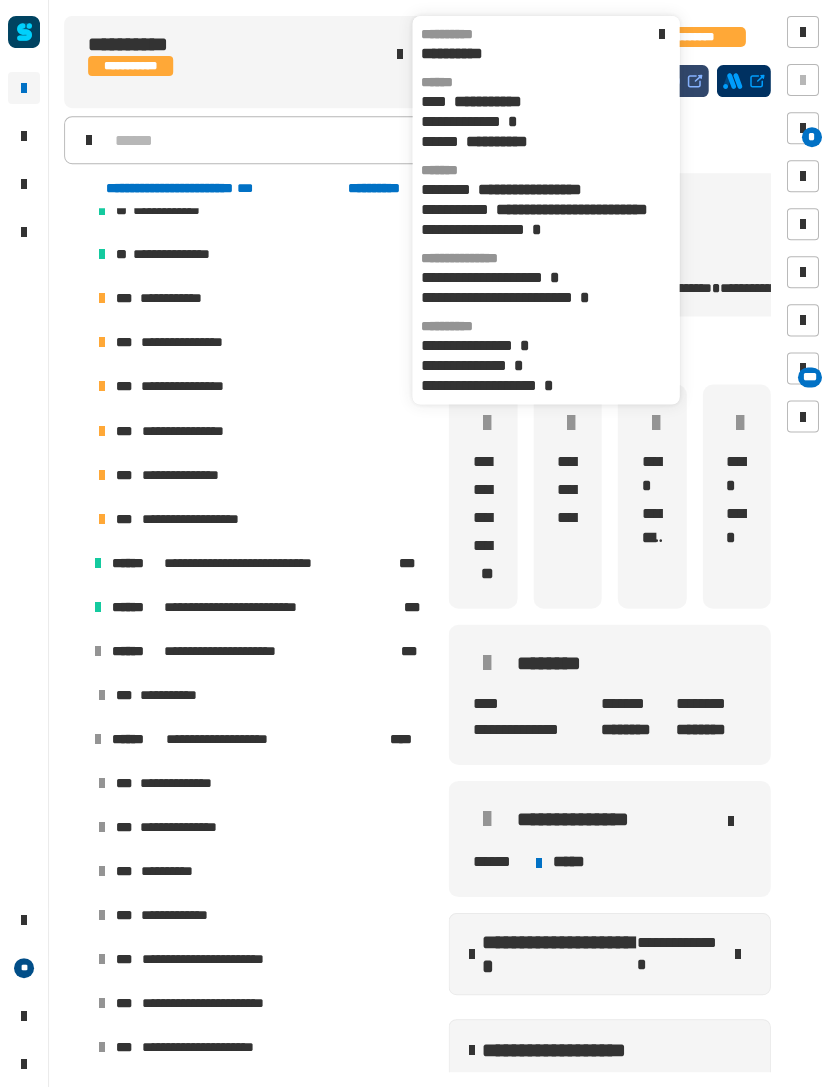 click on "**********" 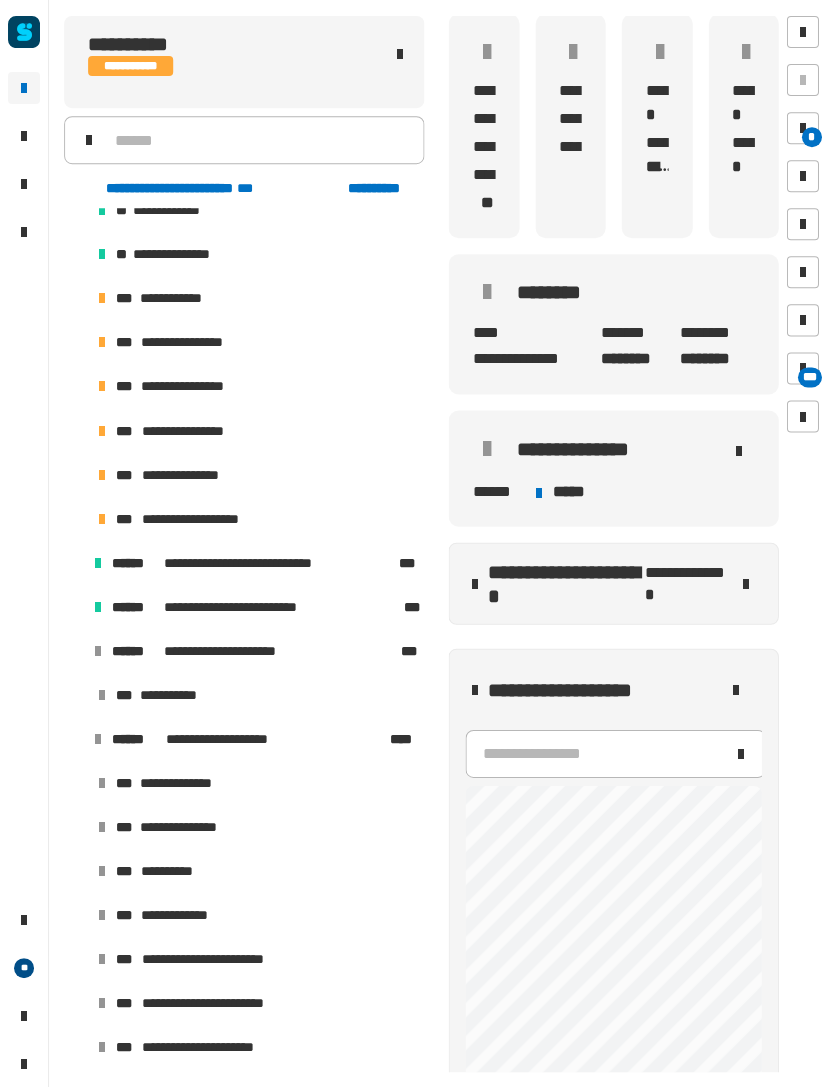 scroll, scrollTop: 365, scrollLeft: 0, axis: vertical 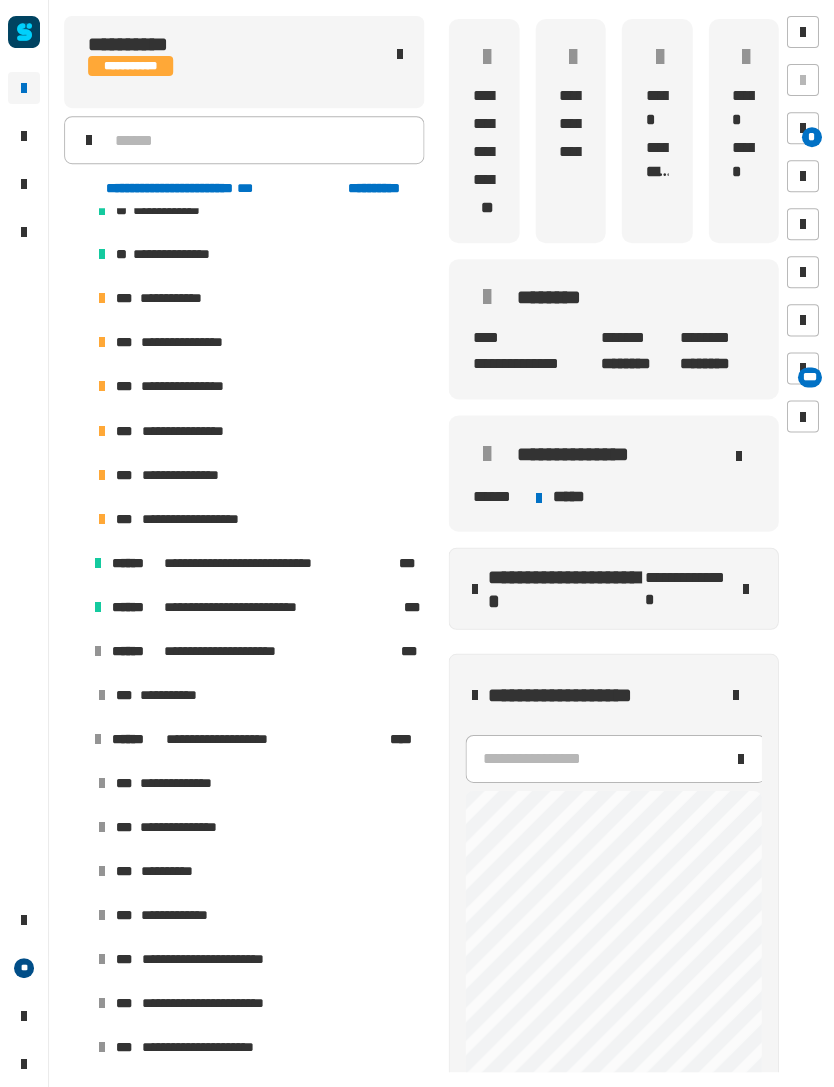 click 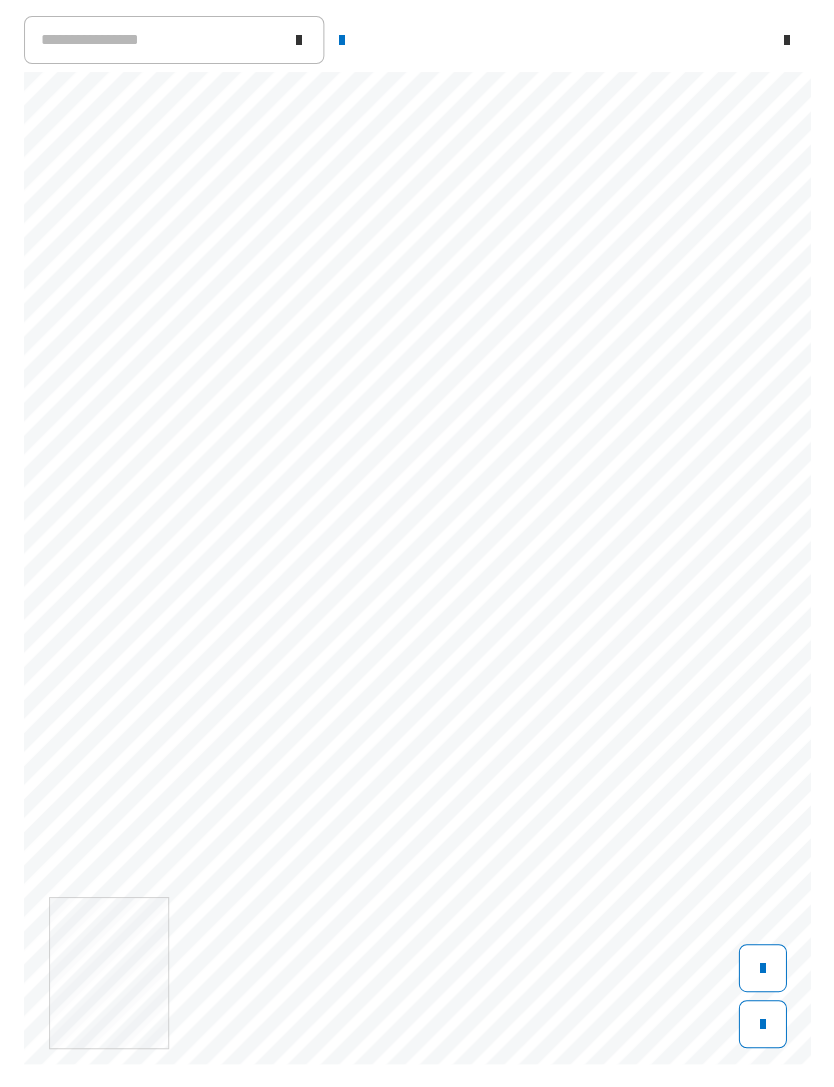 scroll, scrollTop: 339, scrollLeft: 0, axis: vertical 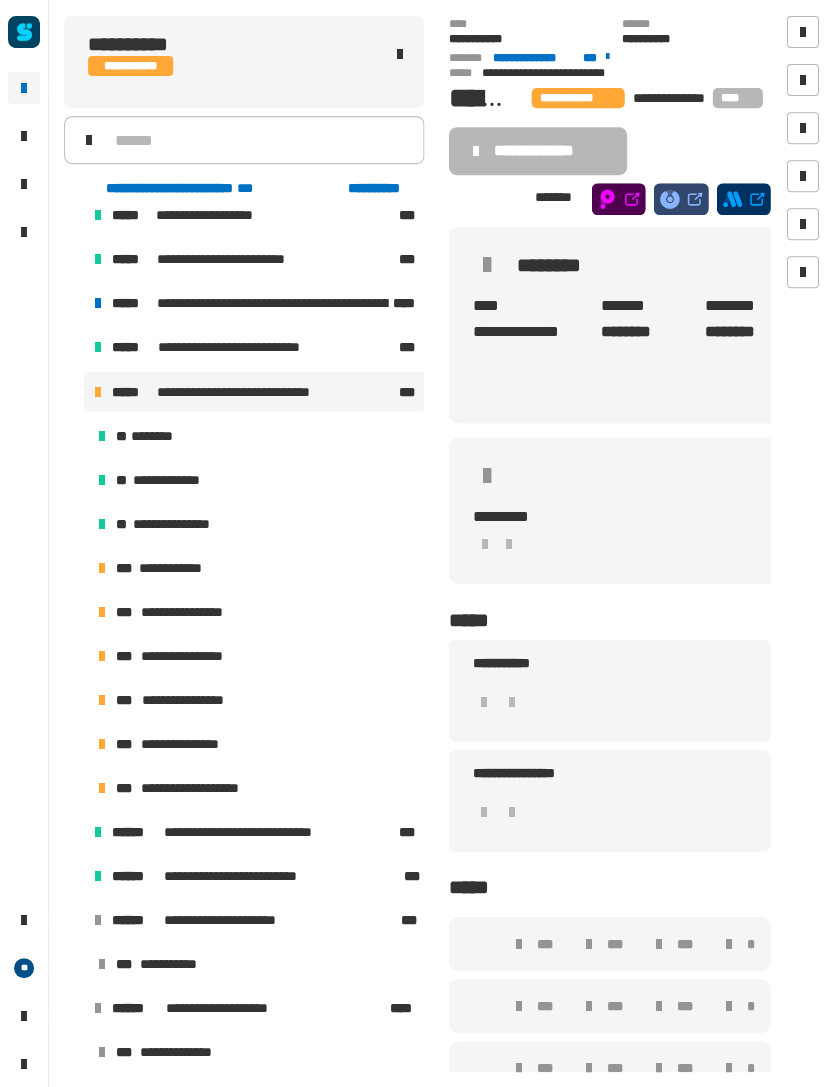 click on "**********" at bounding box center [256, 567] 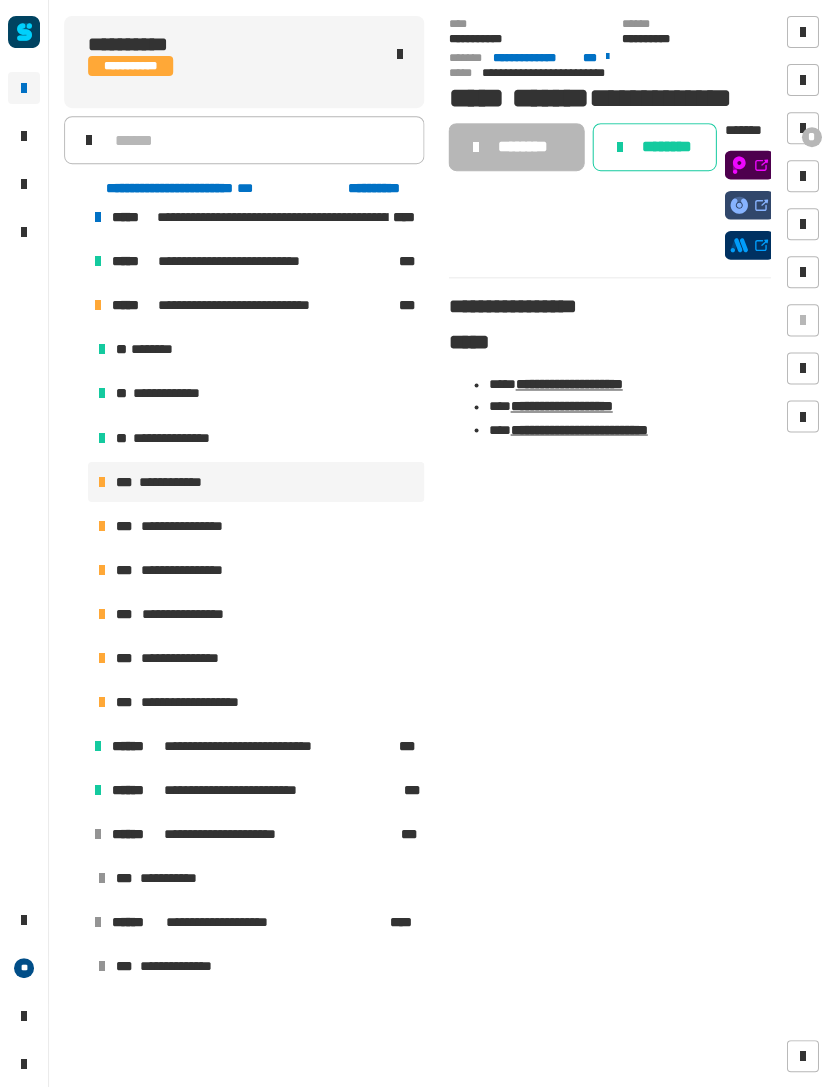 scroll, scrollTop: 550, scrollLeft: 0, axis: vertical 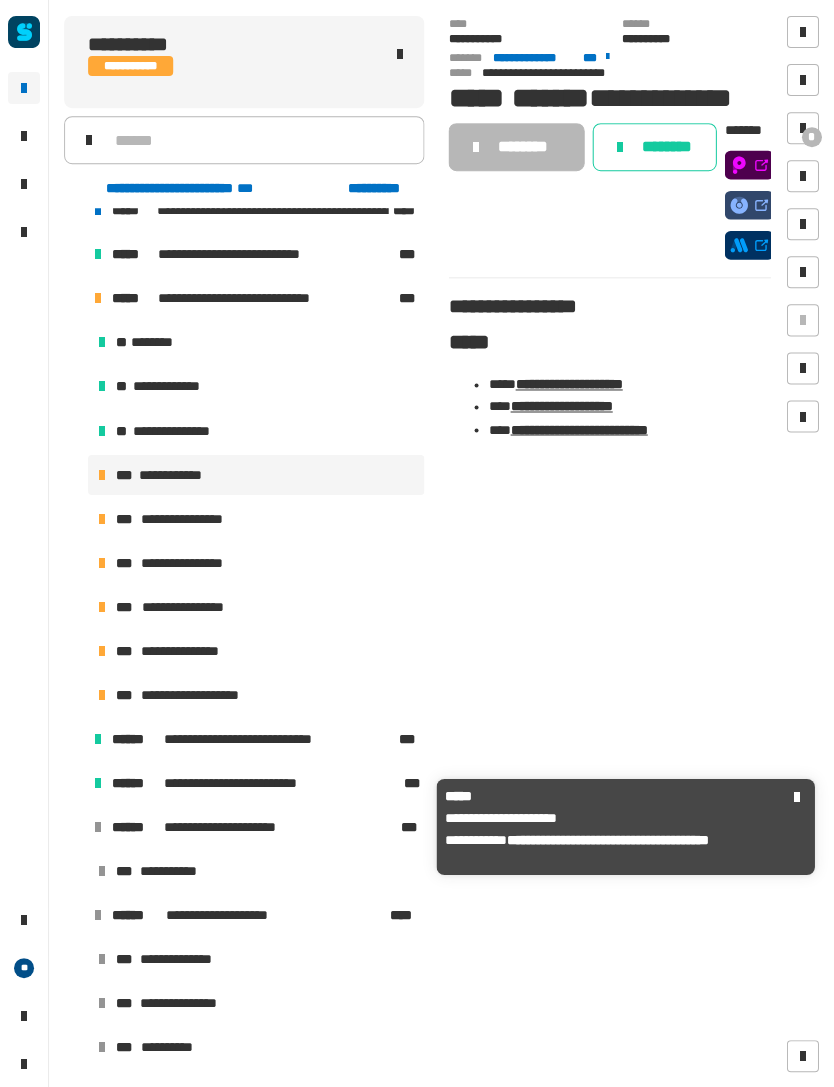 click on "**********" at bounding box center (254, 826) 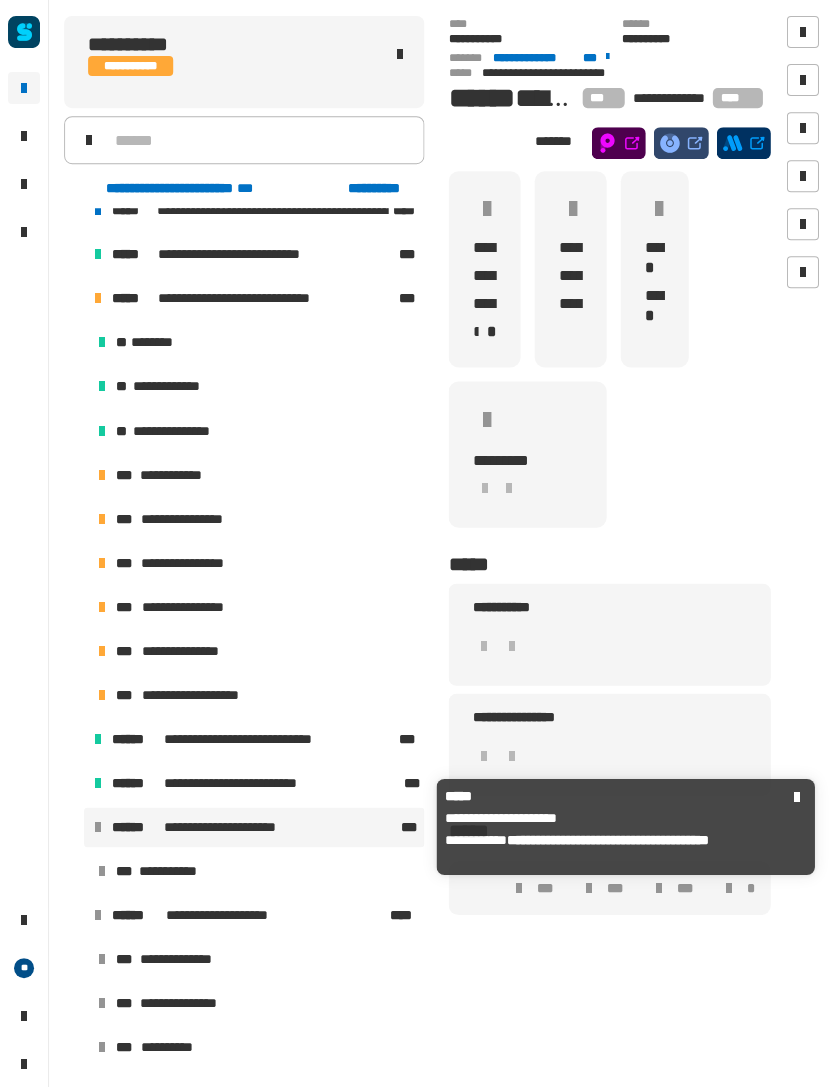 click 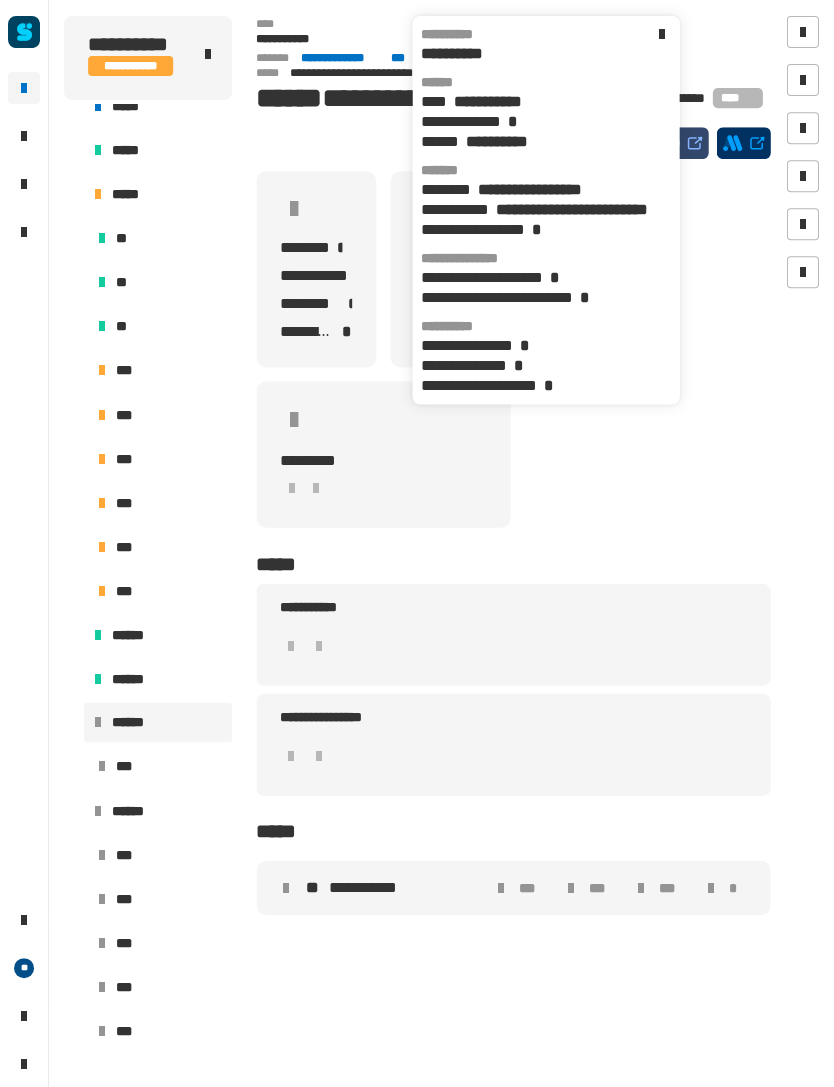 click 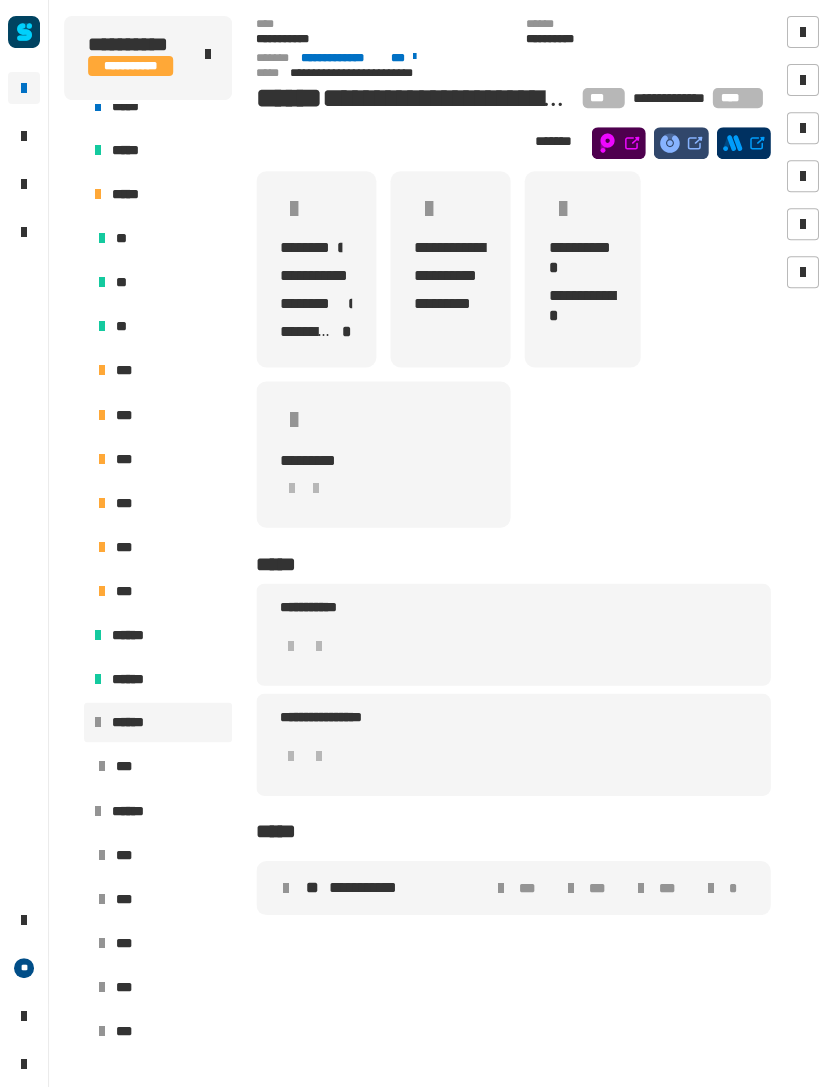 click on "**********" at bounding box center (369, 887) 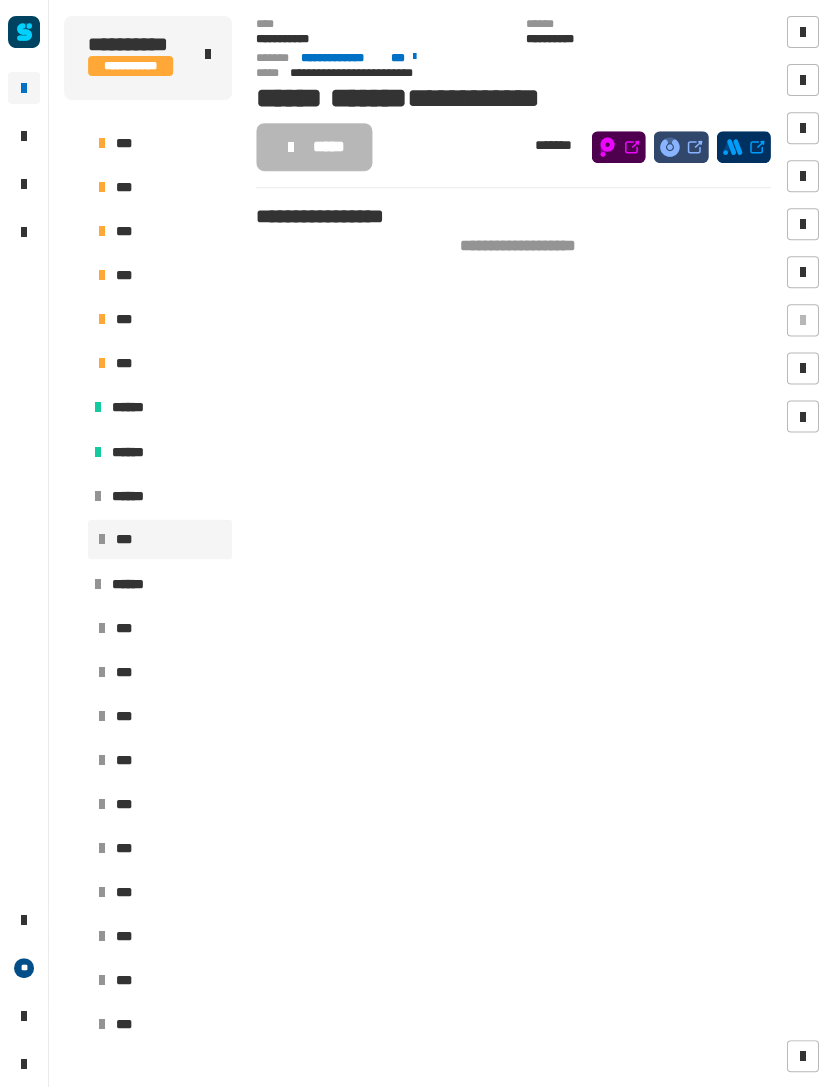 scroll, scrollTop: 839, scrollLeft: 0, axis: vertical 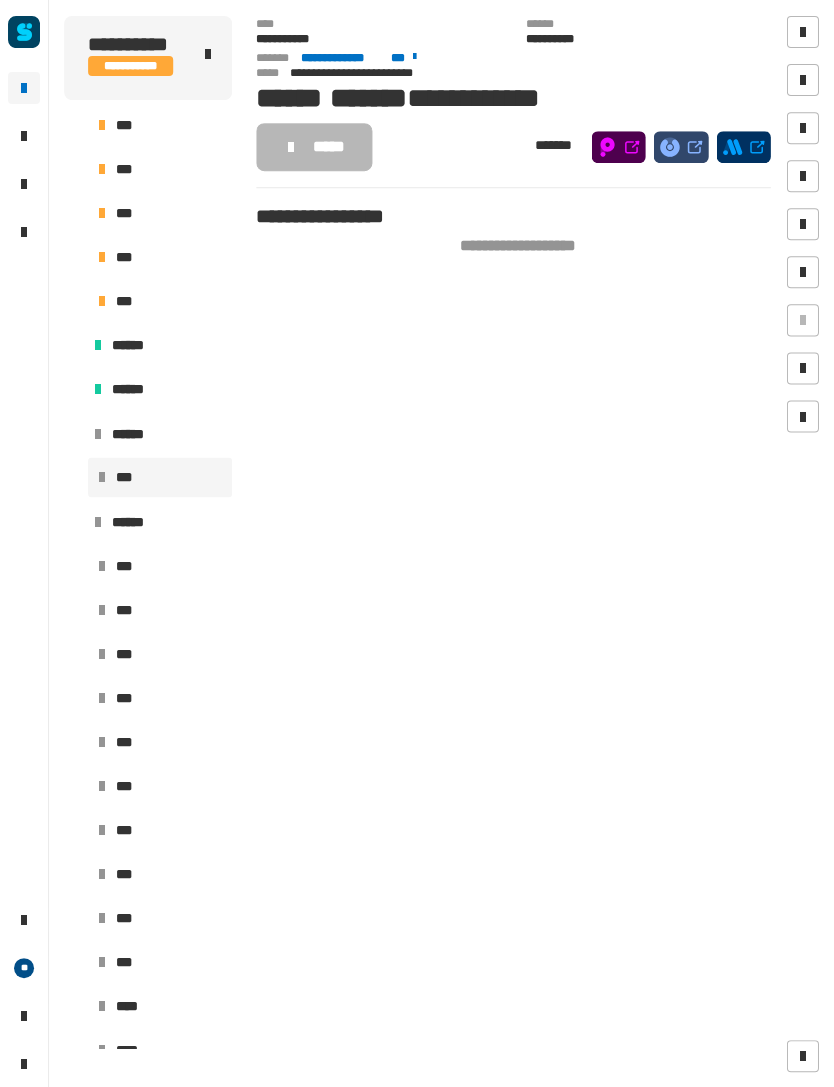 click on "******" at bounding box center [158, 345] 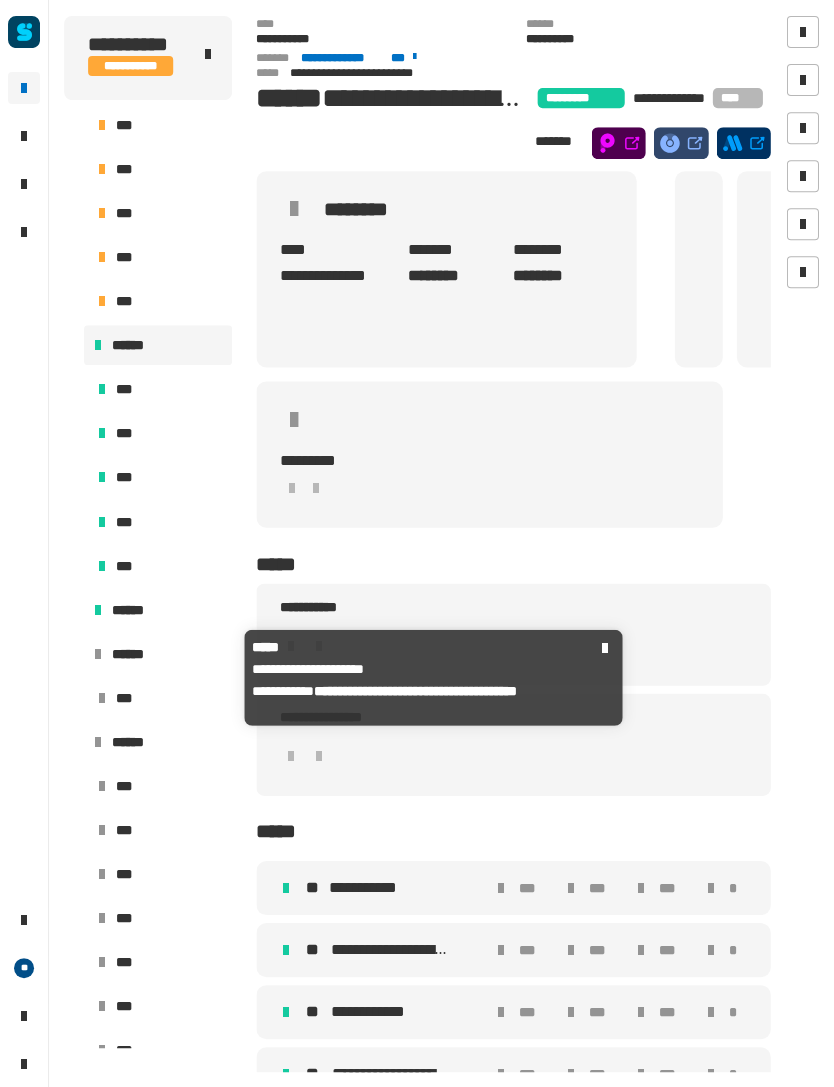 click at bounding box center [98, 653] 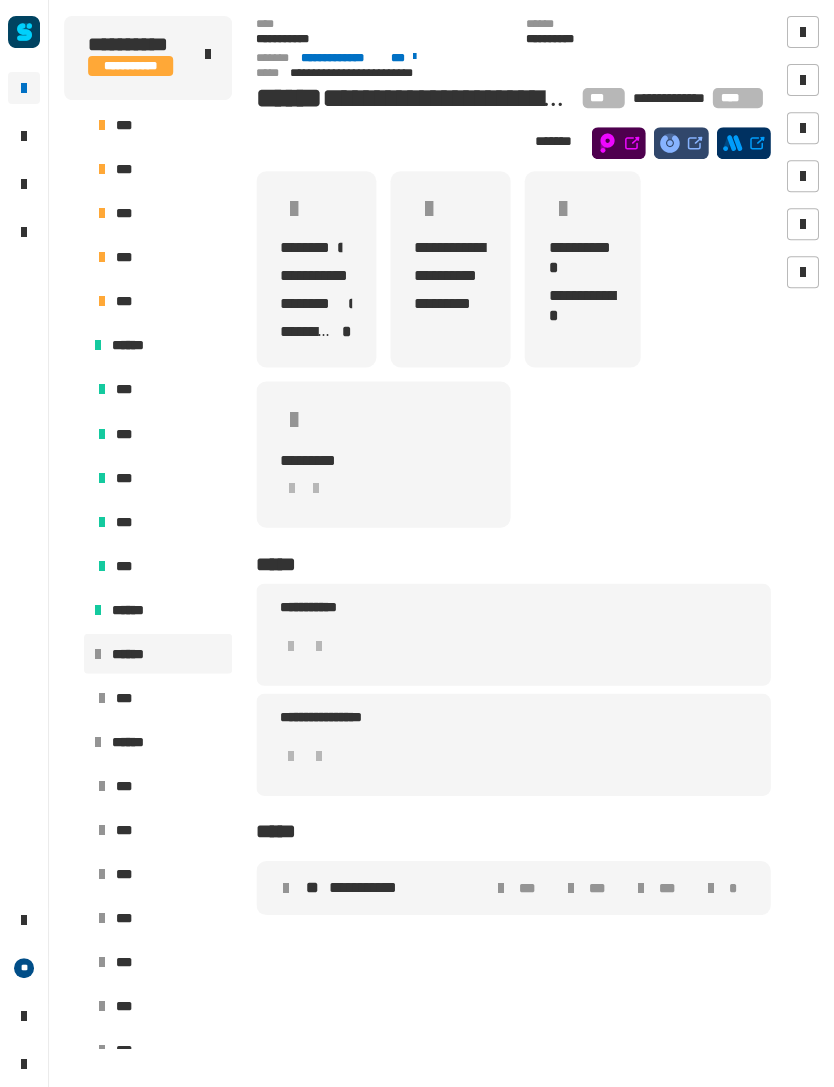 click on "******" at bounding box center [158, 653] 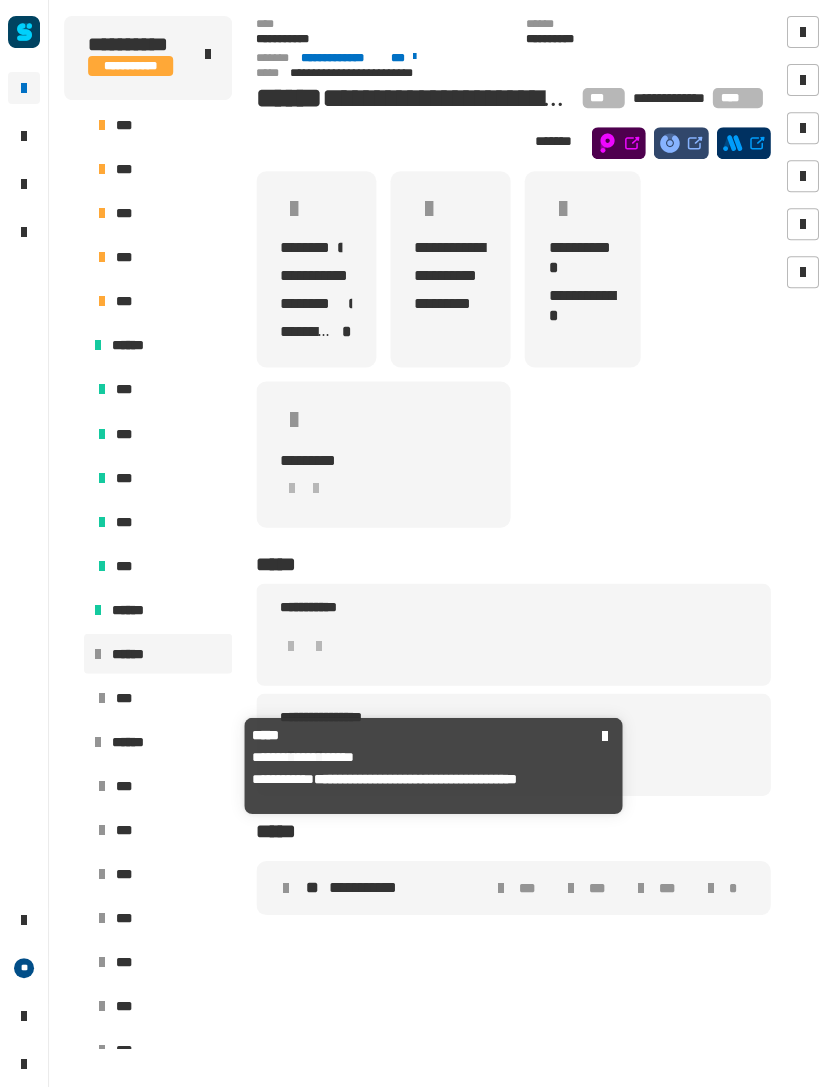 click on "******" at bounding box center (168, 741) 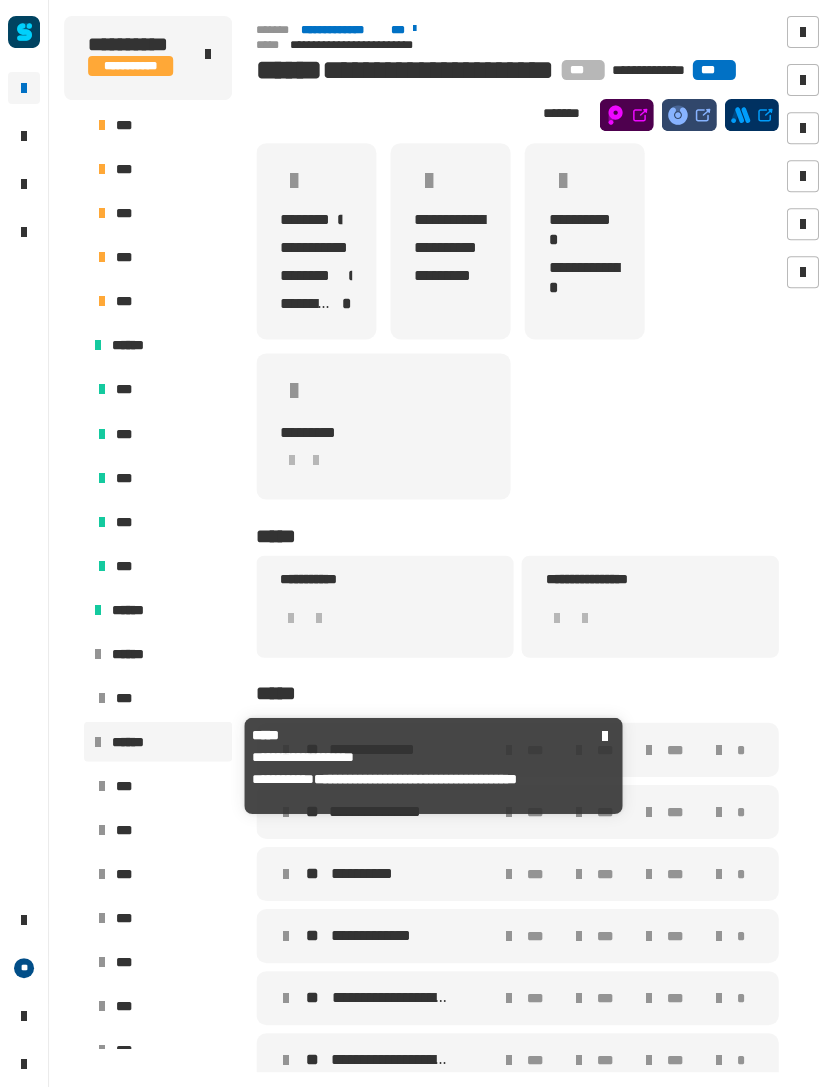 scroll, scrollTop: 27, scrollLeft: 0, axis: vertical 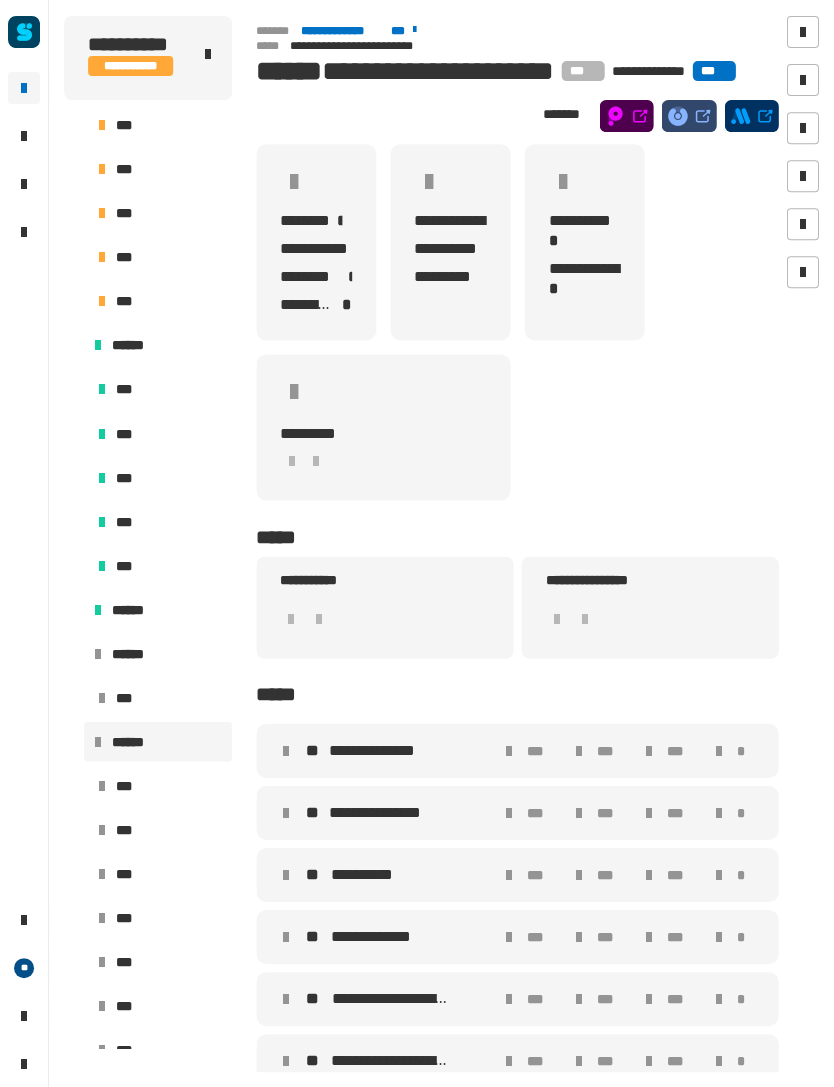 click on "**********" at bounding box center [375, 812] 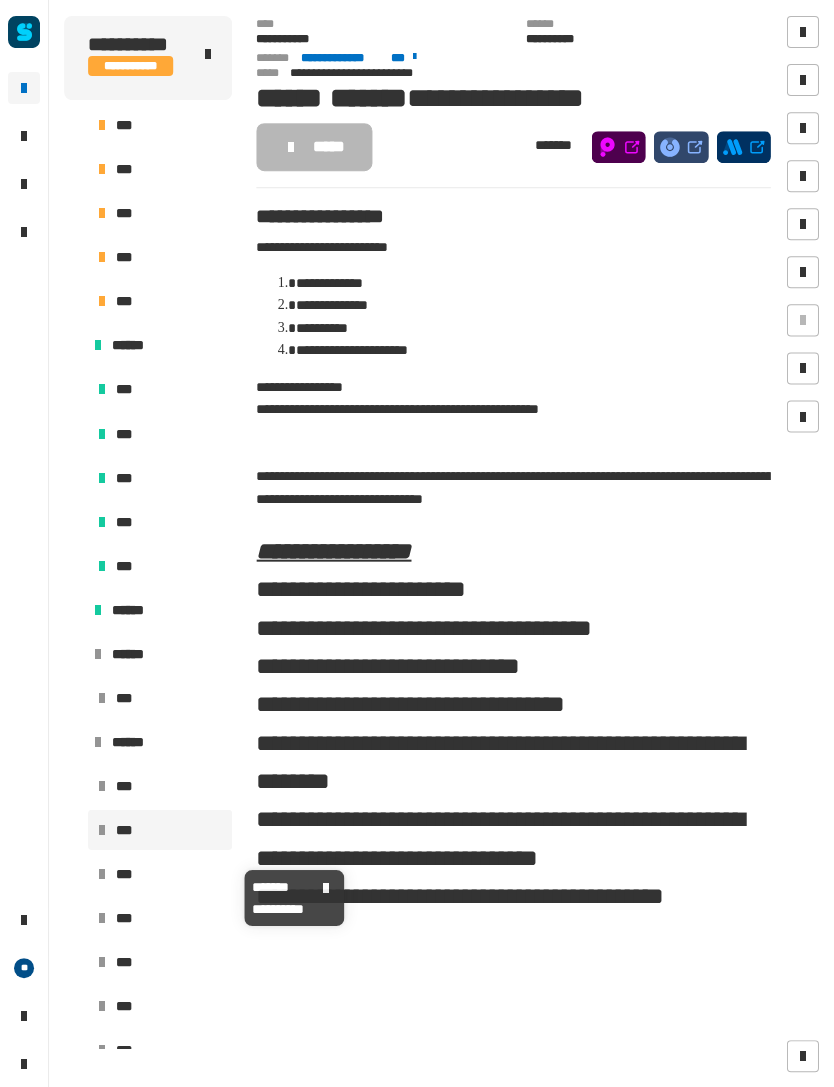 click on "***" at bounding box center (160, 873) 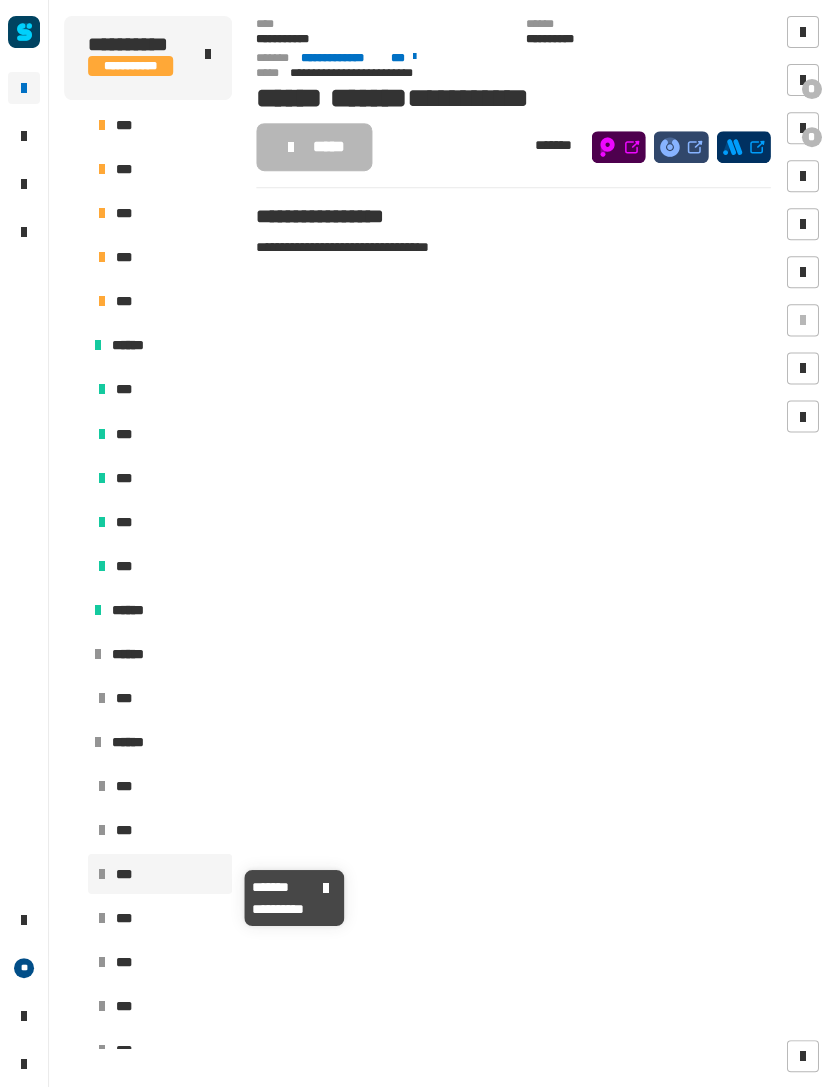 click on "*" at bounding box center (802, 80) 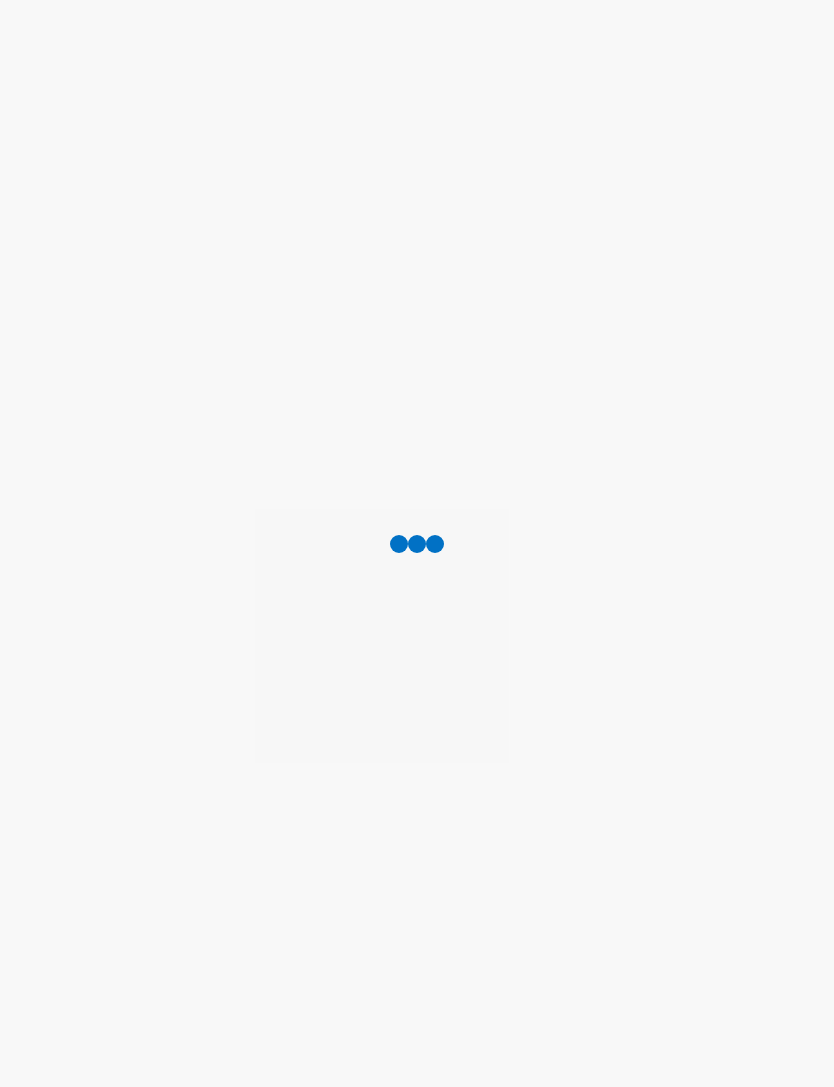 scroll, scrollTop: 0, scrollLeft: 0, axis: both 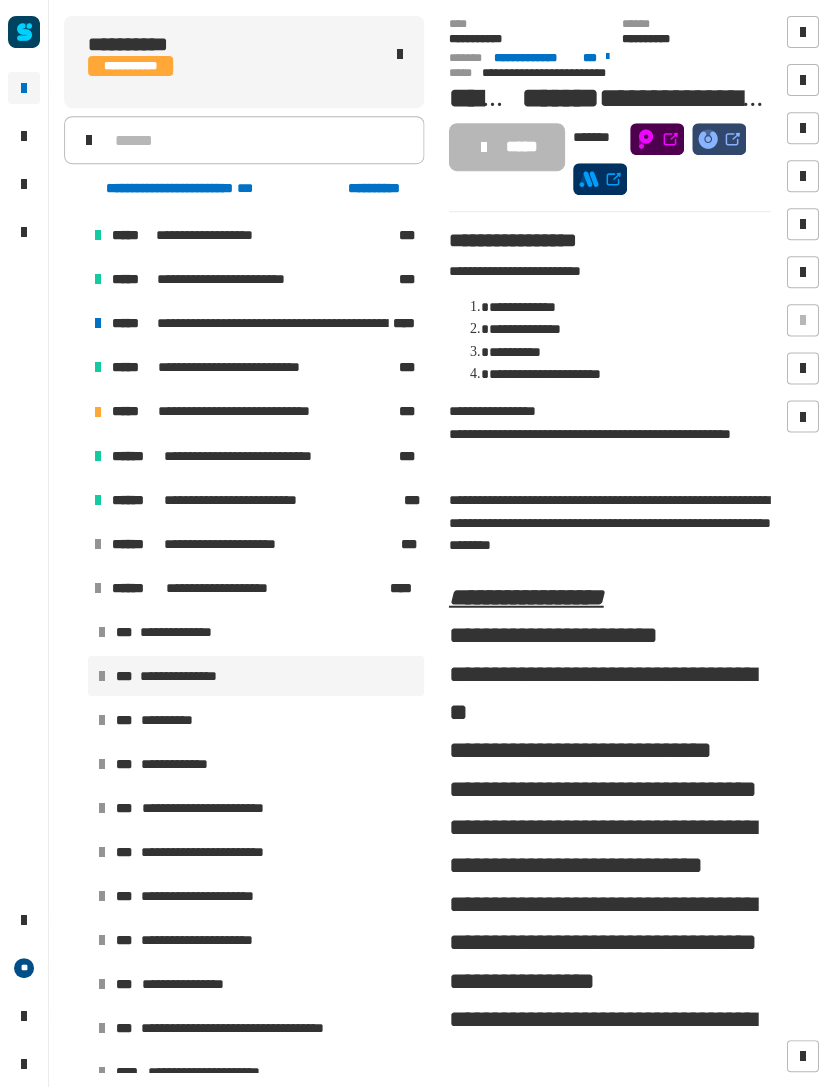 click on "**********" at bounding box center [256, 763] 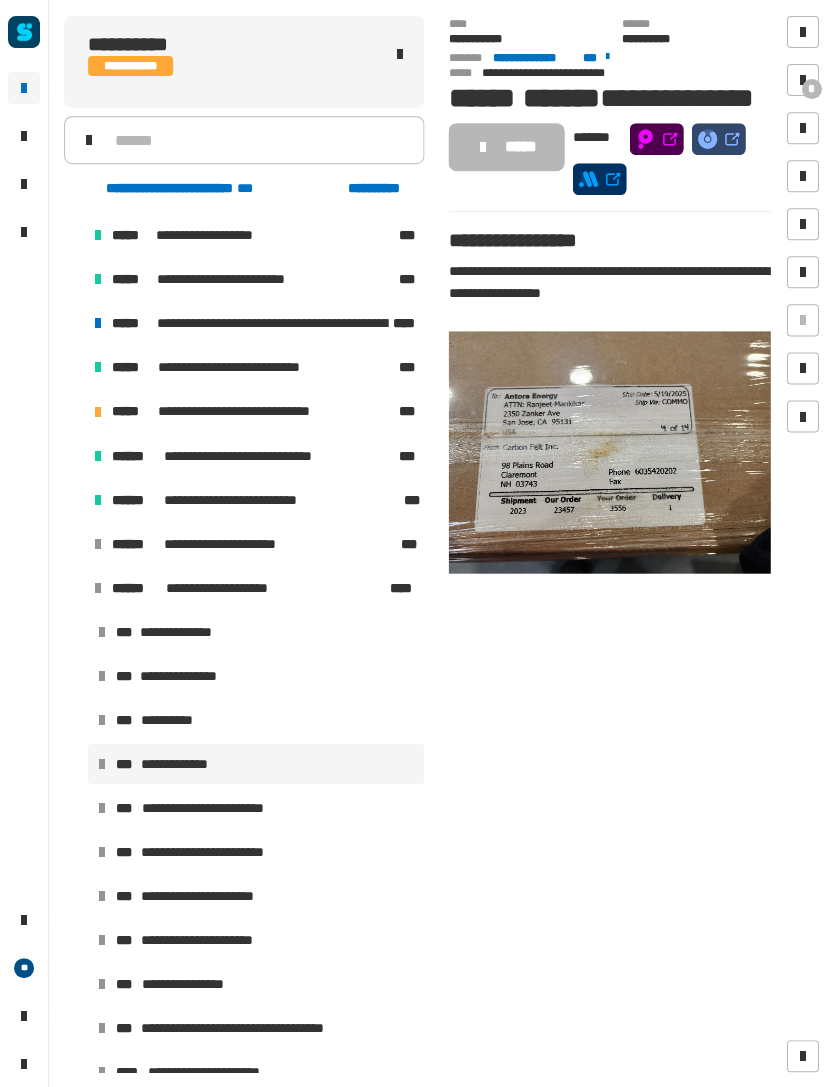 click on "**********" at bounding box center (256, 807) 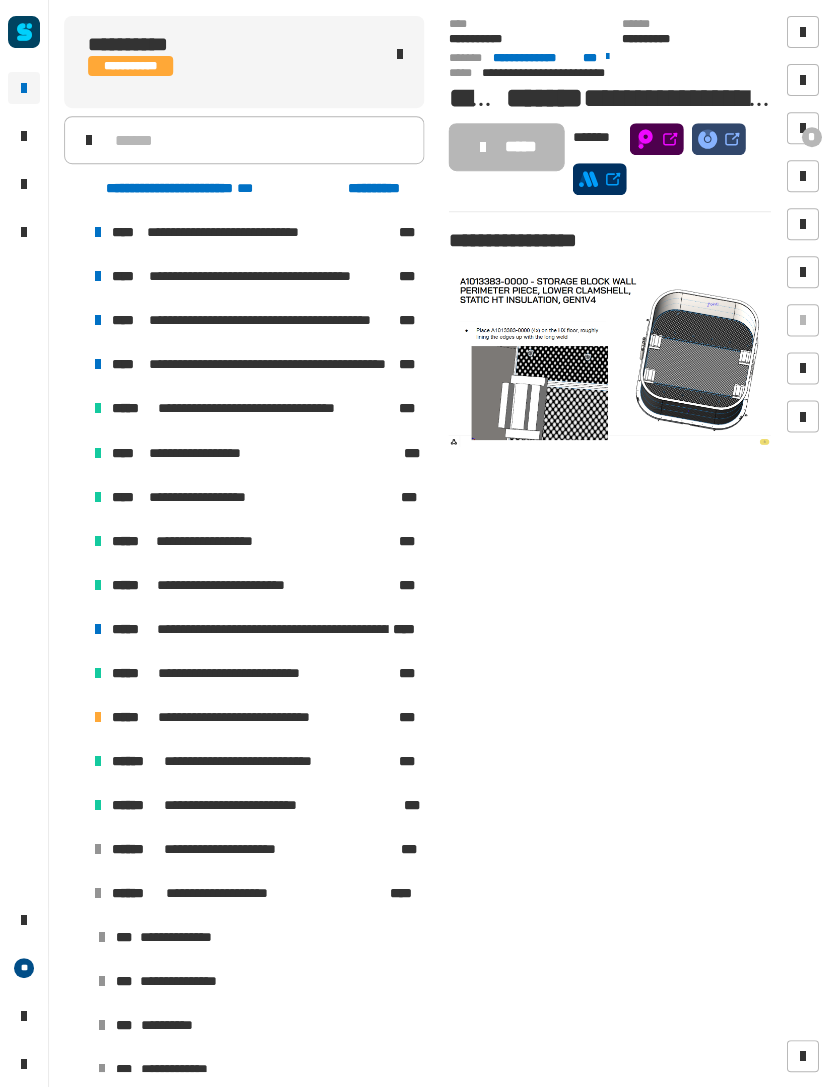 scroll, scrollTop: 0, scrollLeft: 0, axis: both 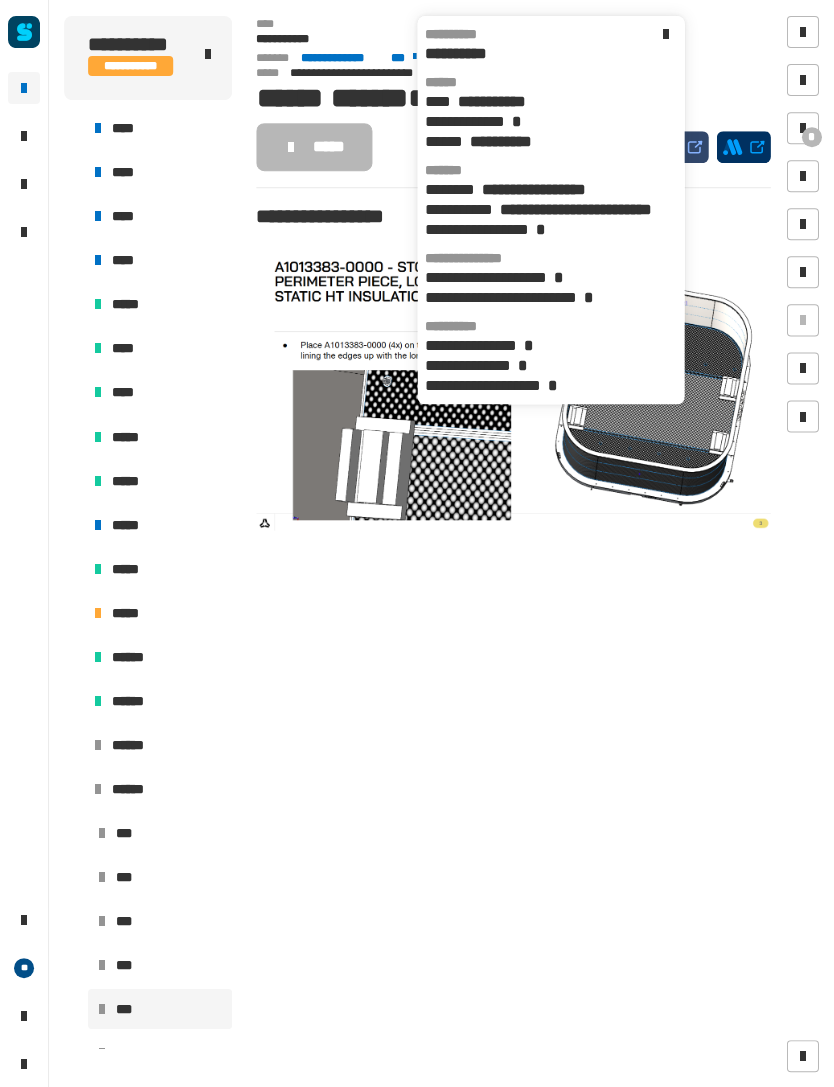 click 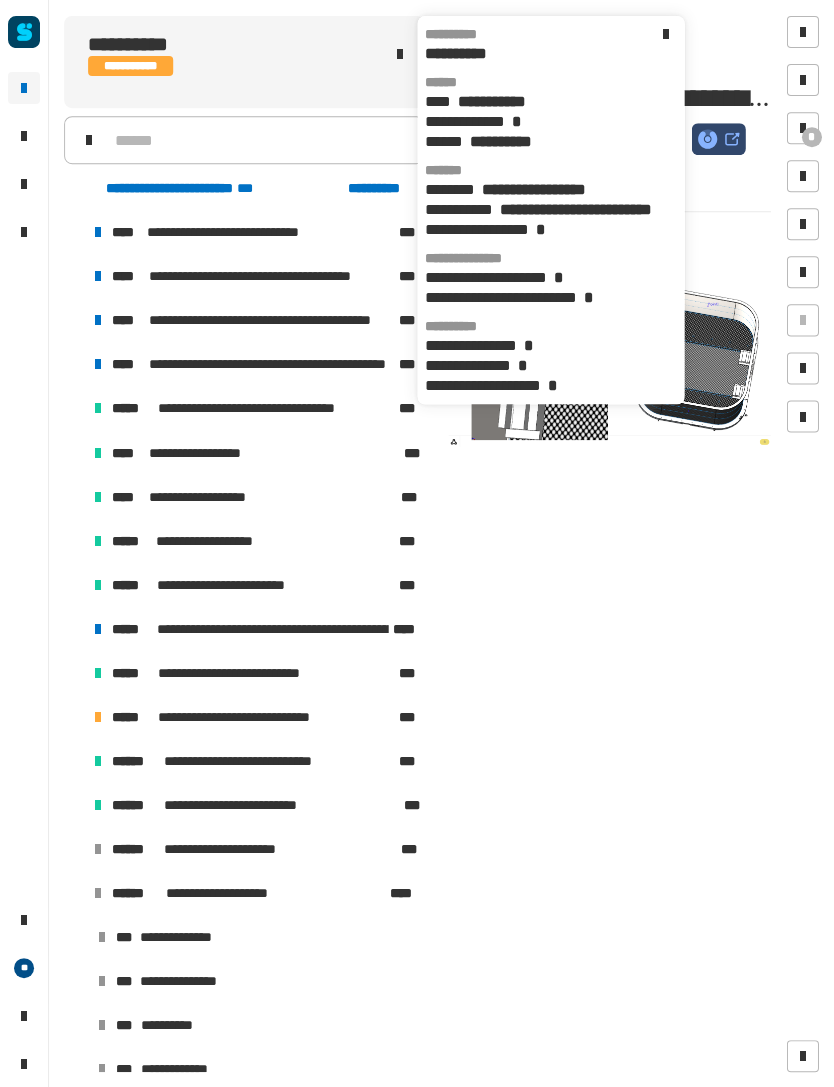 click on "**********" 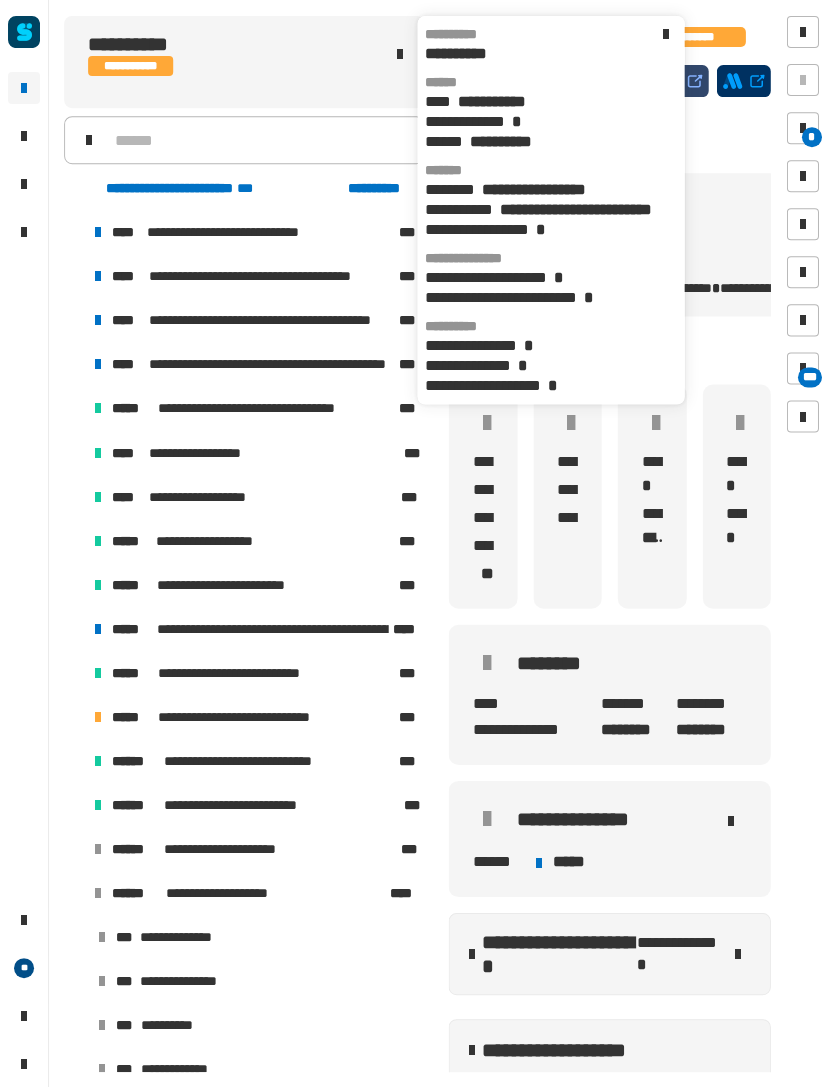 click on "**********" 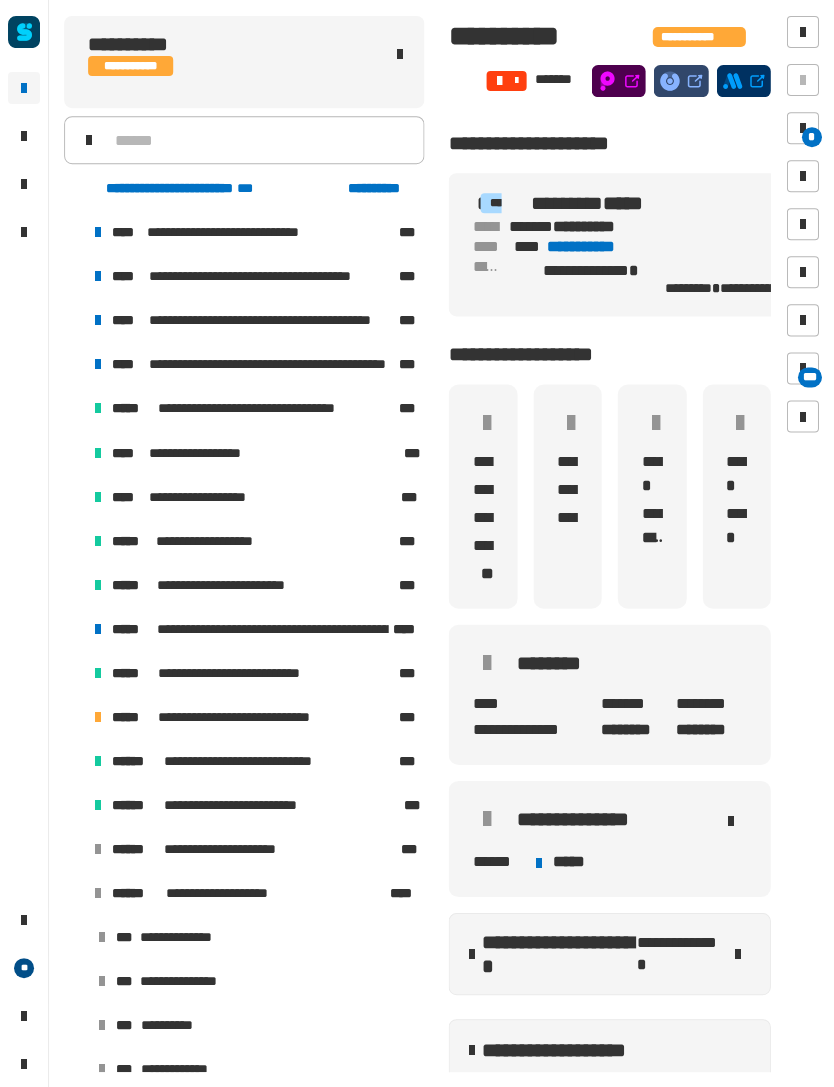 click 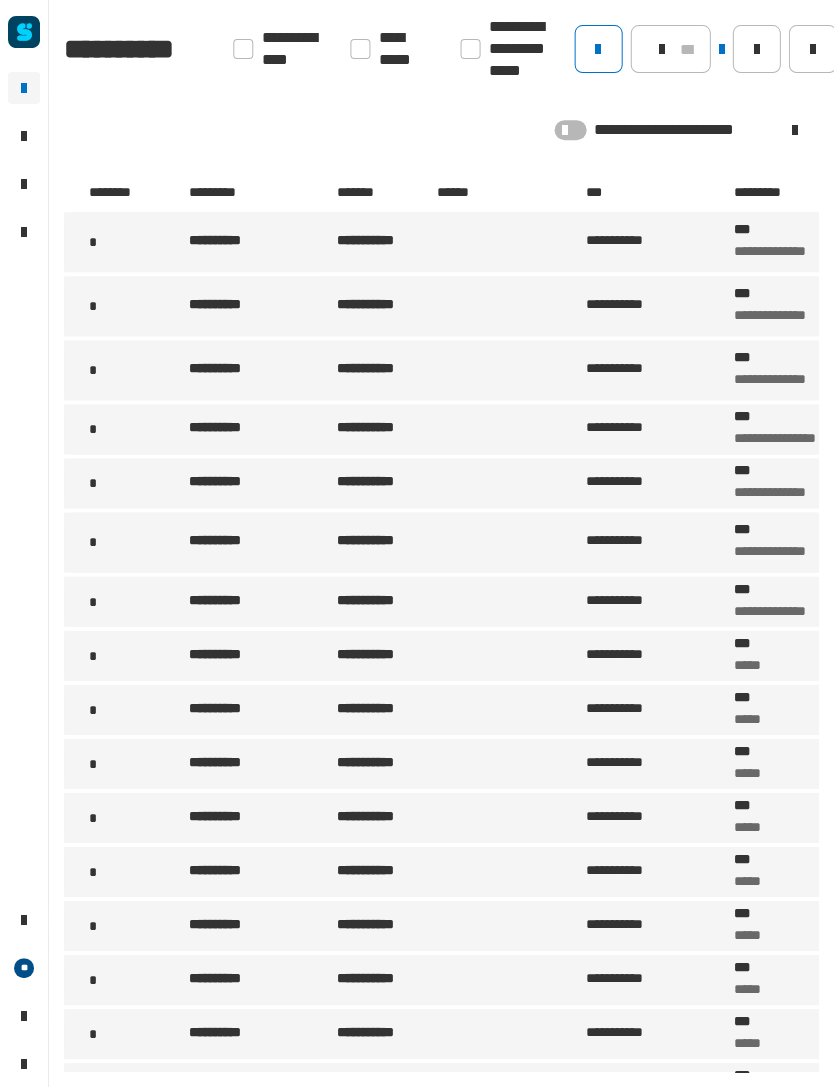 click 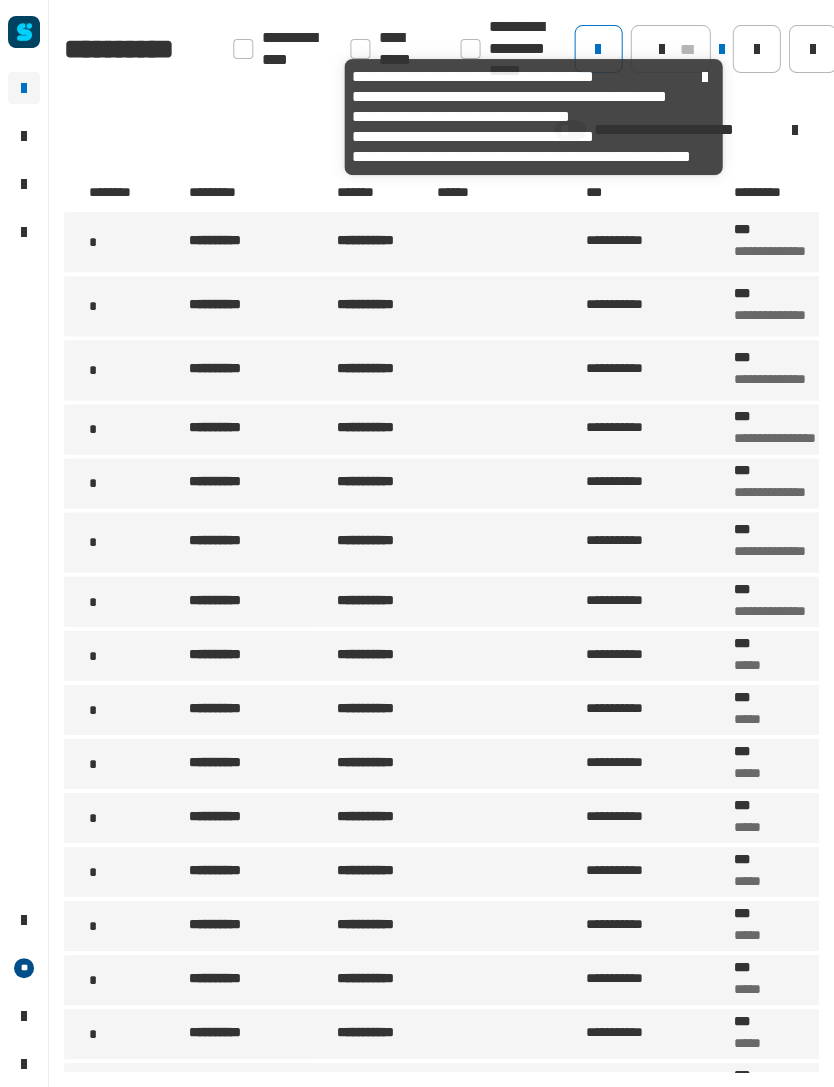 click 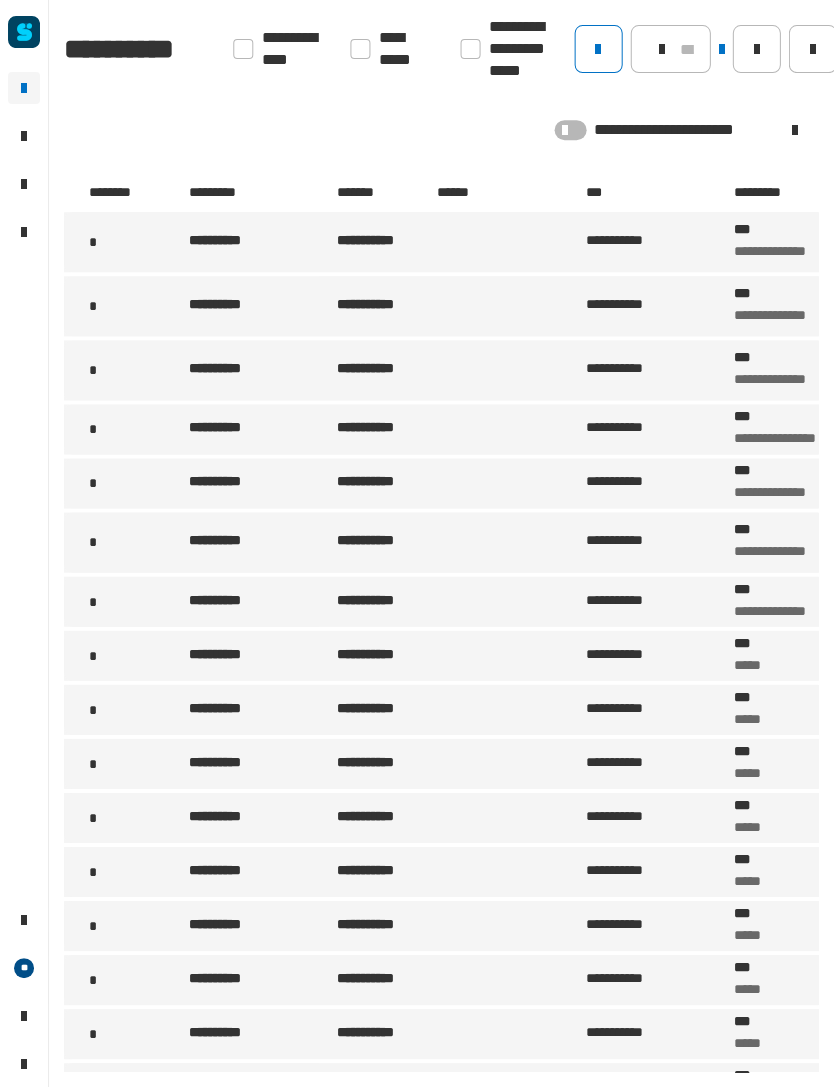 click 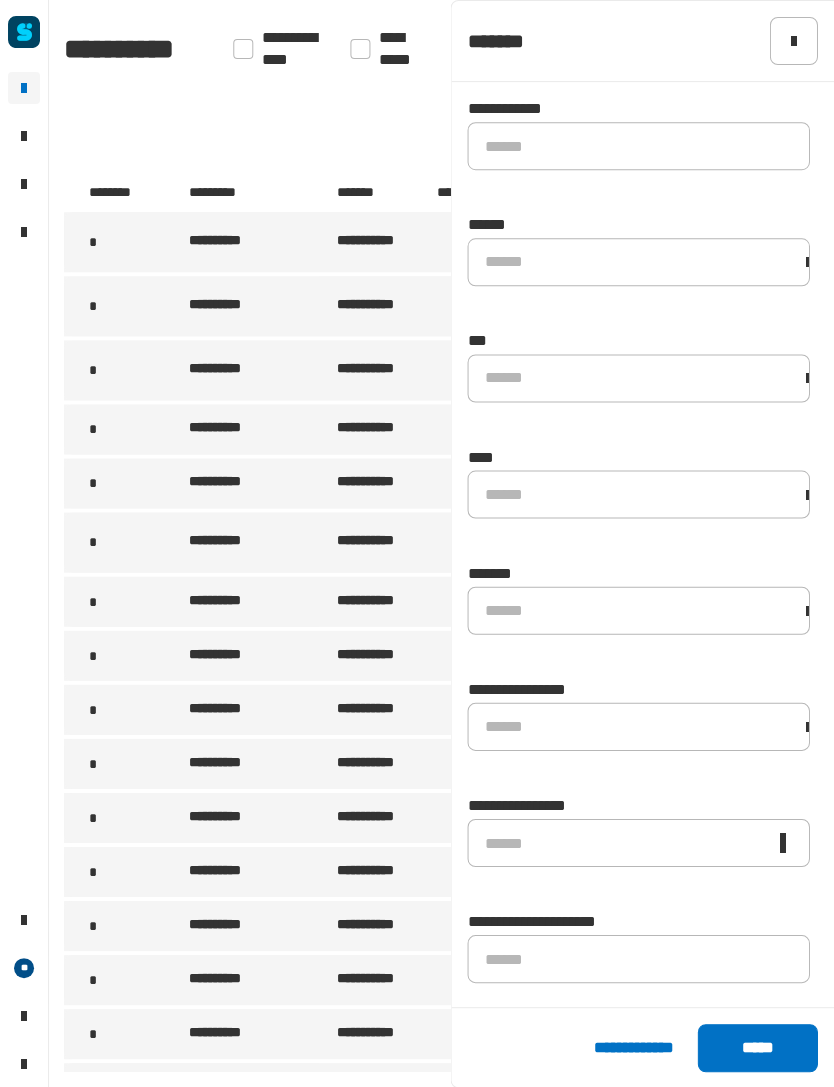 scroll, scrollTop: 0, scrollLeft: 0, axis: both 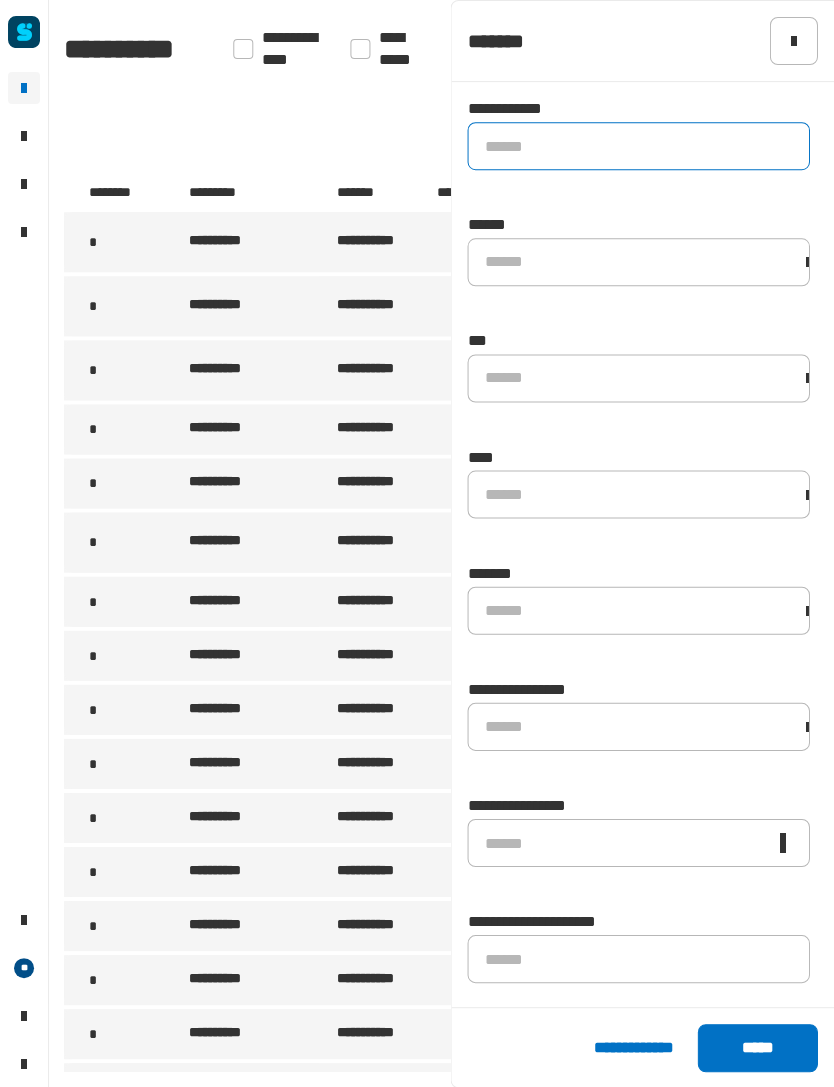 click 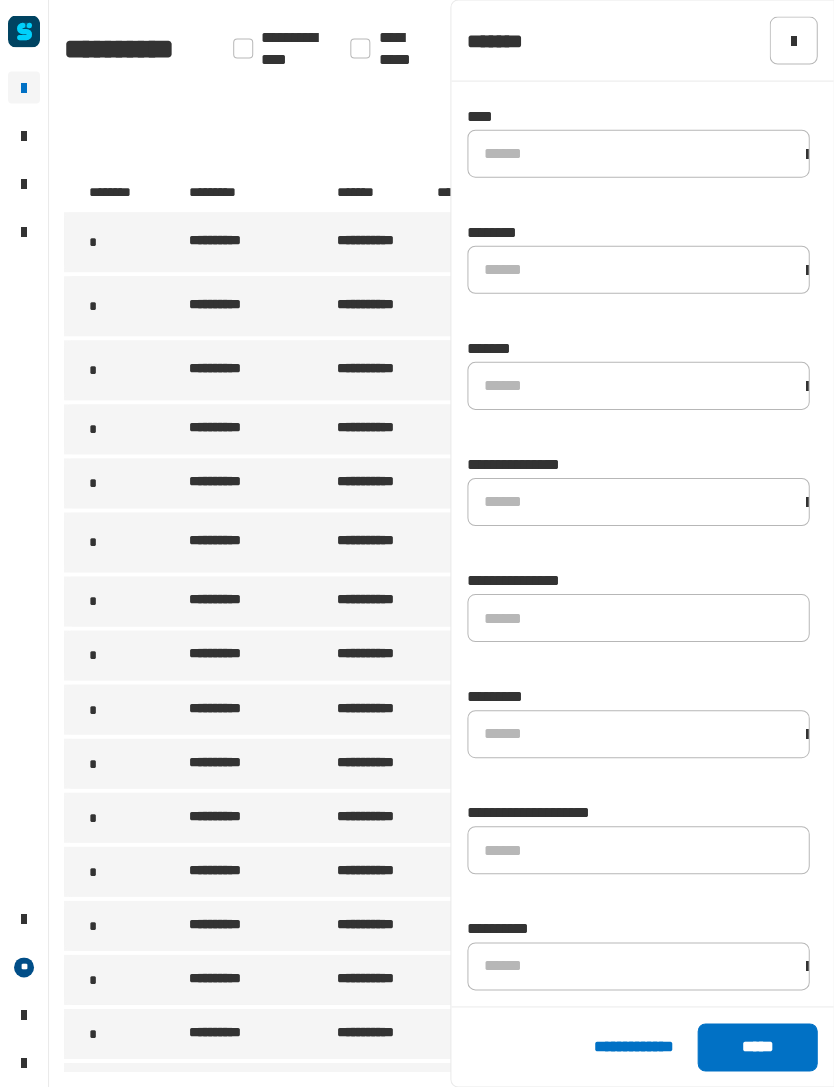 scroll, scrollTop: 0, scrollLeft: 0, axis: both 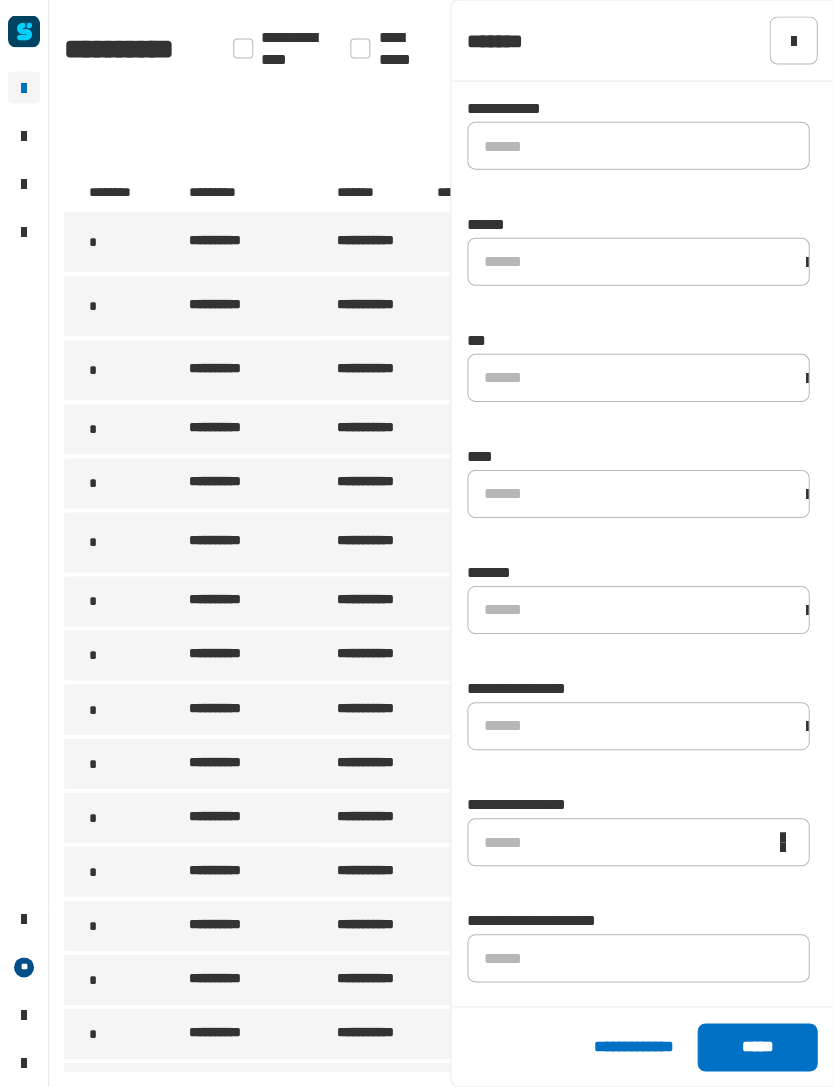 click on "**********" 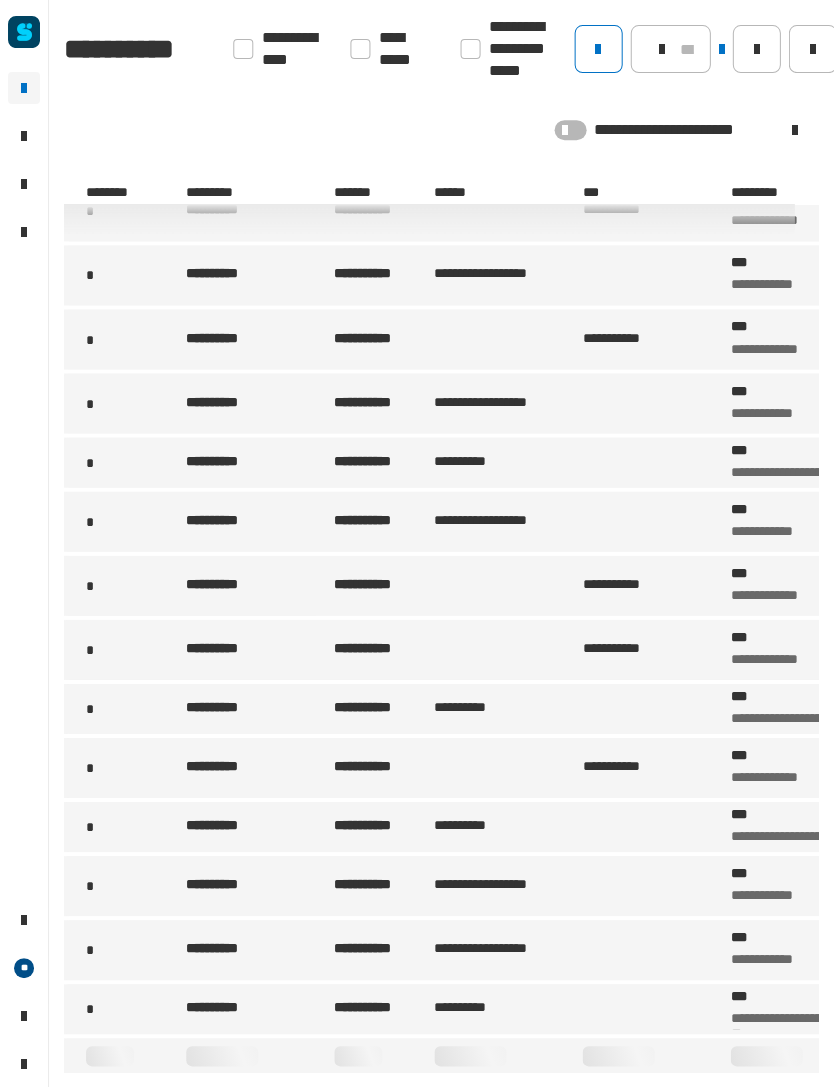 scroll, scrollTop: 6077, scrollLeft: 3, axis: both 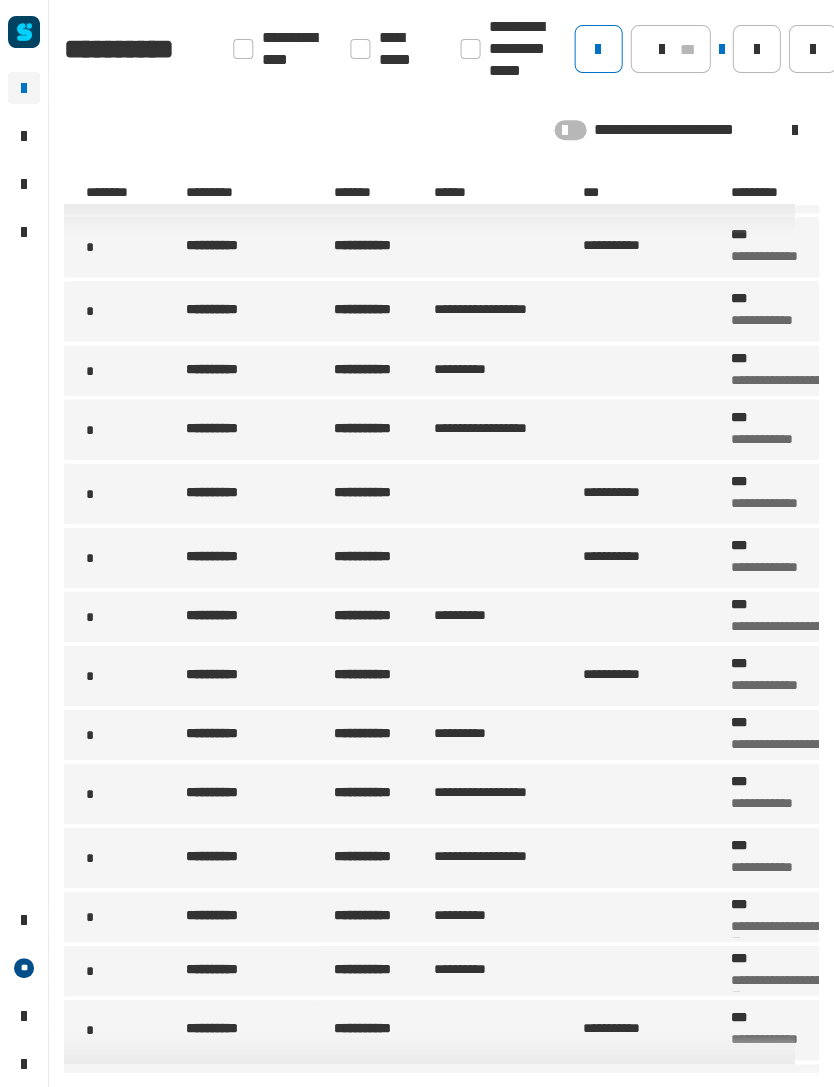 click on "**********" at bounding box center (258, 616) 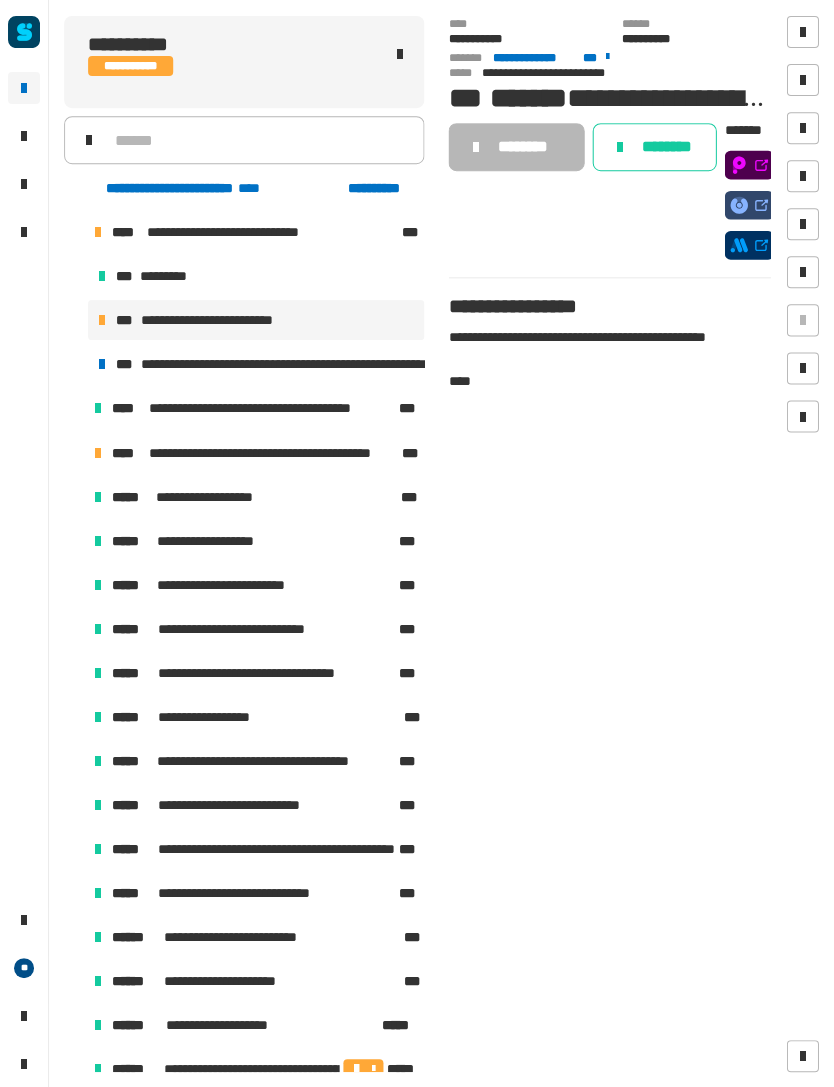 click on "********" 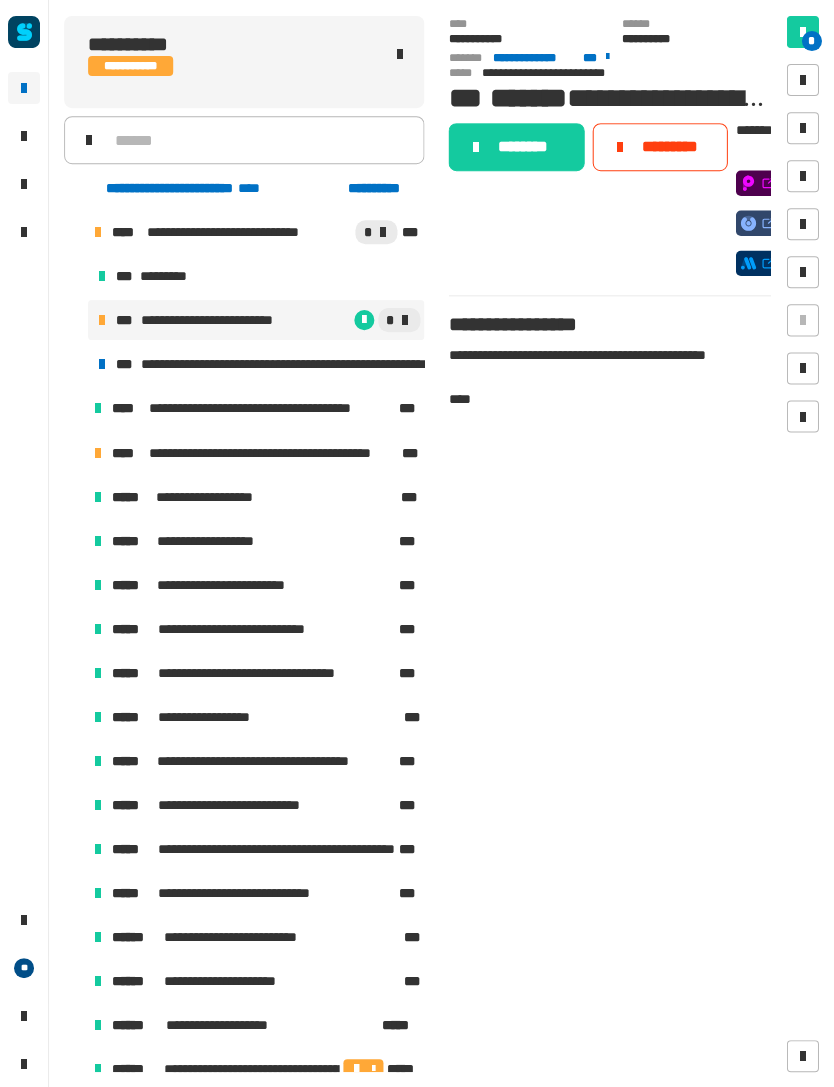 click on "********" 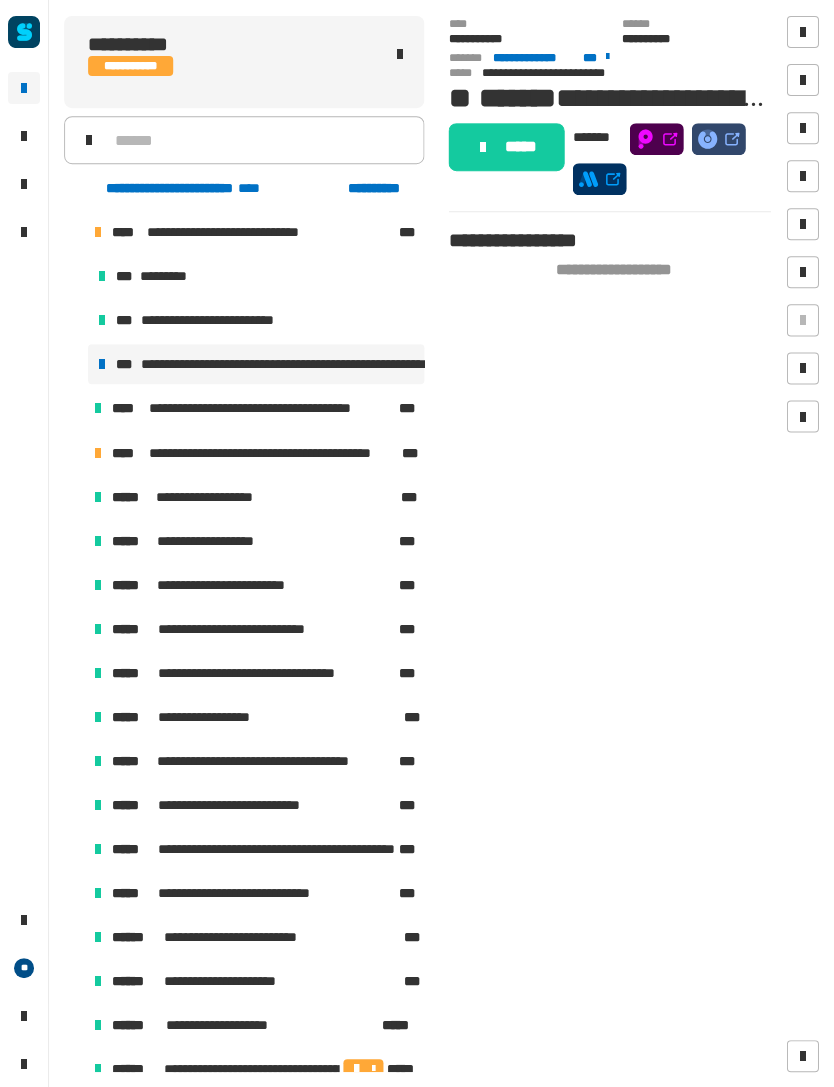 click on "*****" 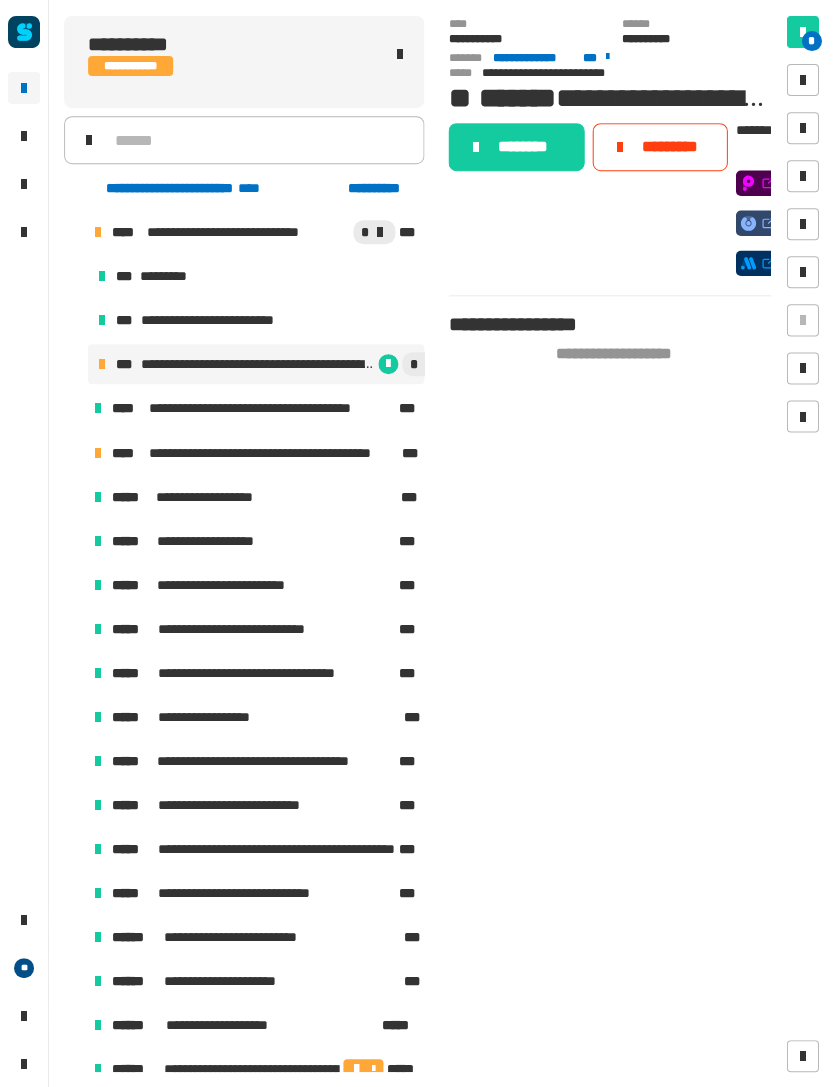 click on "********" 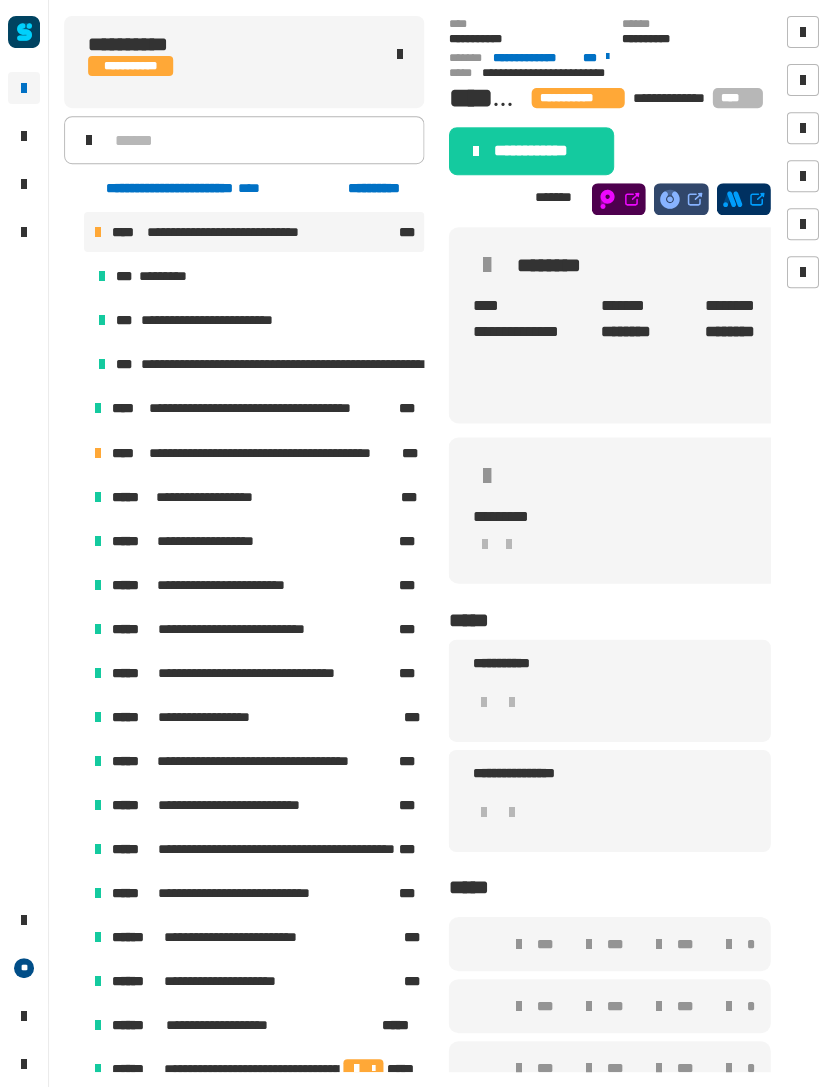 click 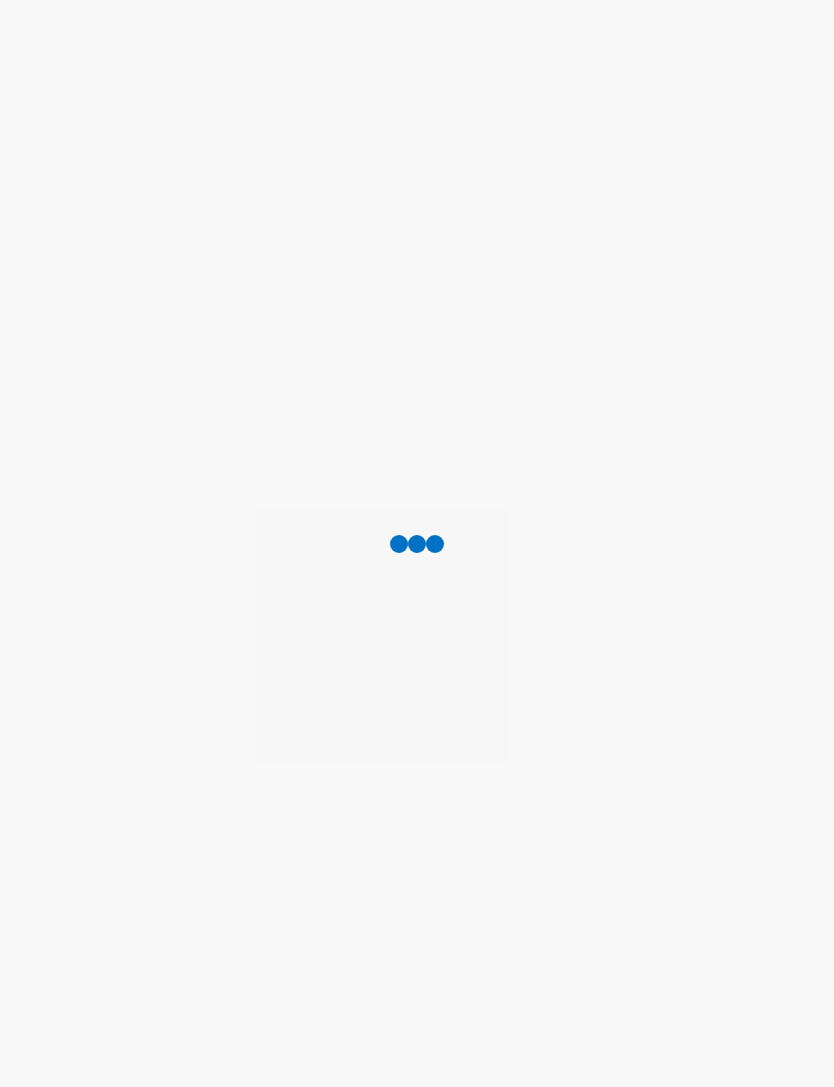 scroll, scrollTop: 0, scrollLeft: 0, axis: both 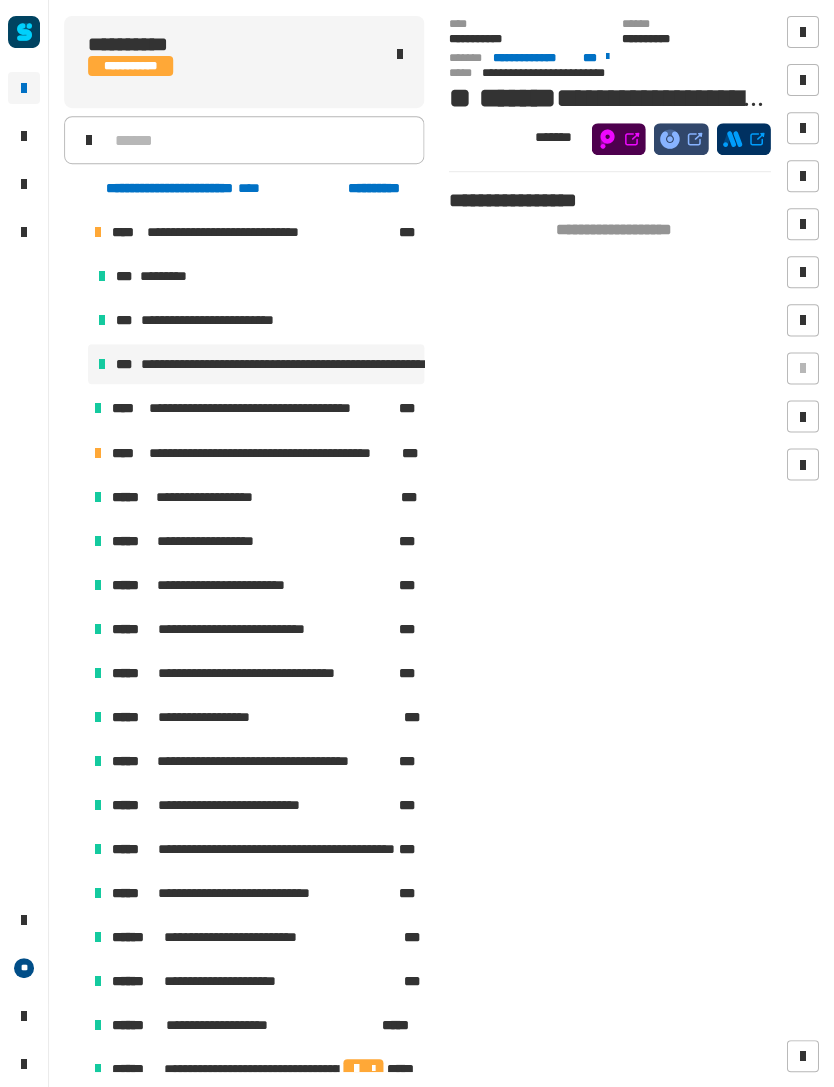 click on "**********" 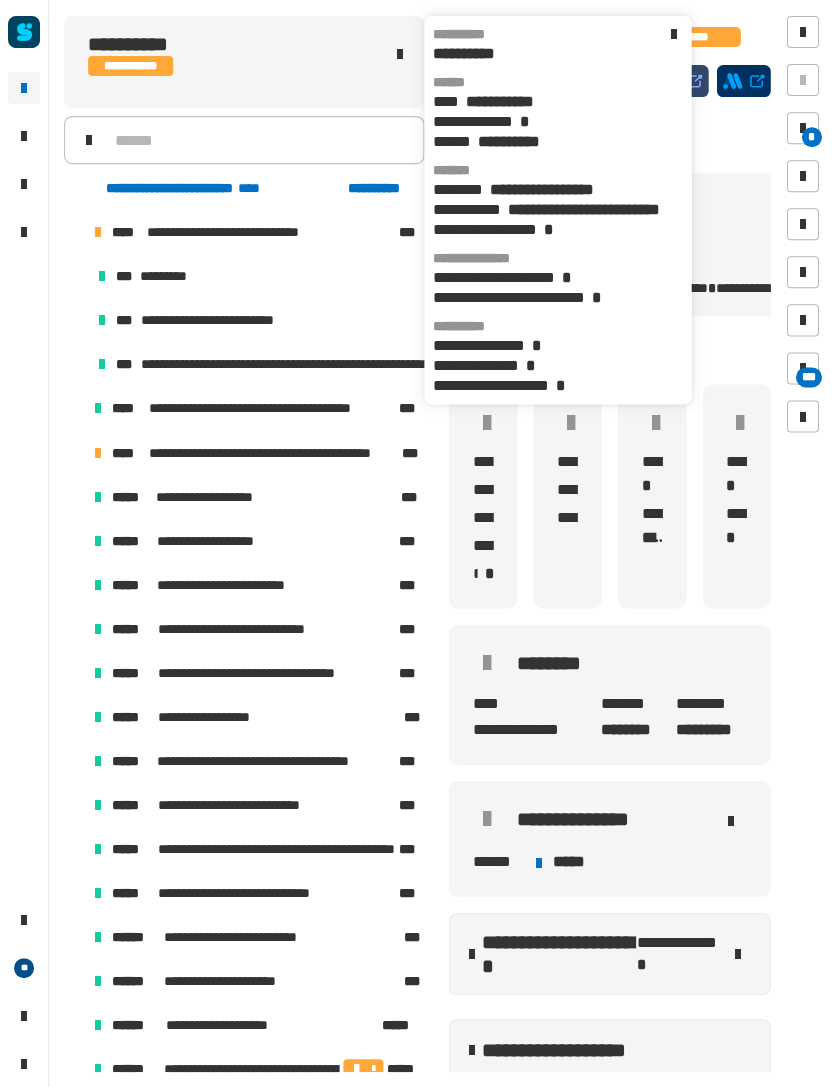 click 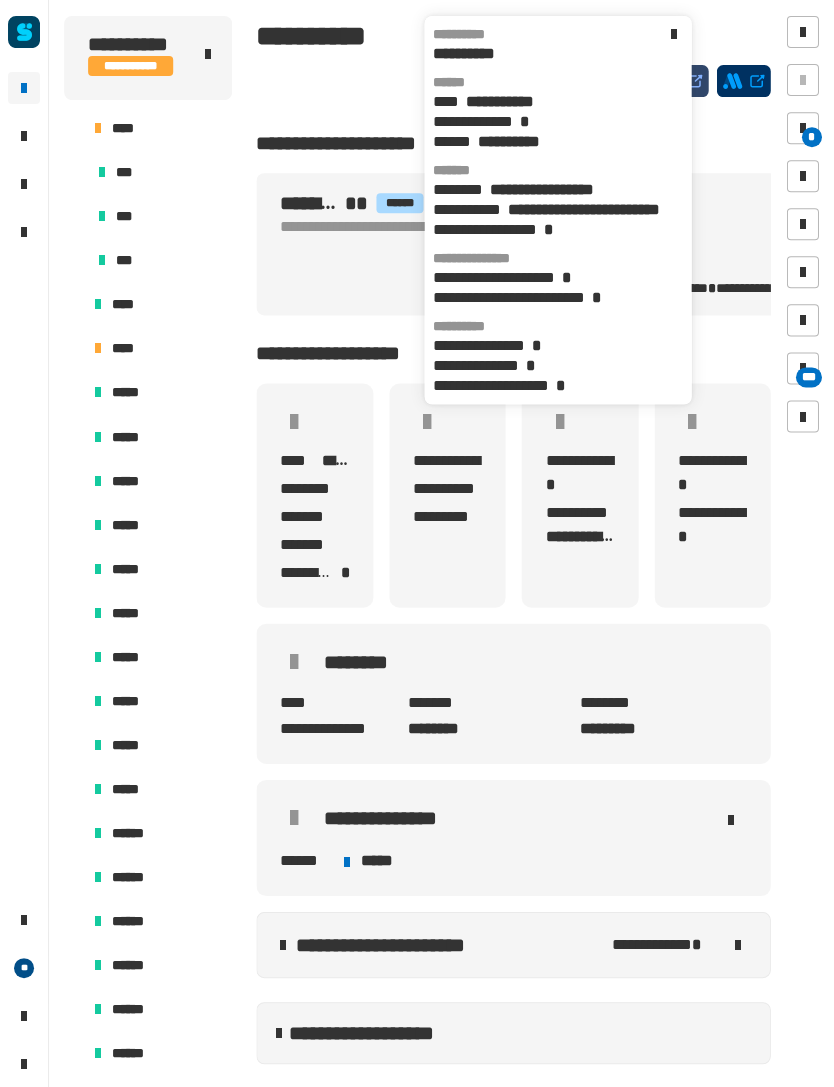 click 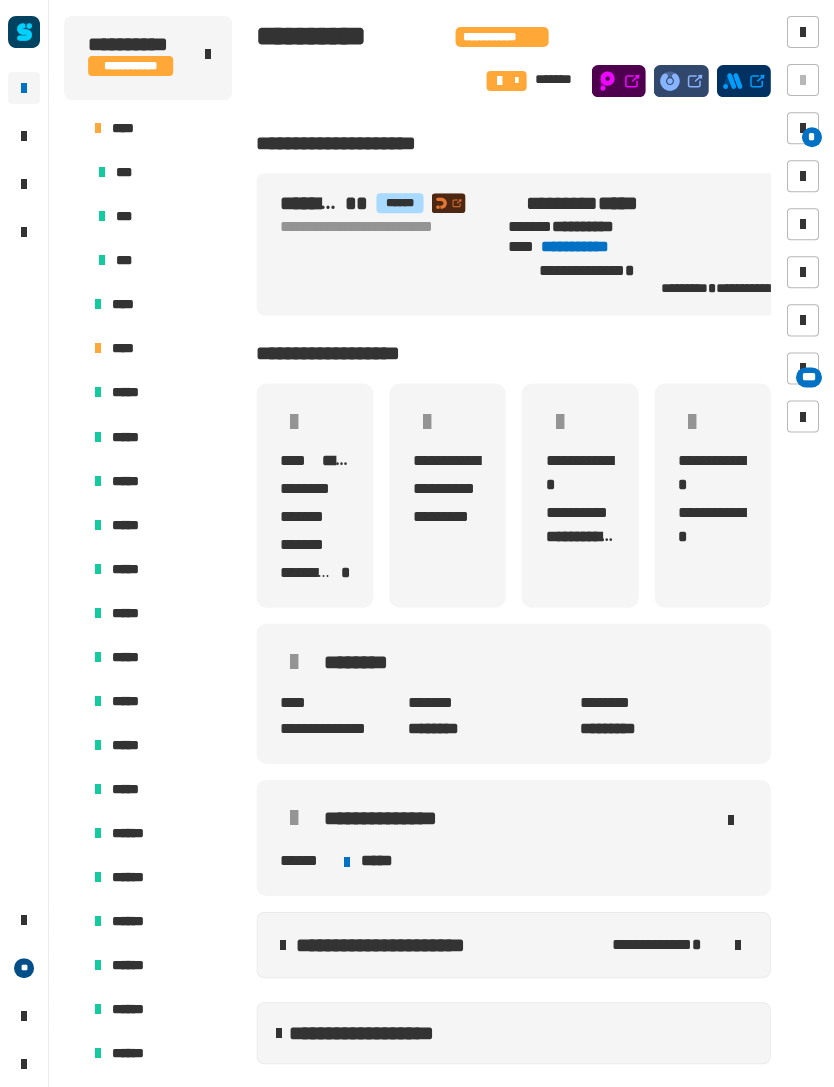 click 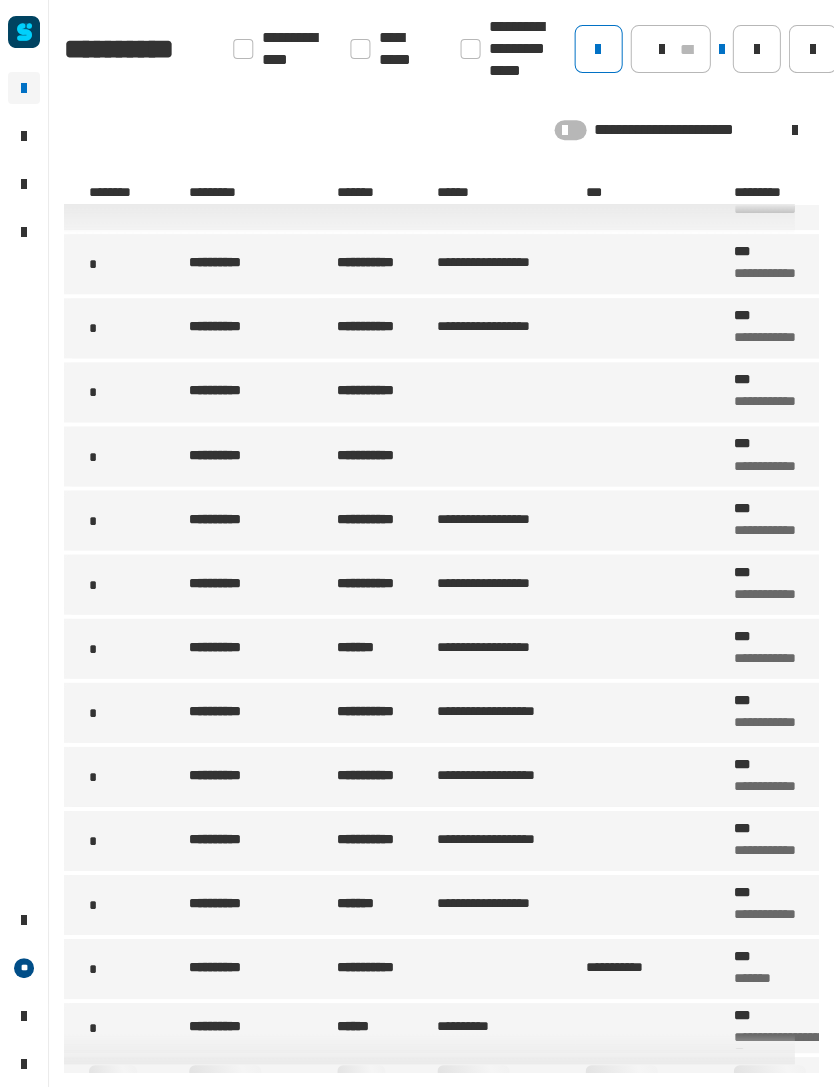 scroll, scrollTop: 1795, scrollLeft: -1, axis: both 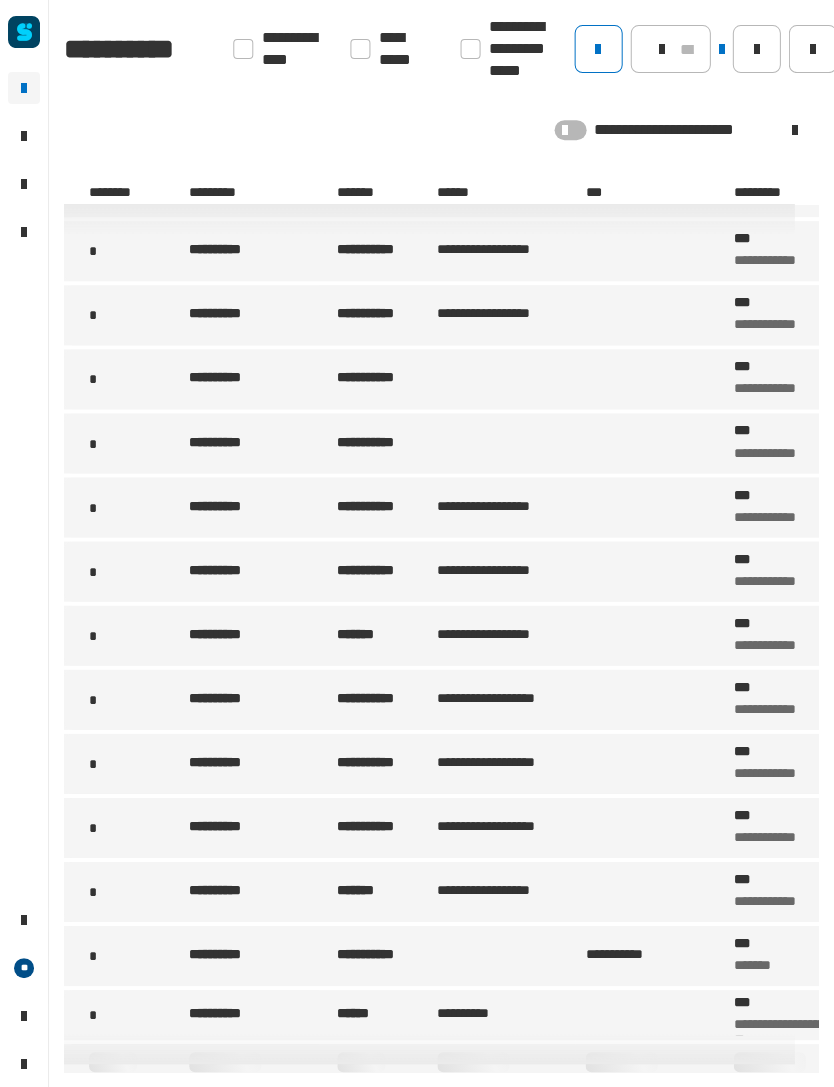 click 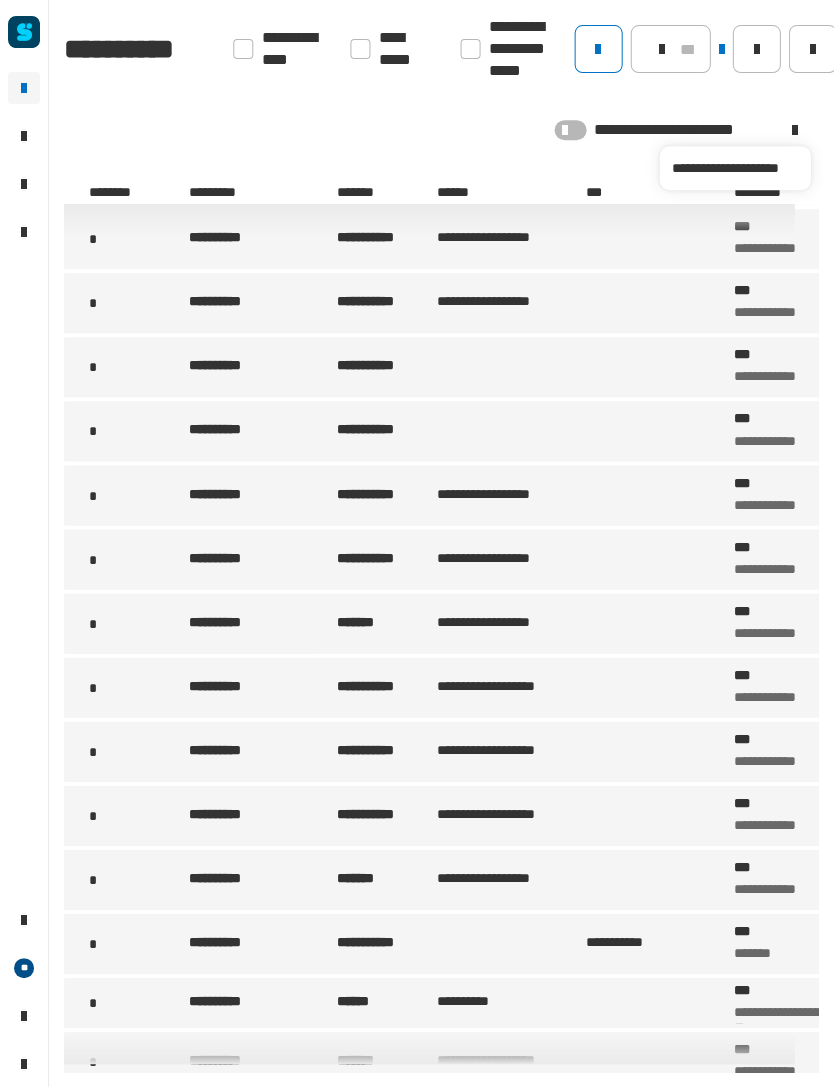 scroll, scrollTop: 1806, scrollLeft: 0, axis: vertical 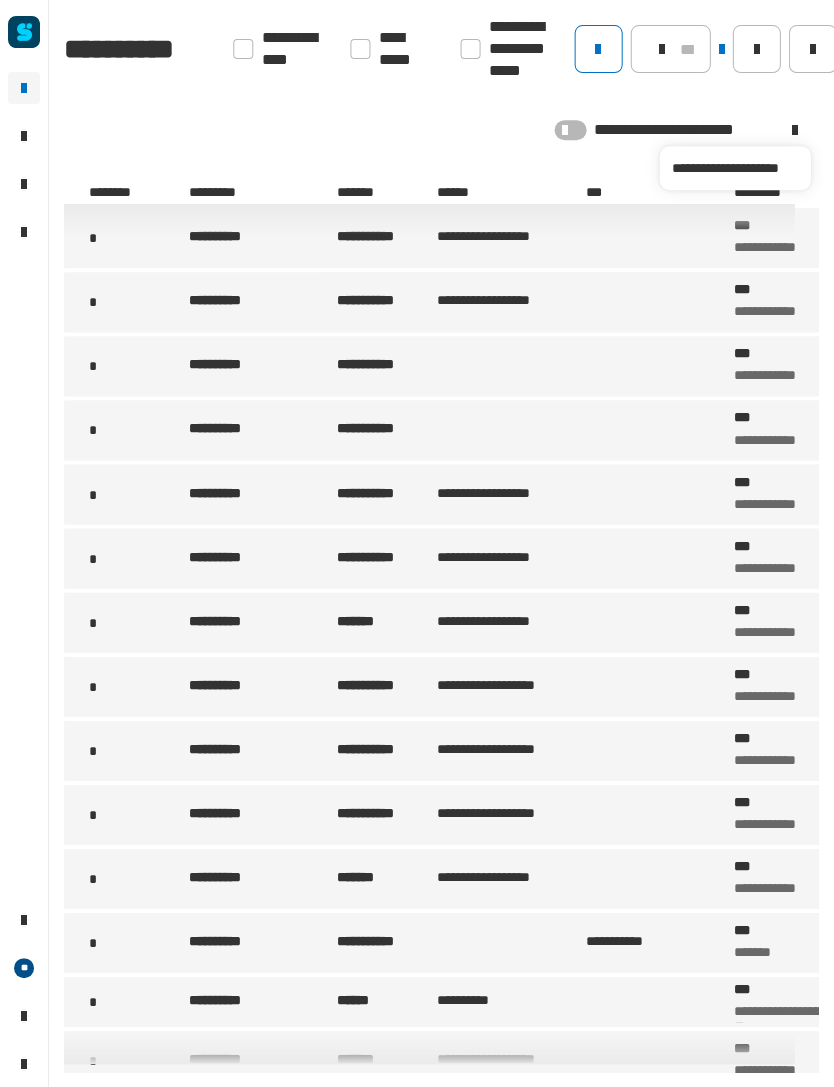 click 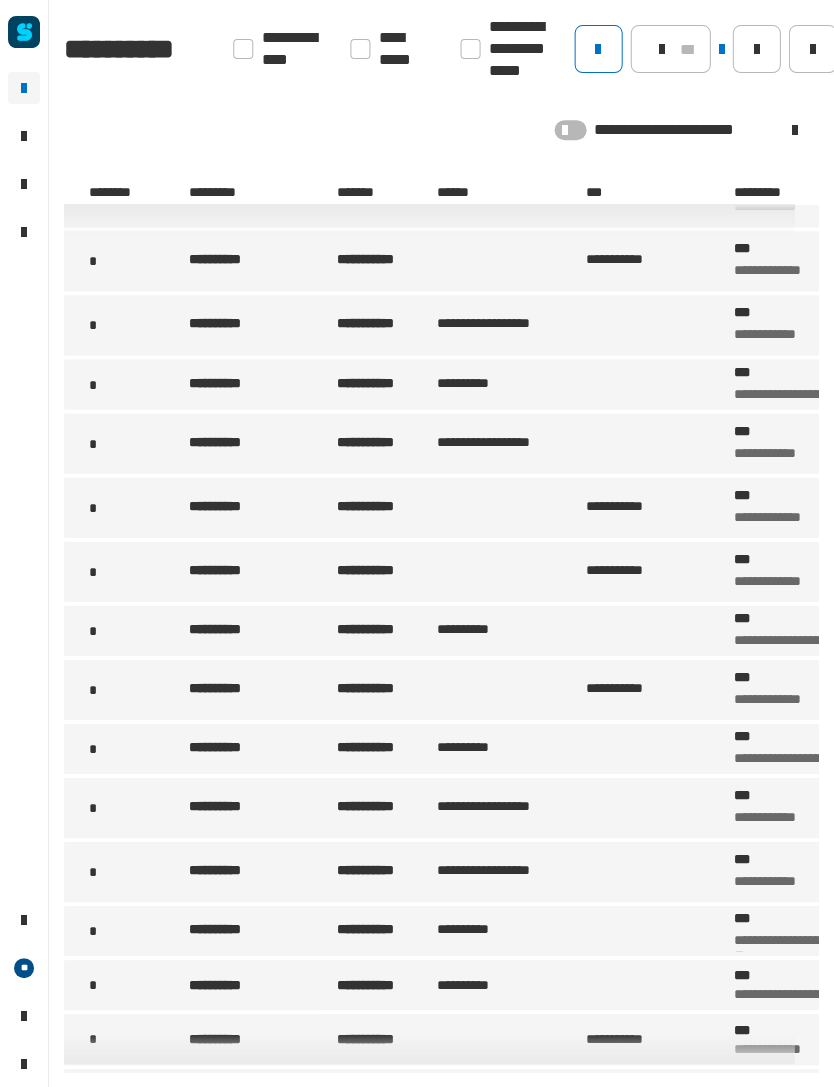 scroll, scrollTop: 6065, scrollLeft: 0, axis: vertical 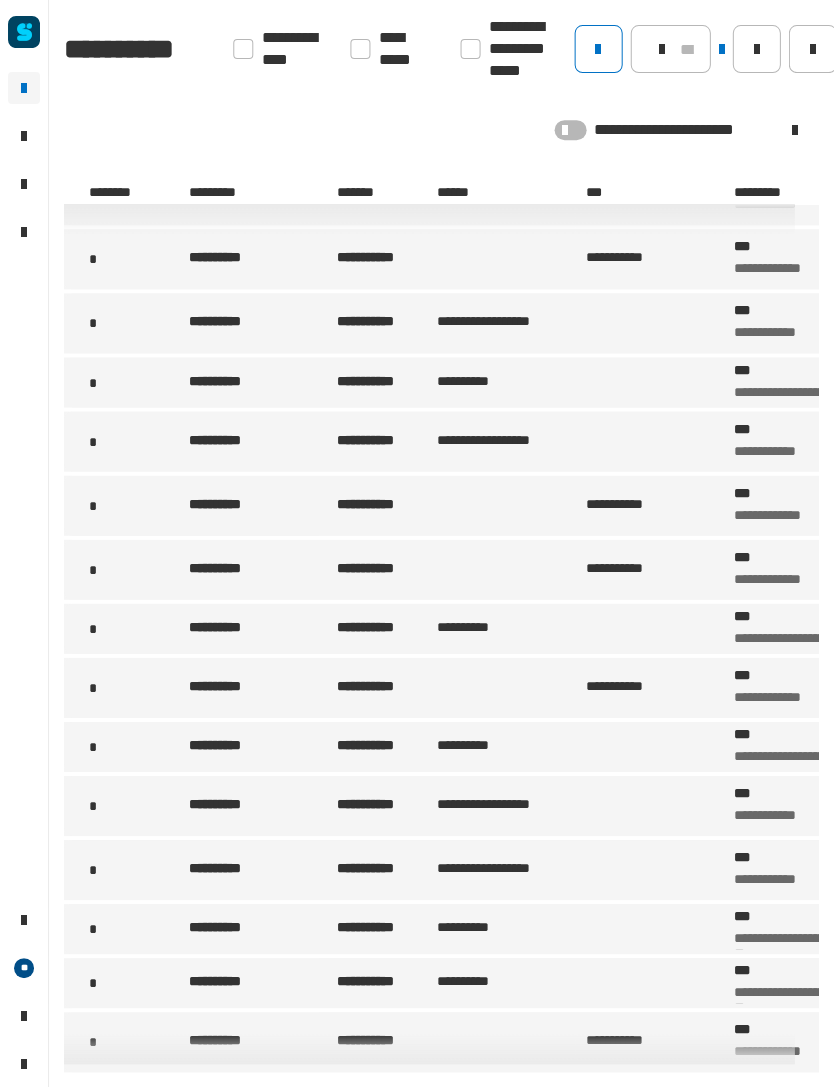 click on "**********" at bounding box center [261, 805] 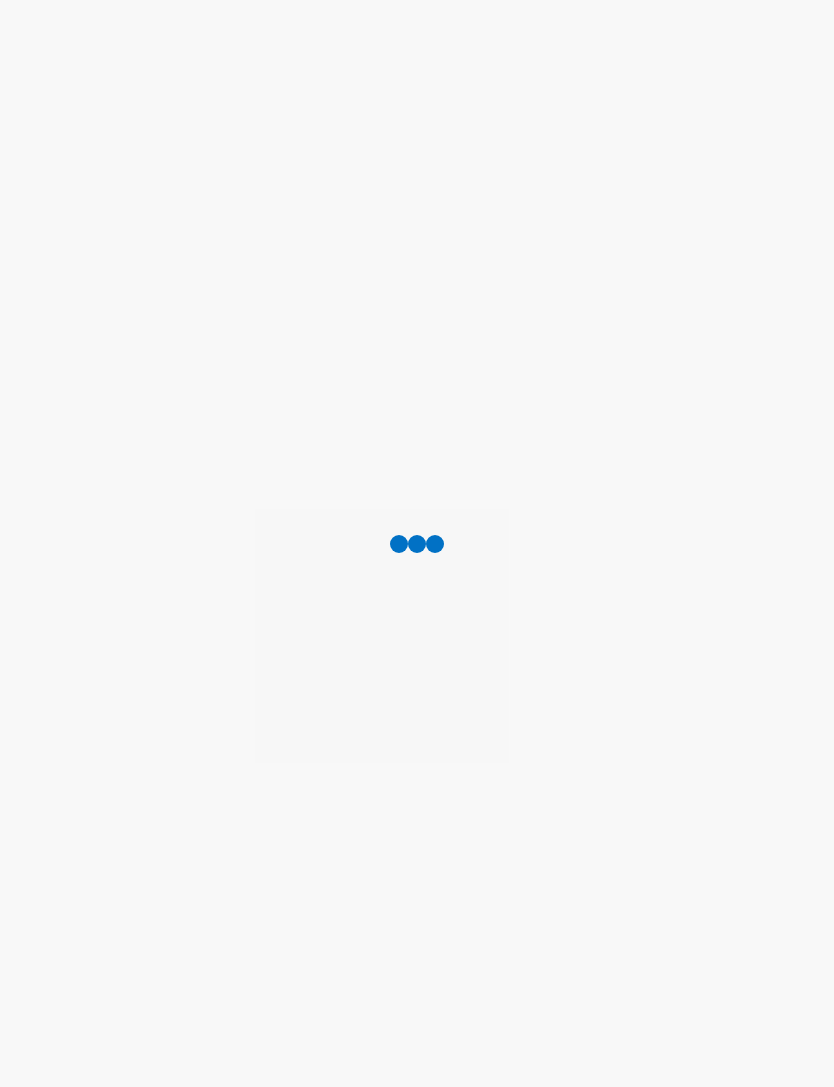 scroll, scrollTop: 0, scrollLeft: 0, axis: both 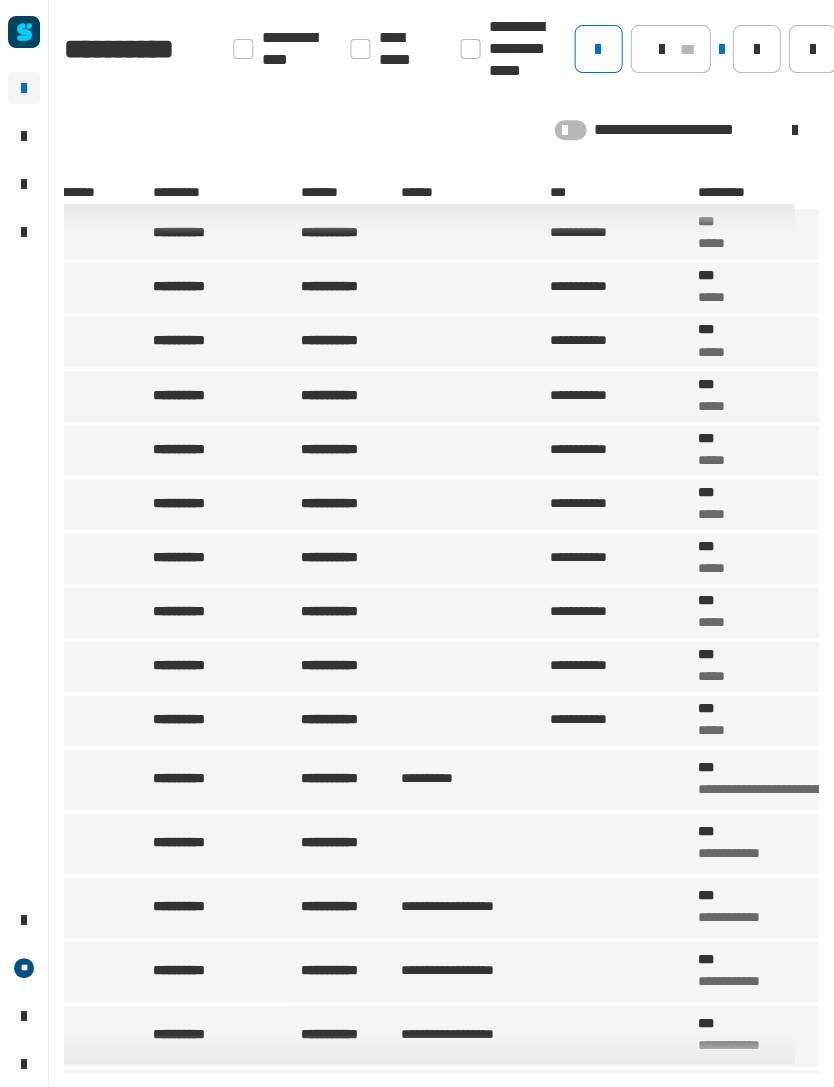 click 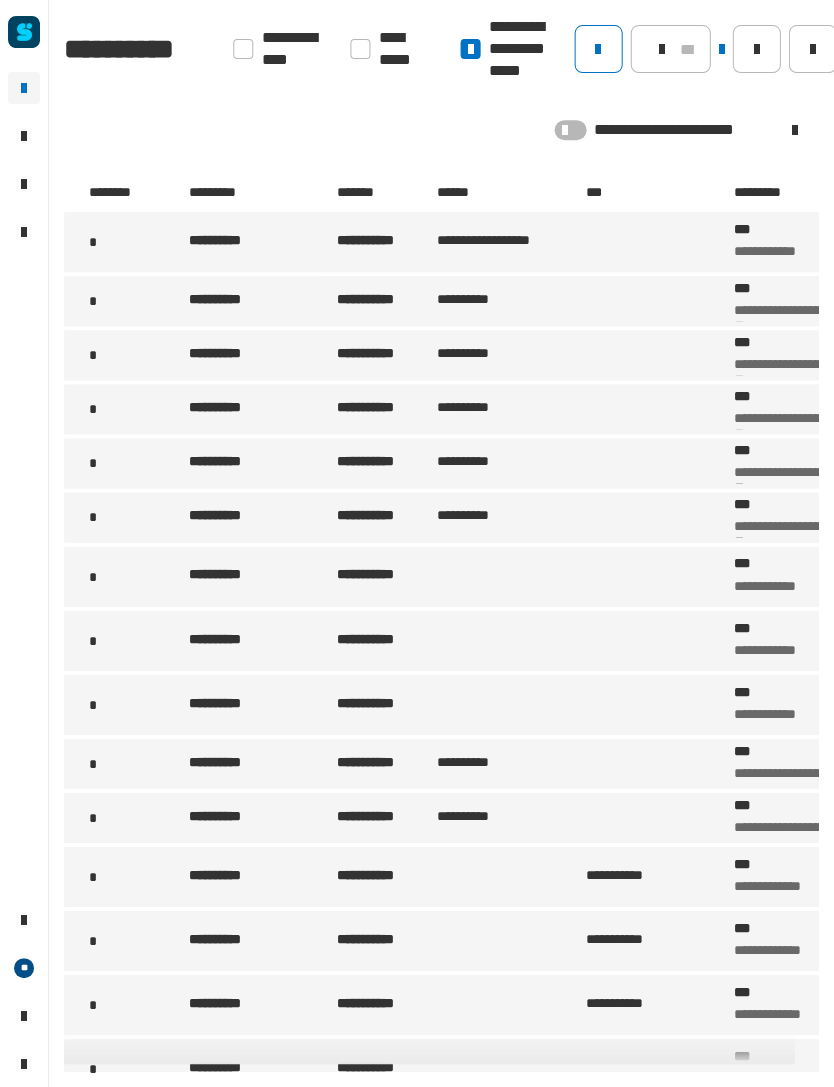 scroll, scrollTop: 0, scrollLeft: 0, axis: both 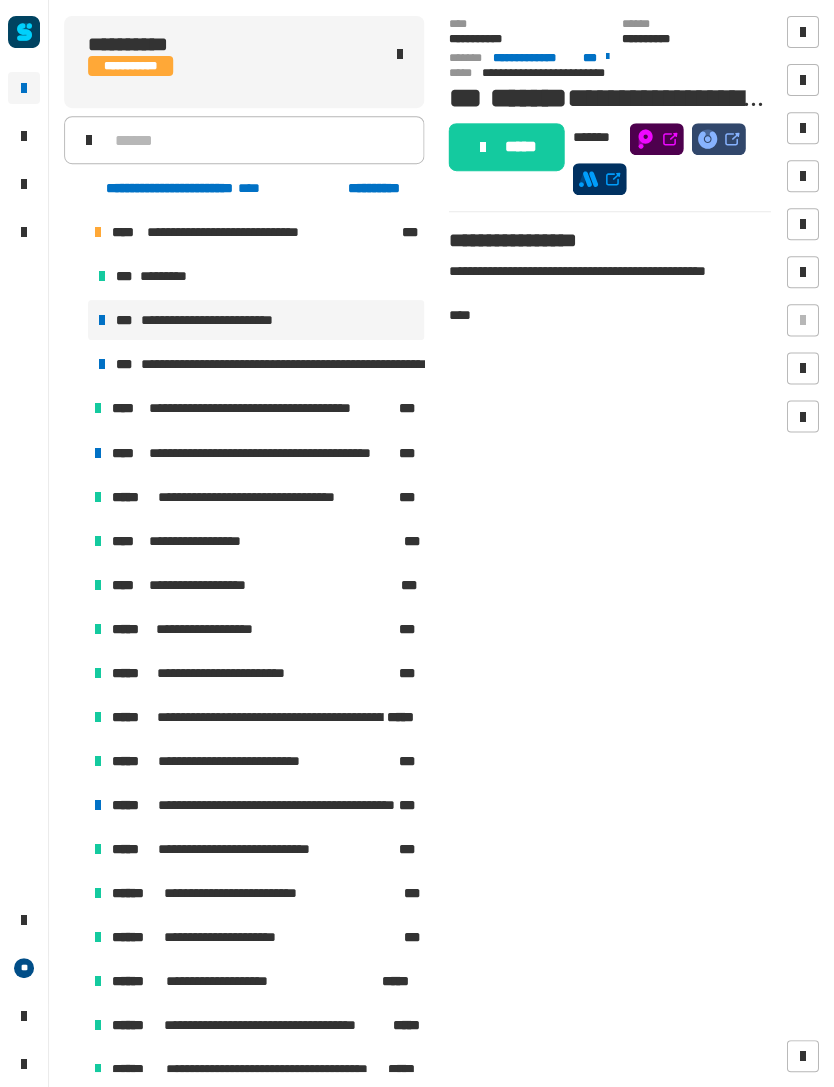 click on "*****" 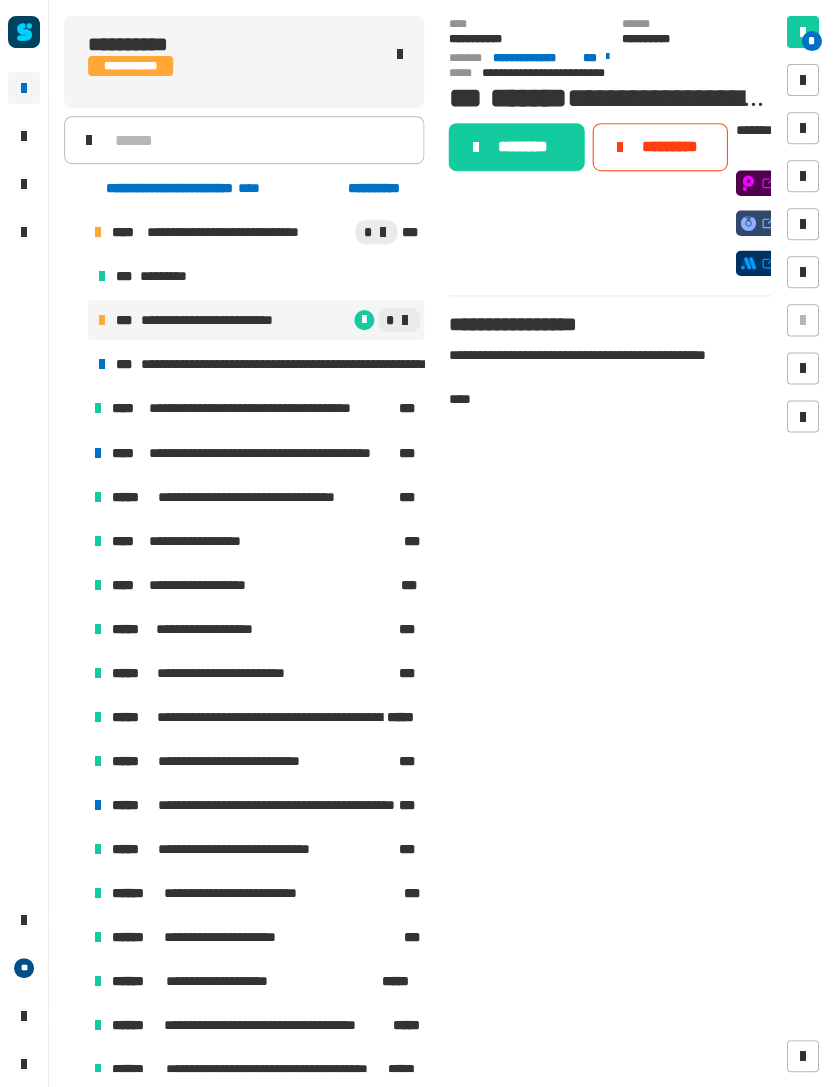 click on "*********" 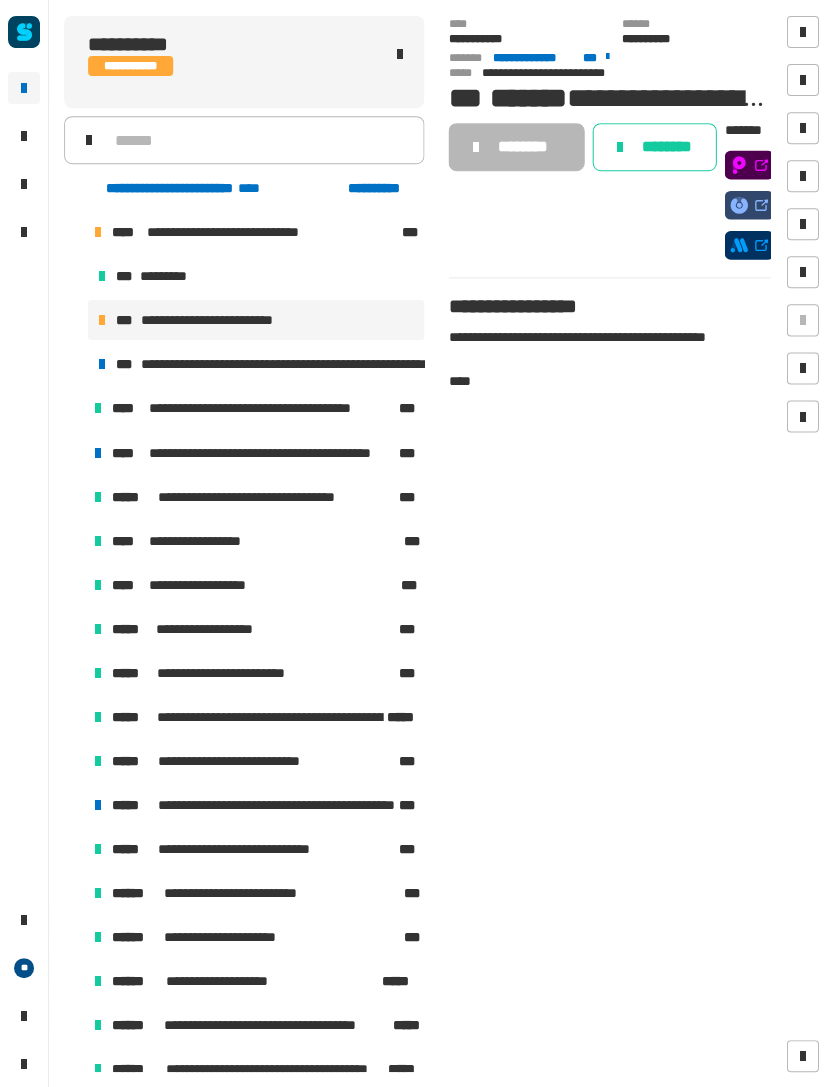 click on "**********" 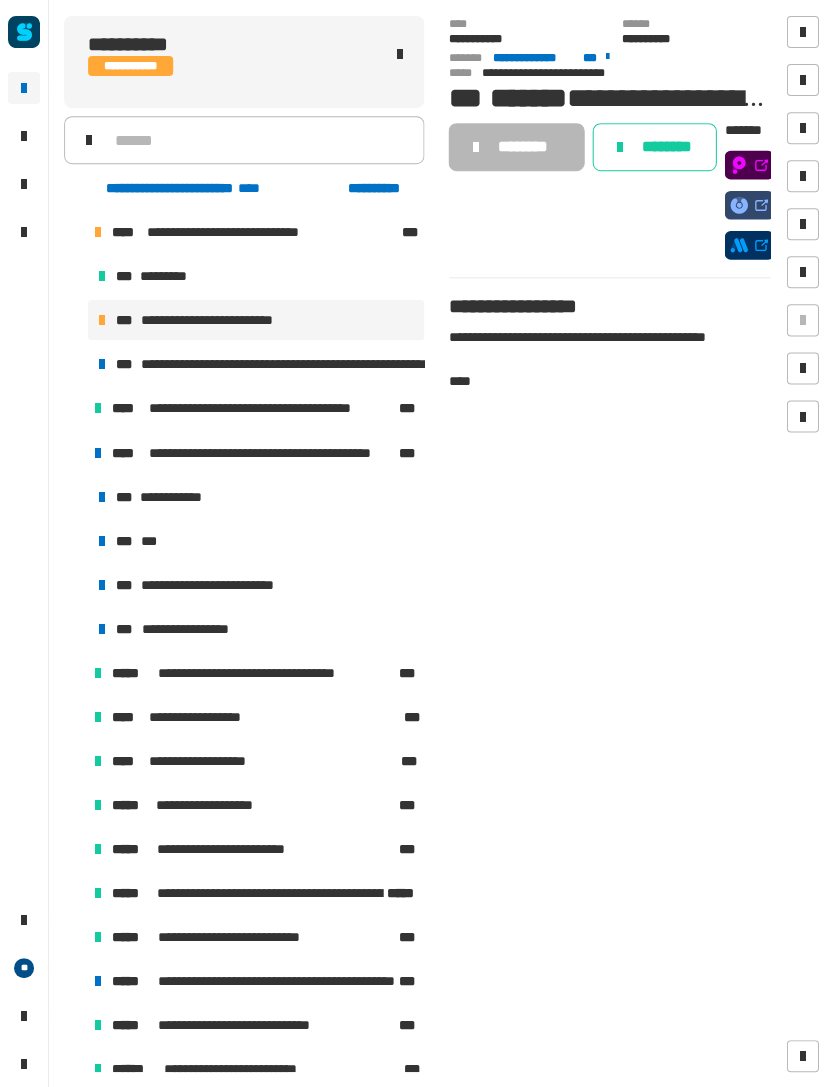 click at bounding box center (74, 408) 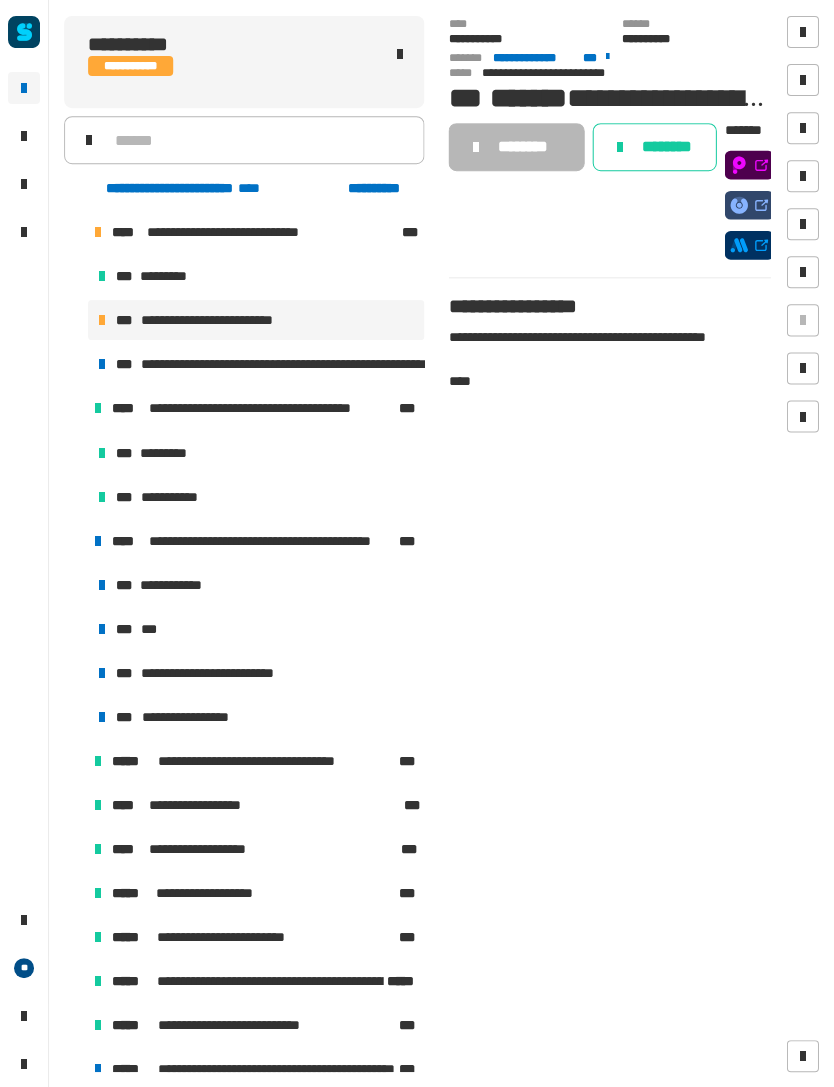click on "**********" at bounding box center [254, 540] 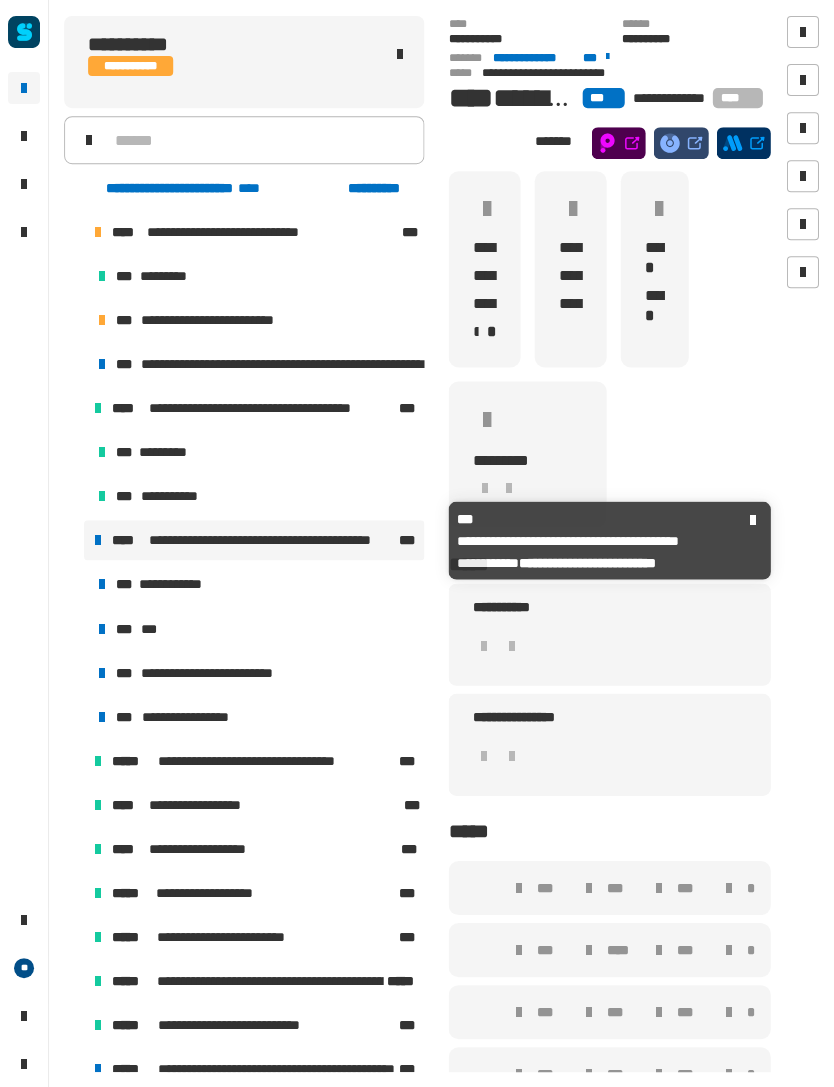 click on "**********" 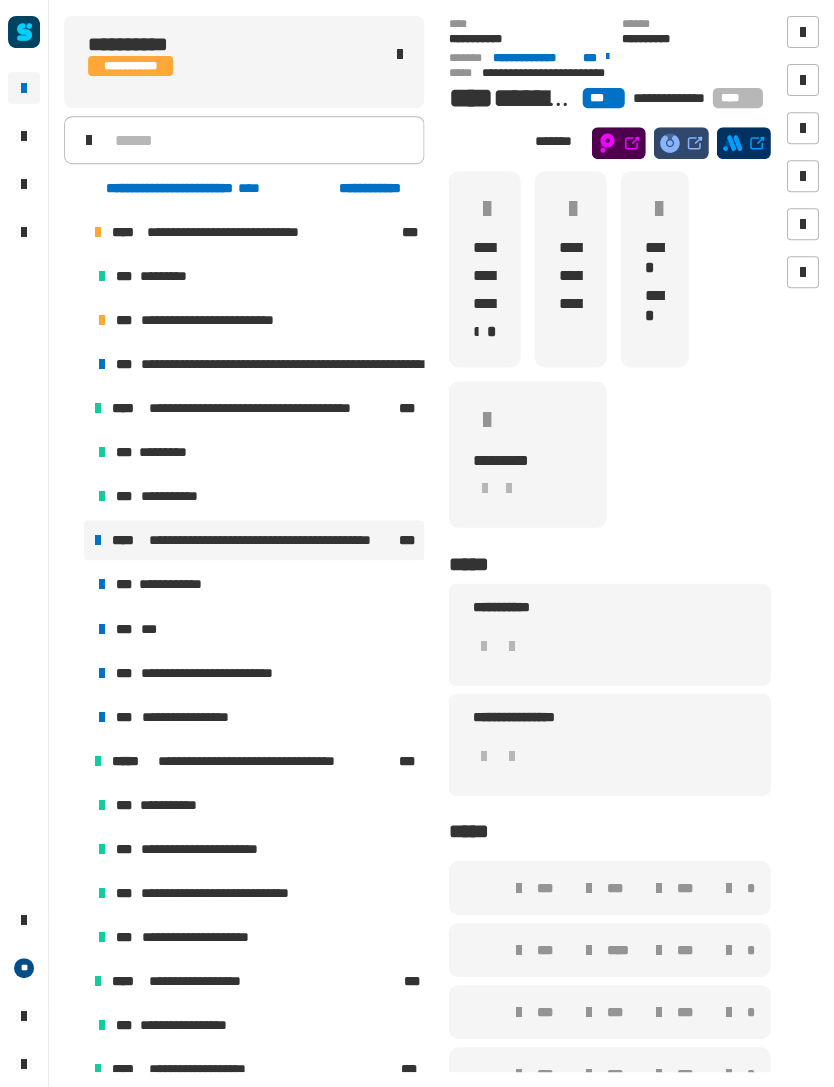 scroll, scrollTop: 0, scrollLeft: 0, axis: both 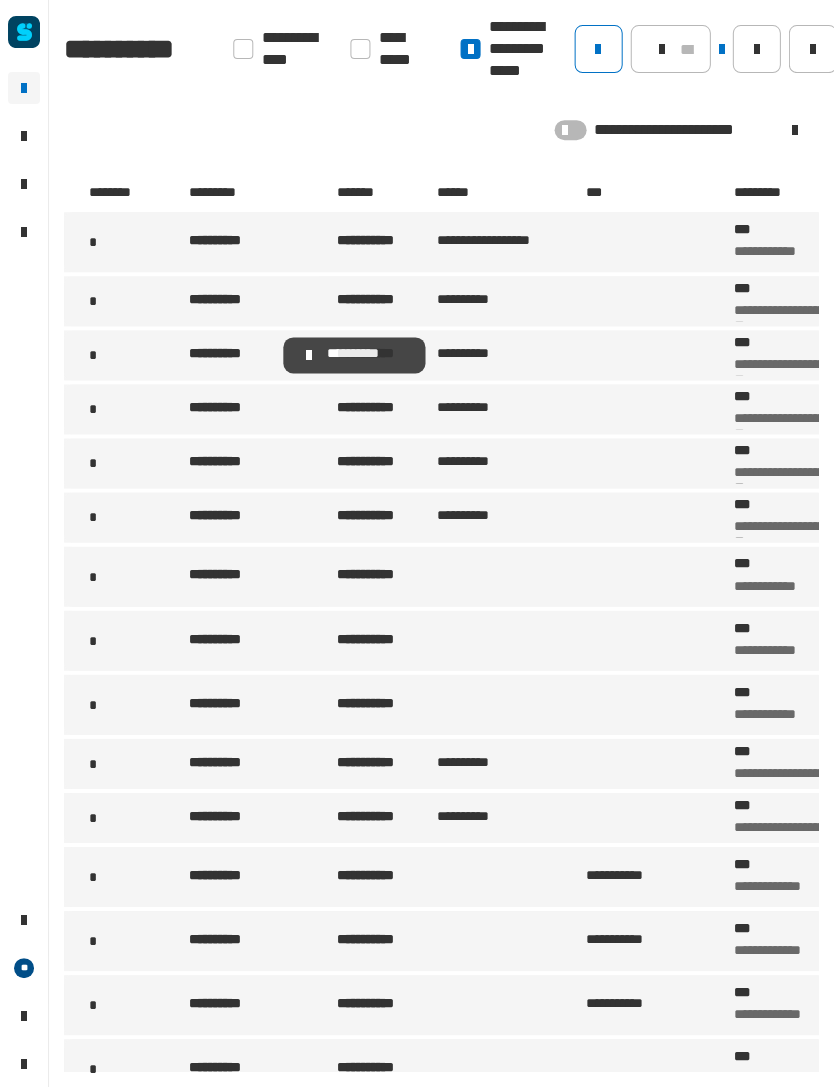 click on "**********" at bounding box center [232, 355] 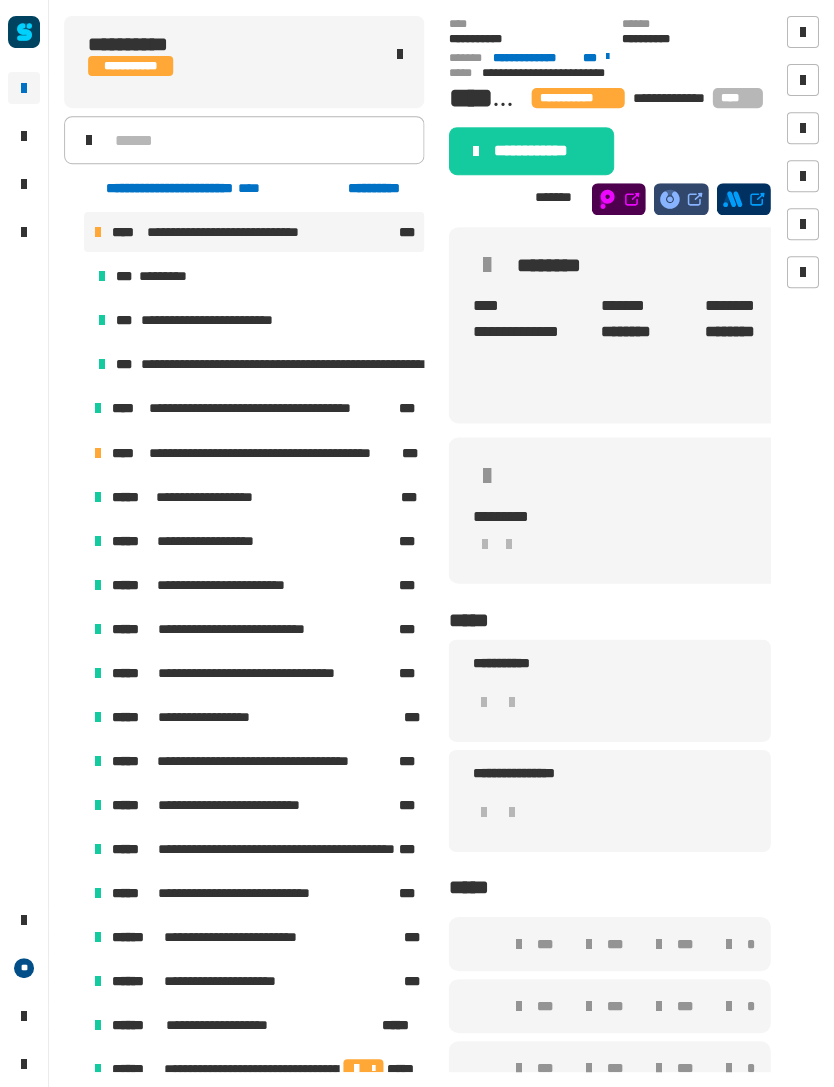 click on "**********" at bounding box center [220, 320] 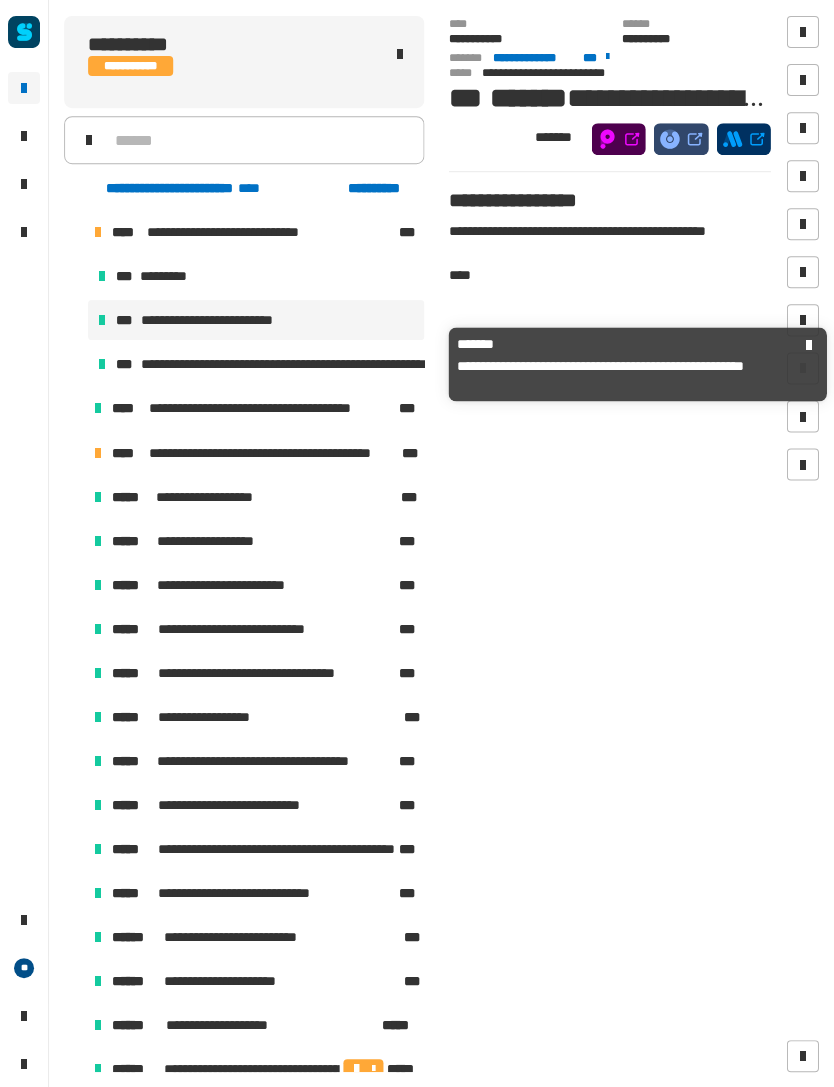 click on "**********" at bounding box center [290, 364] 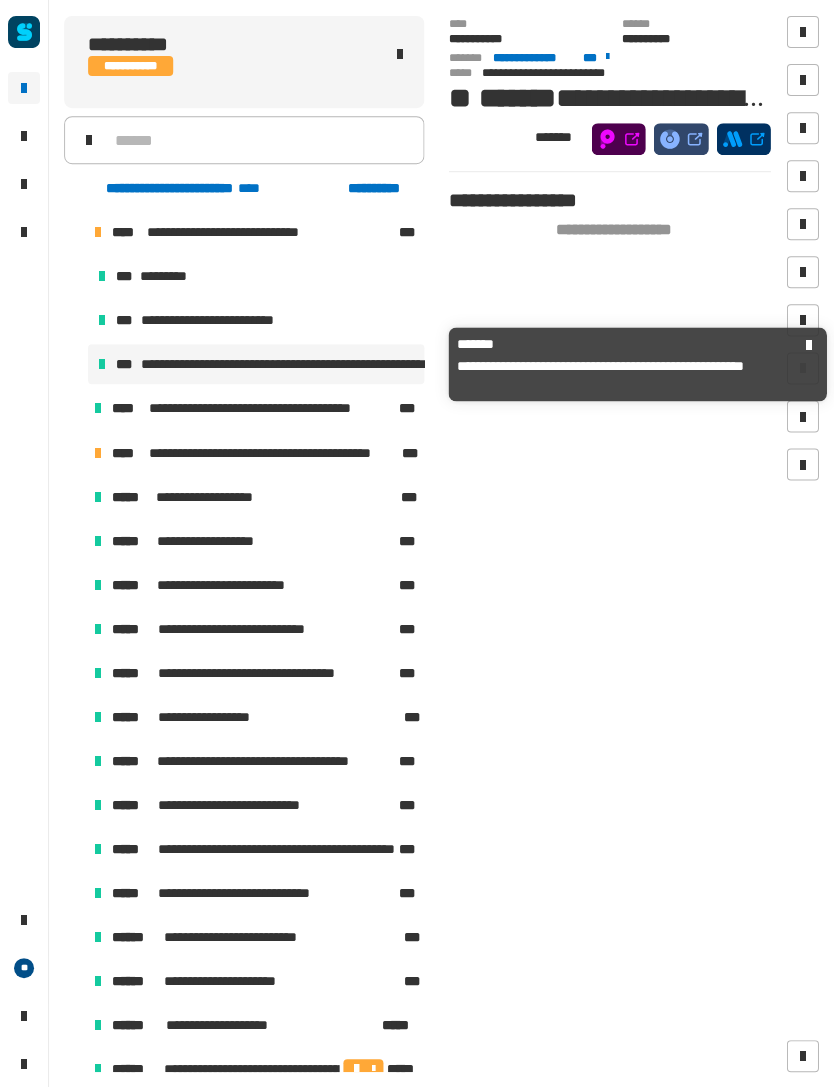 click on "*** *********" at bounding box center [256, 276] 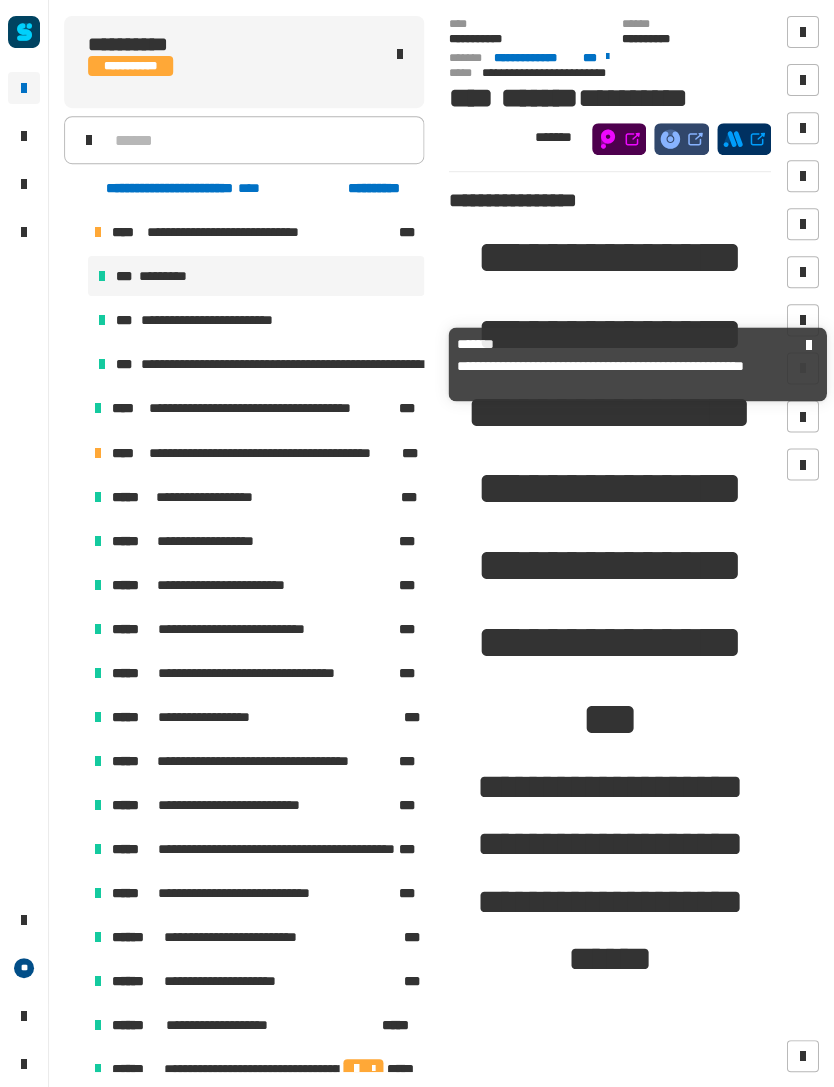 click on "**********" at bounding box center (220, 320) 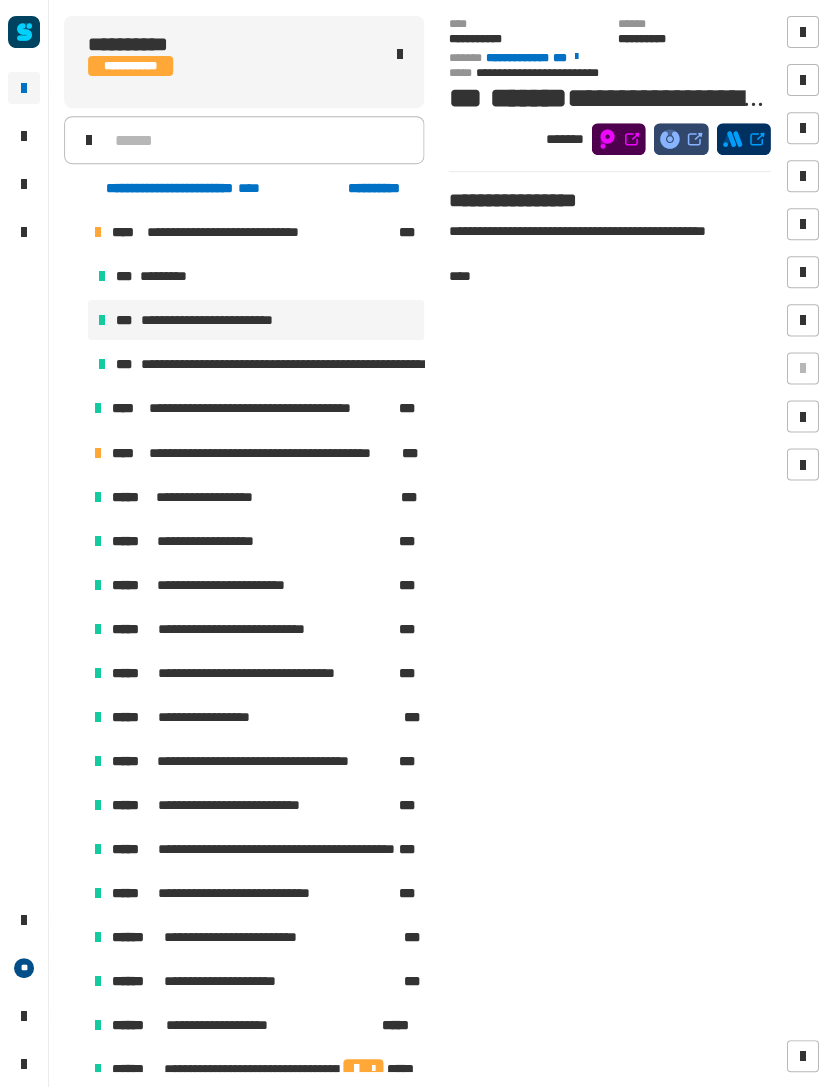 click on "*** *********" at bounding box center [256, 276] 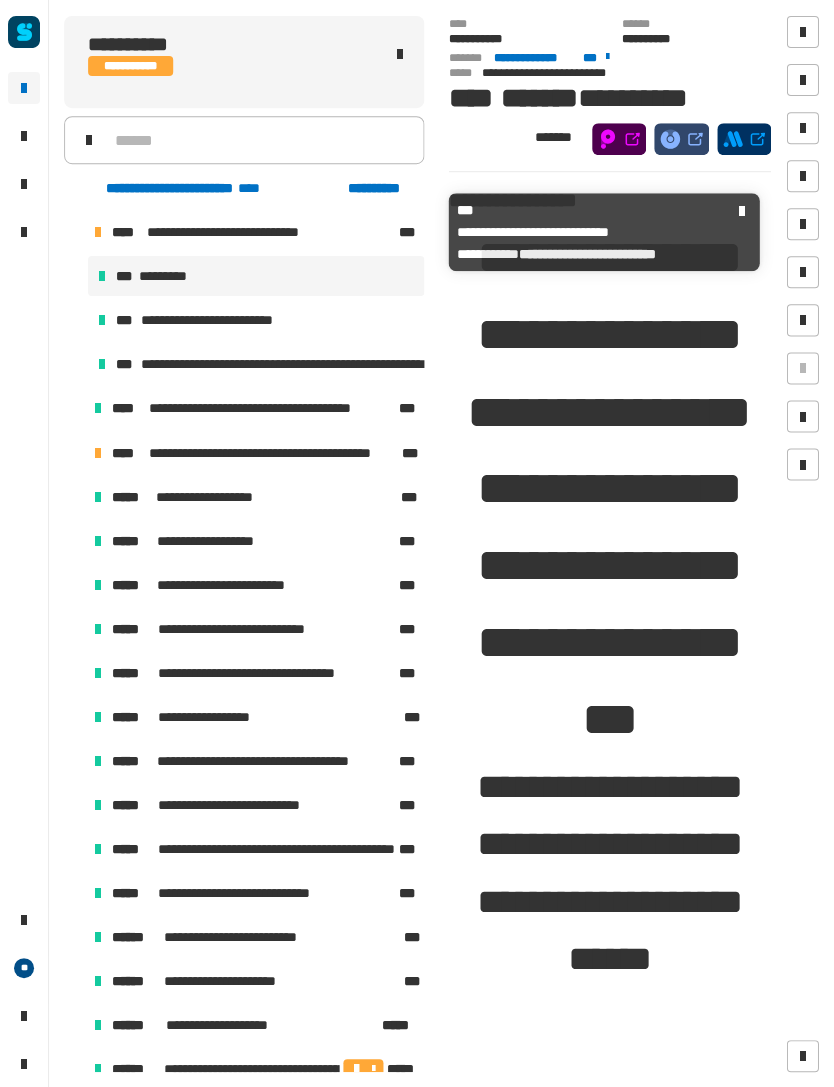 click on "**********" at bounding box center (240, 232) 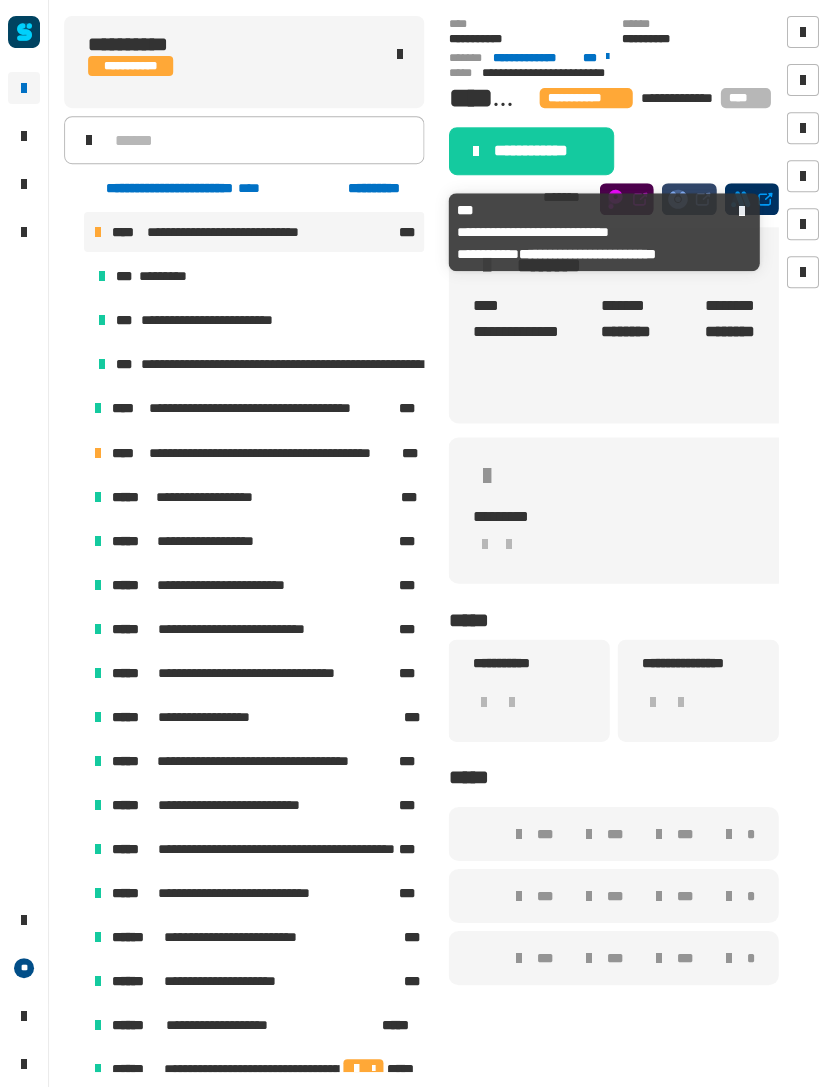 scroll, scrollTop: 0, scrollLeft: 0, axis: both 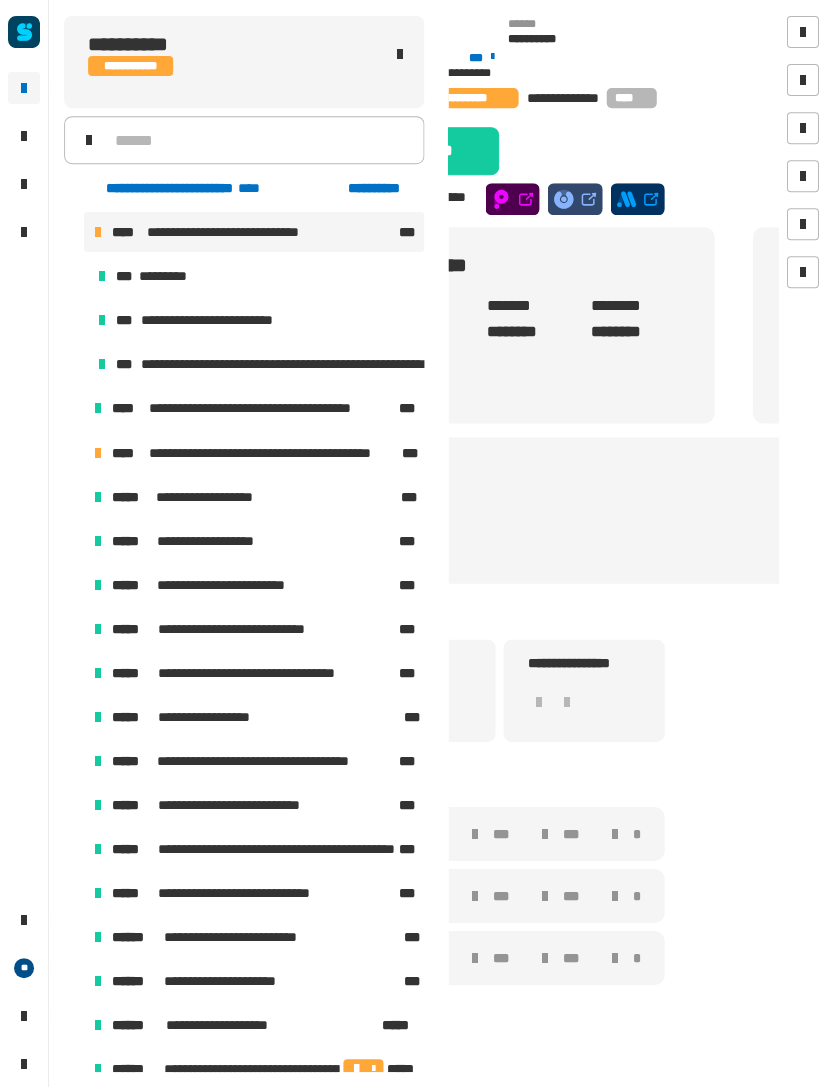 click 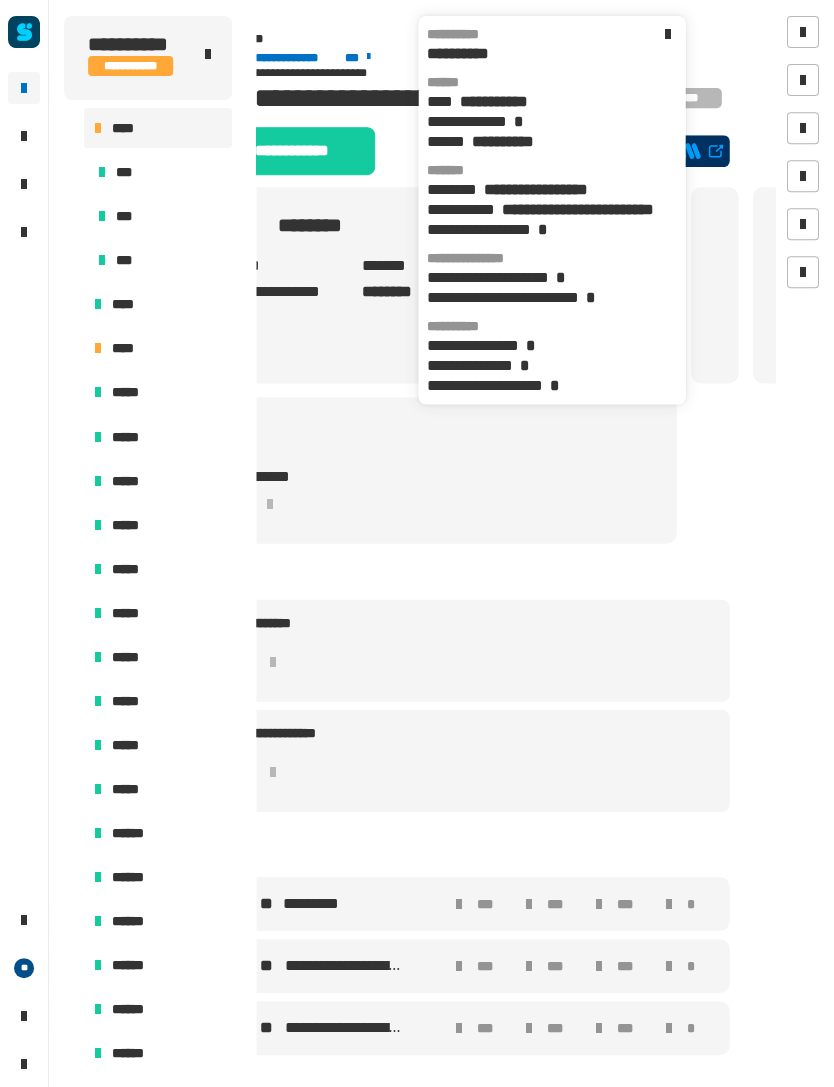 scroll, scrollTop: 0, scrollLeft: 44, axis: horizontal 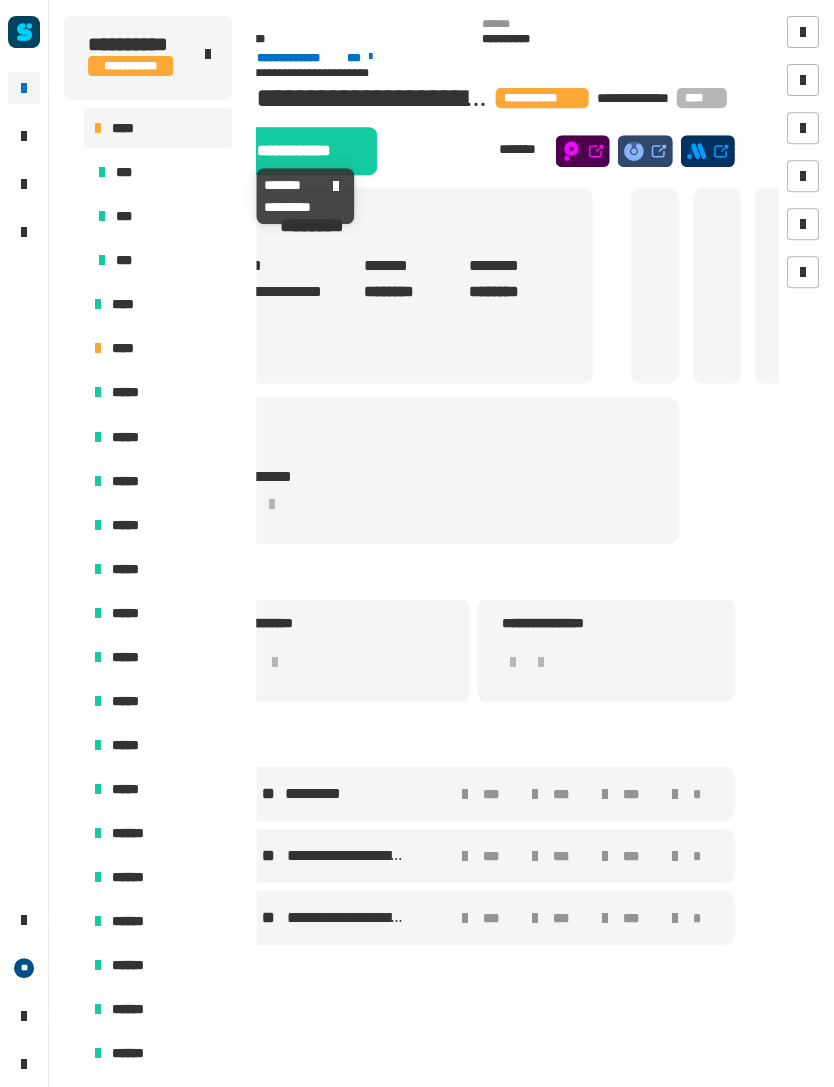 click on "***" at bounding box center (125, 172) 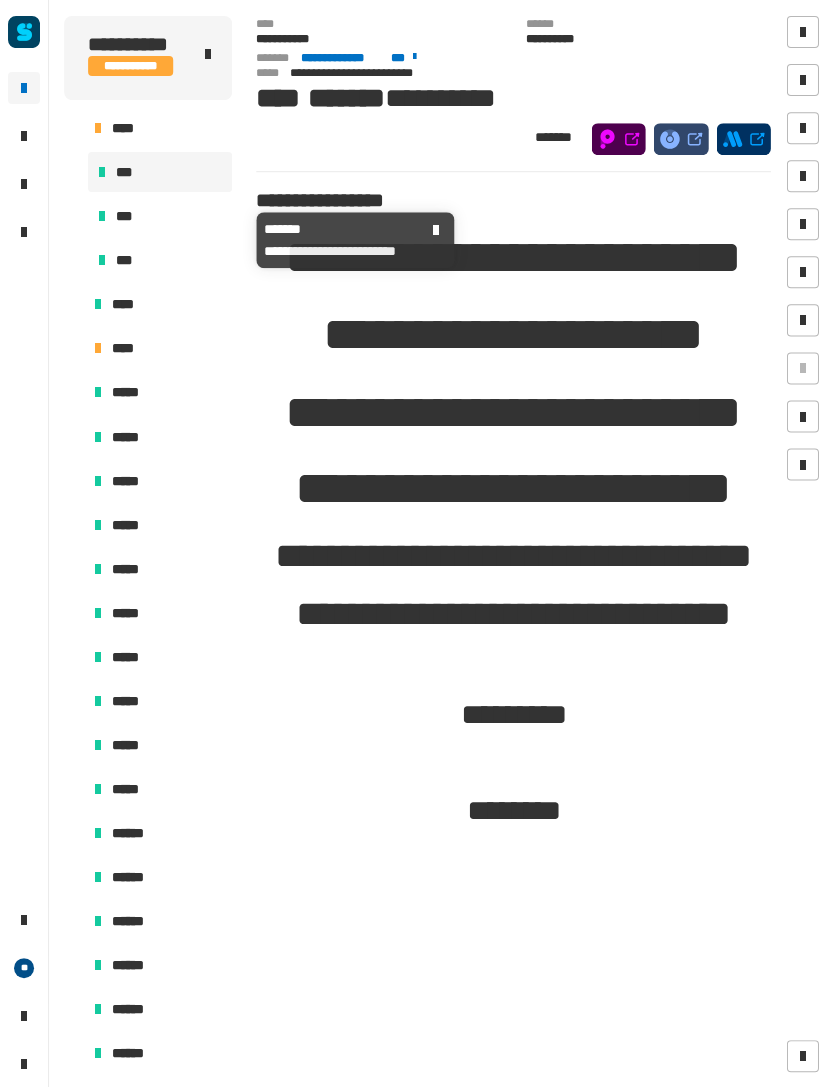 click on "***" at bounding box center (160, 216) 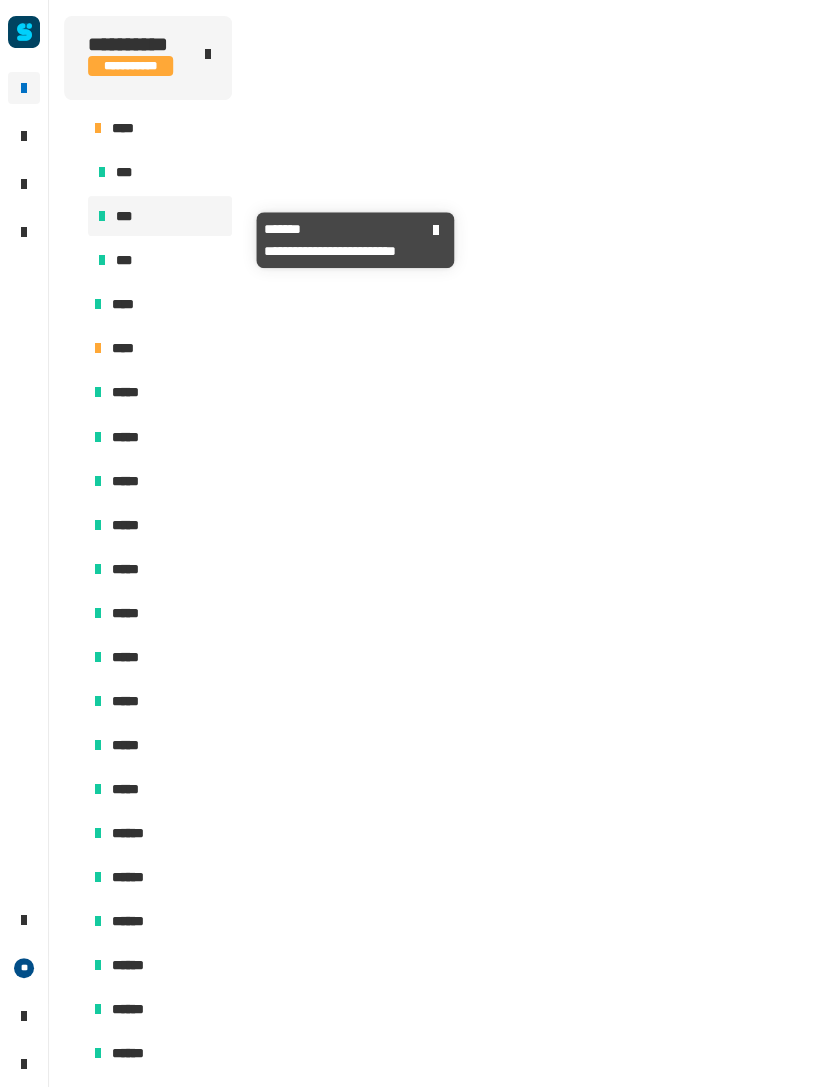 click on "***" at bounding box center [160, 216] 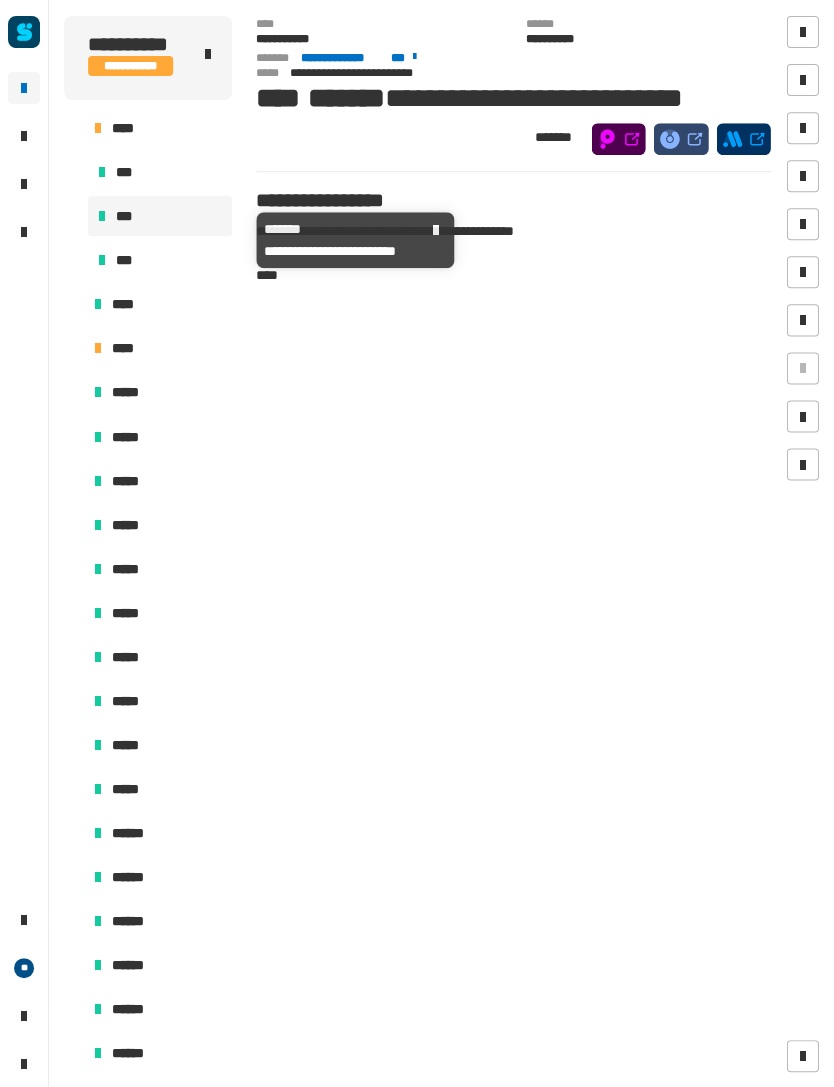 click on "**********" 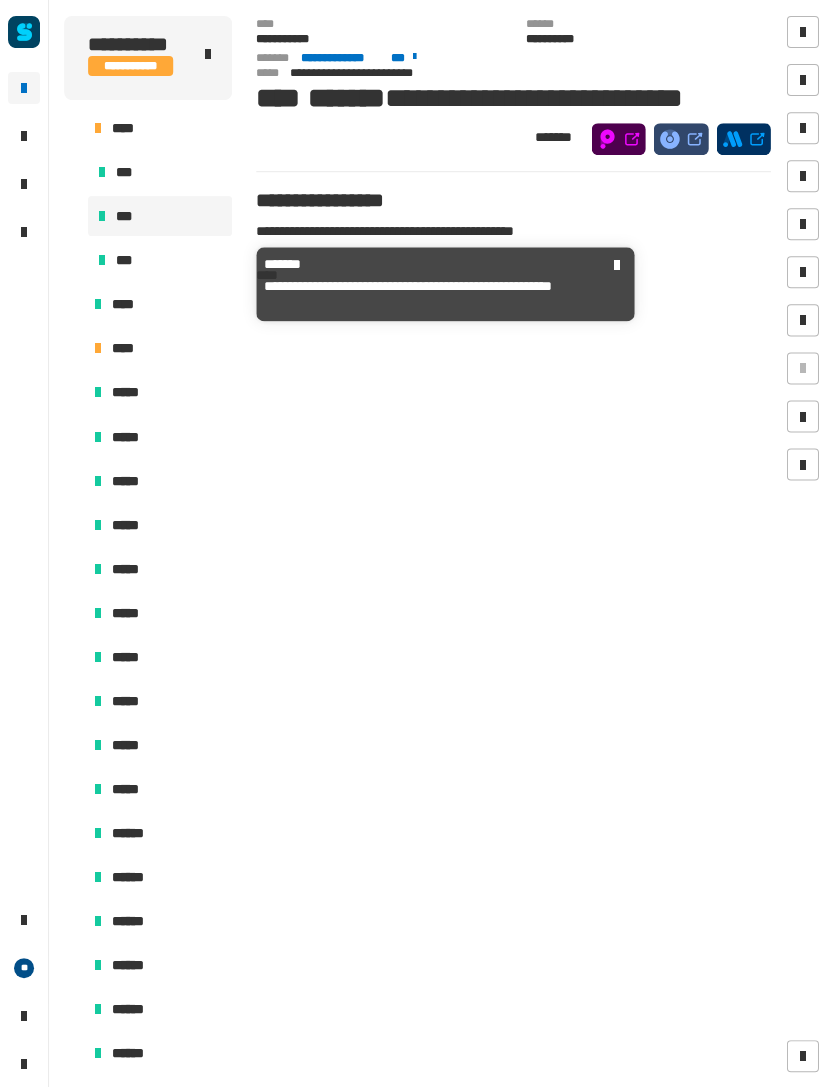 click on "***" at bounding box center (160, 260) 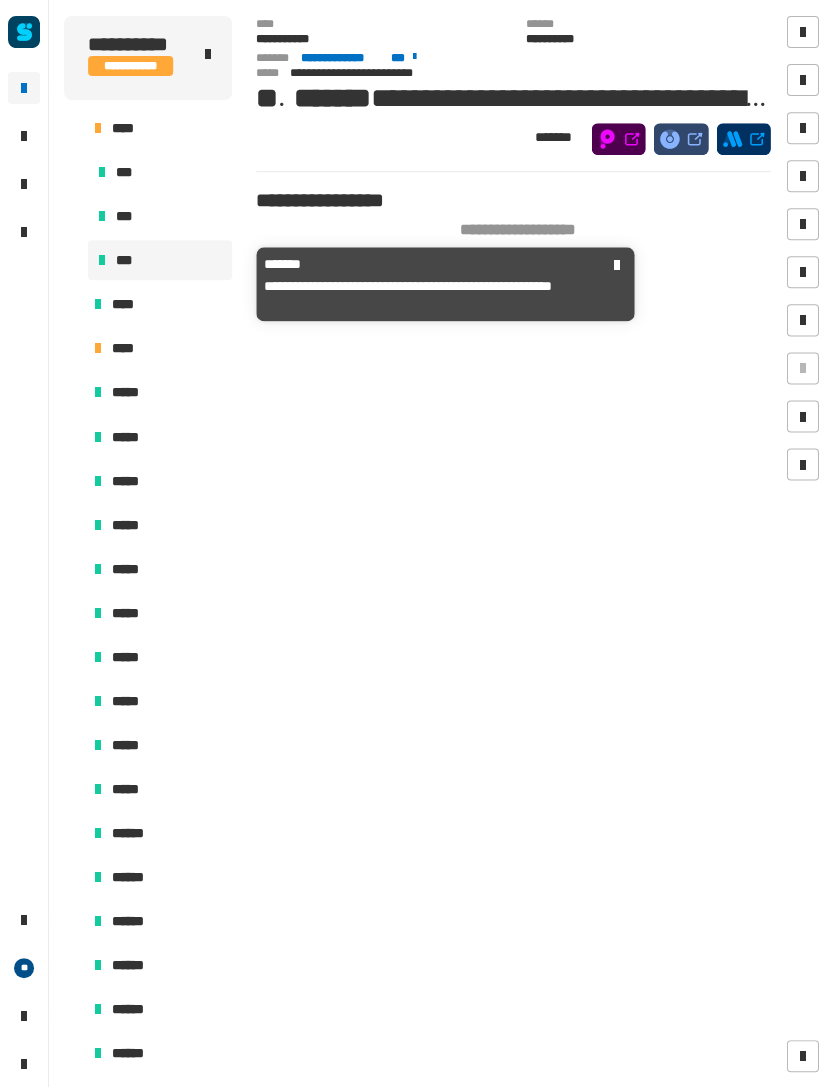 click on "**********" 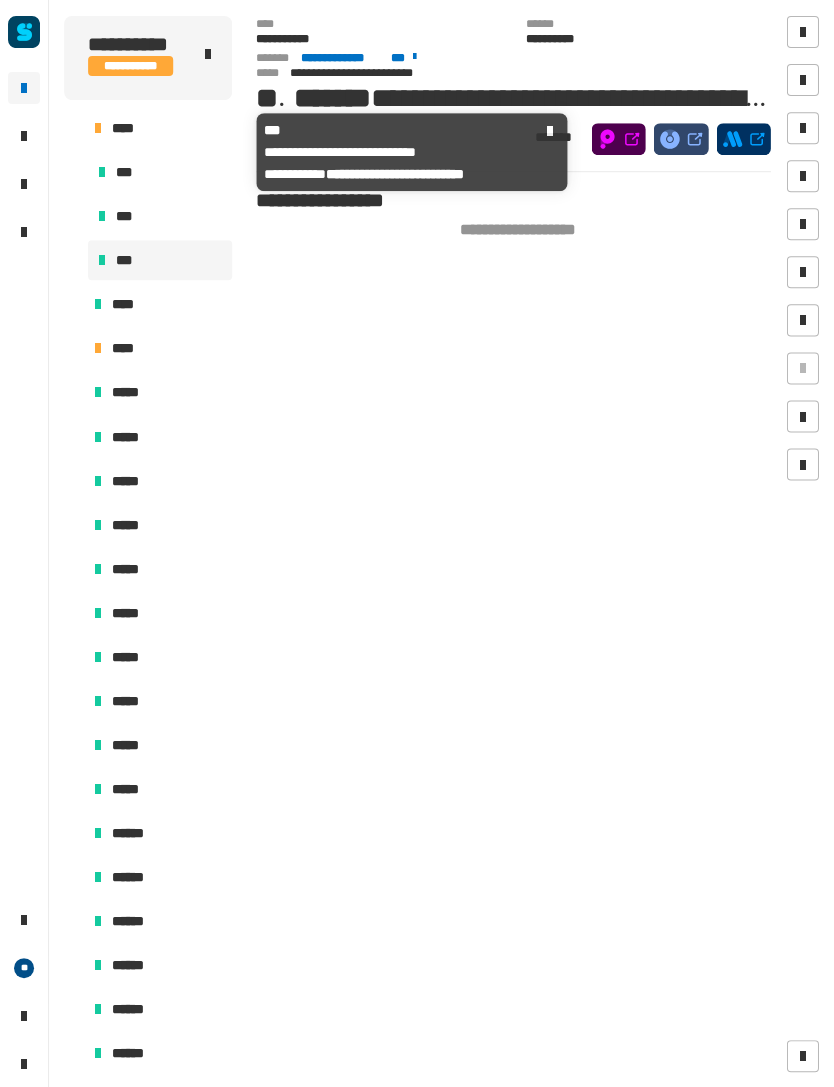 click on "****" at bounding box center [168, 128] 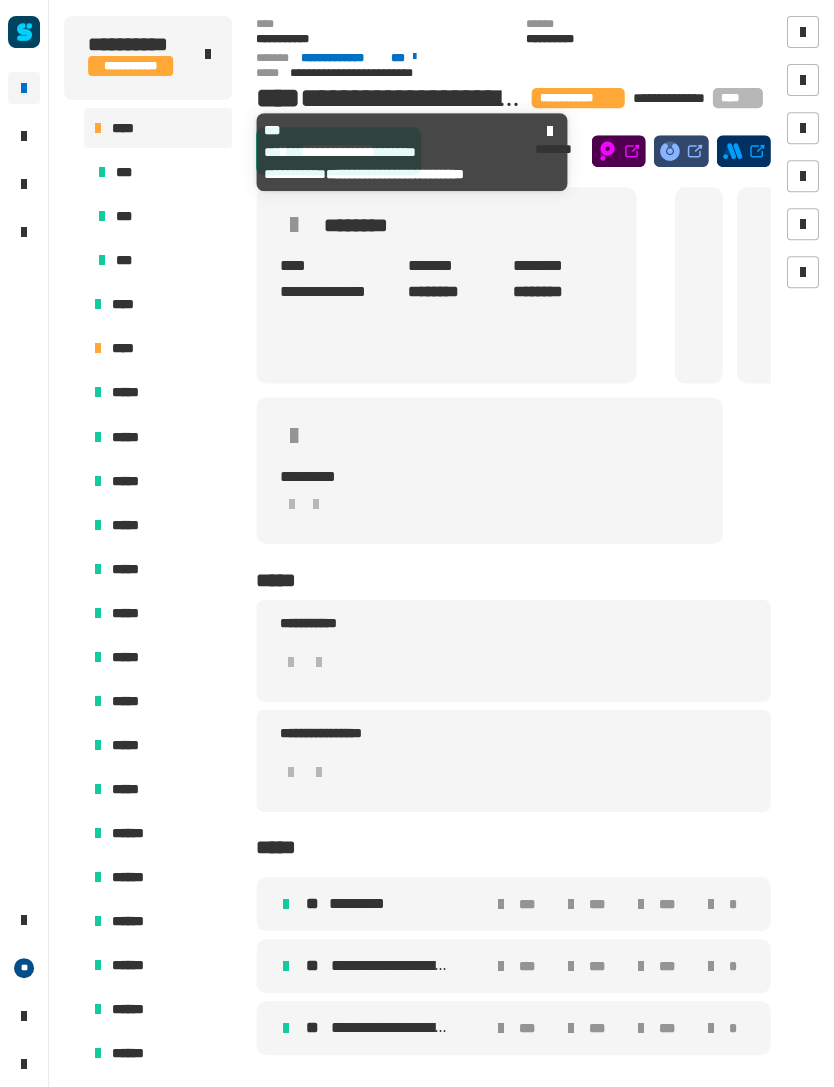 click on "**********" 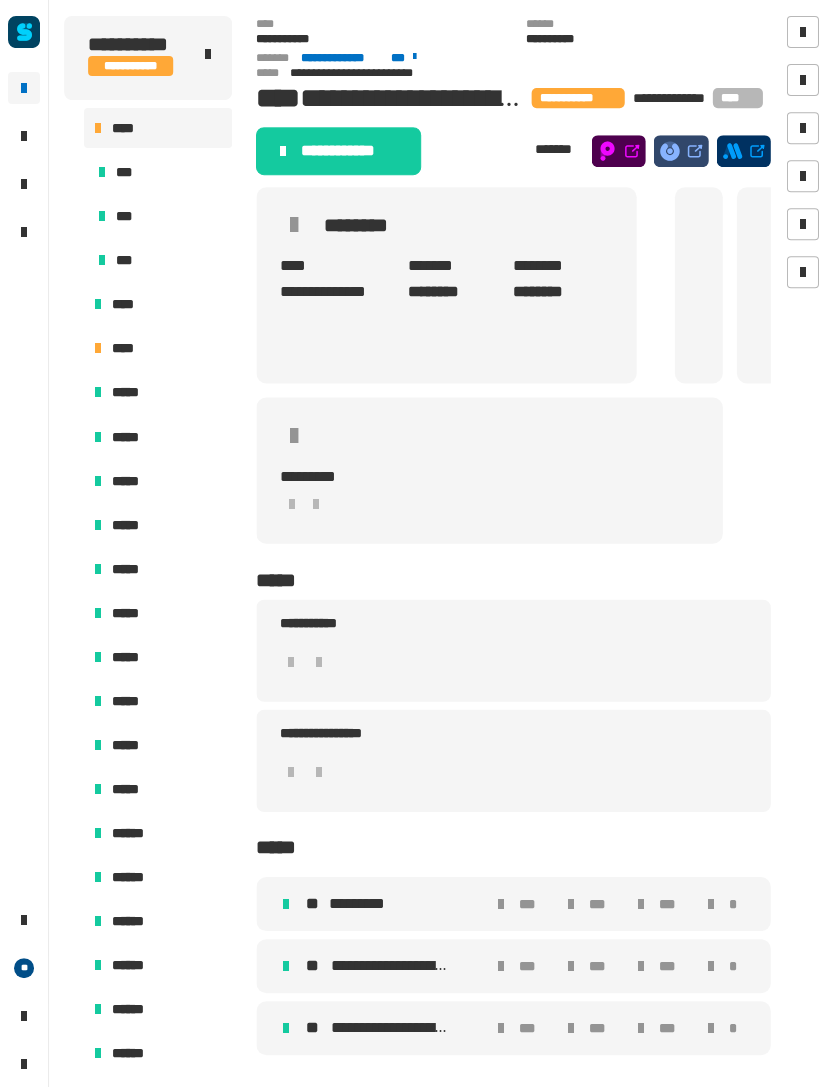 click on "**********" 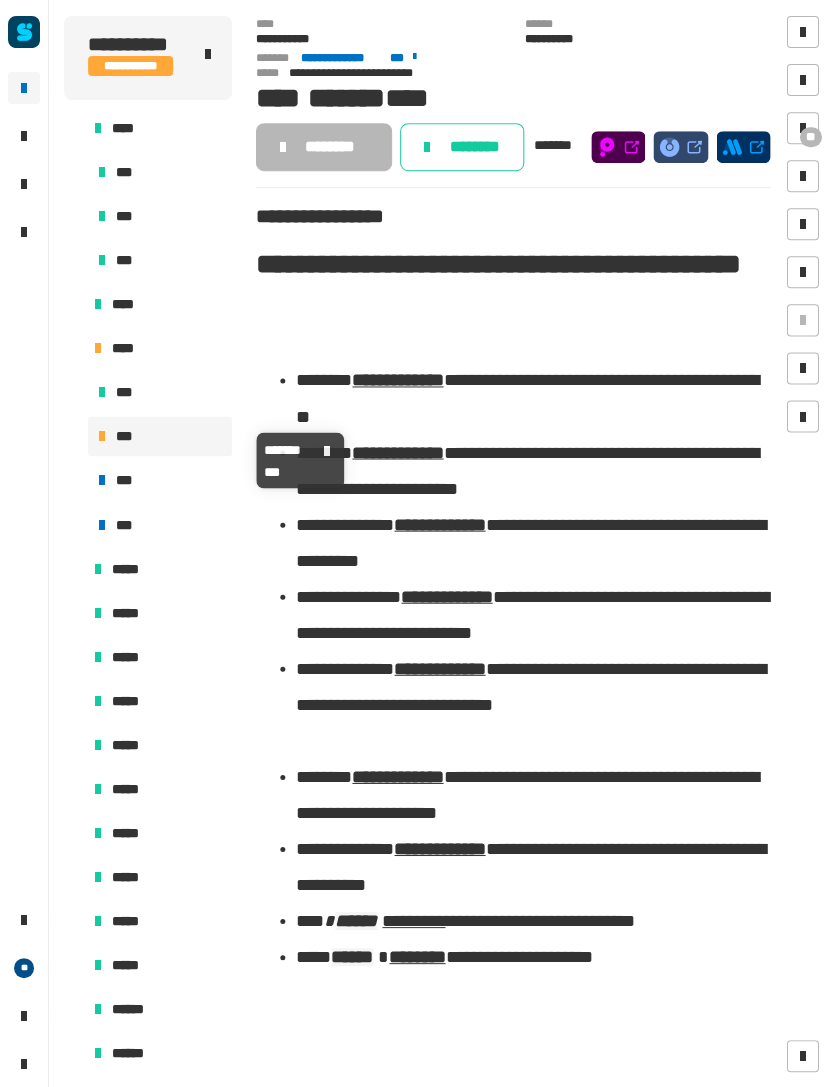 click on "***" at bounding box center (160, 436) 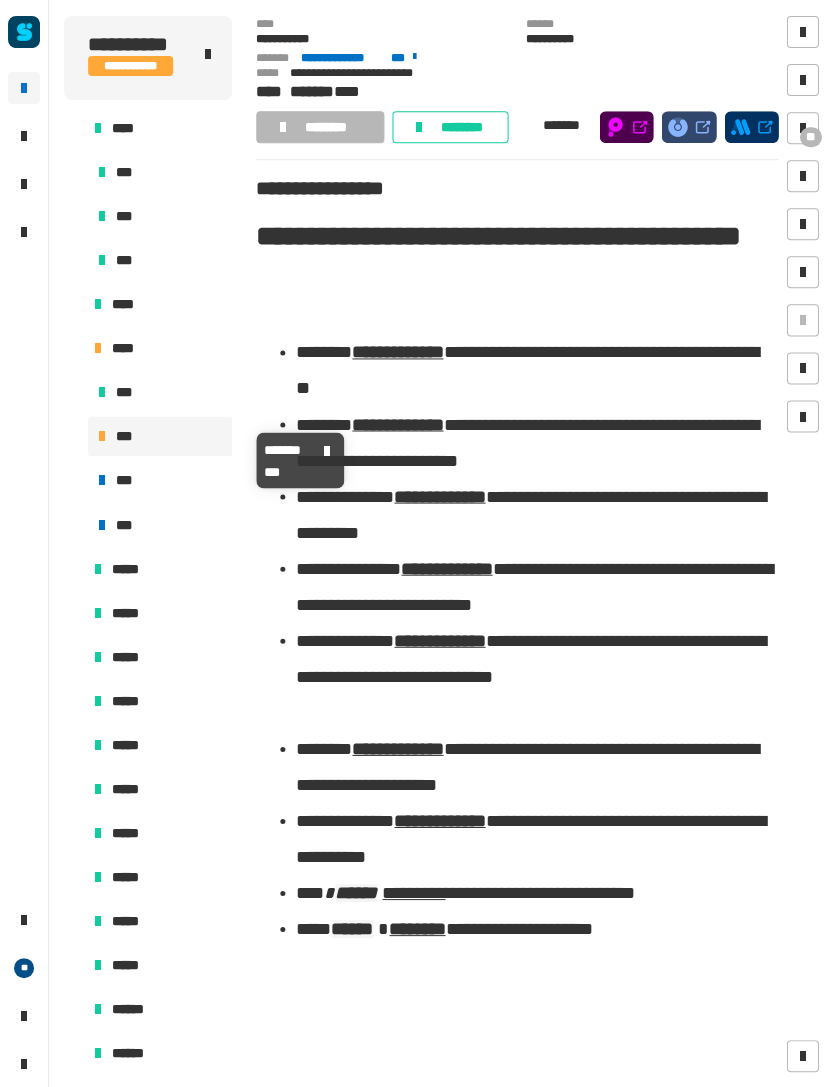 scroll, scrollTop: 18, scrollLeft: 0, axis: vertical 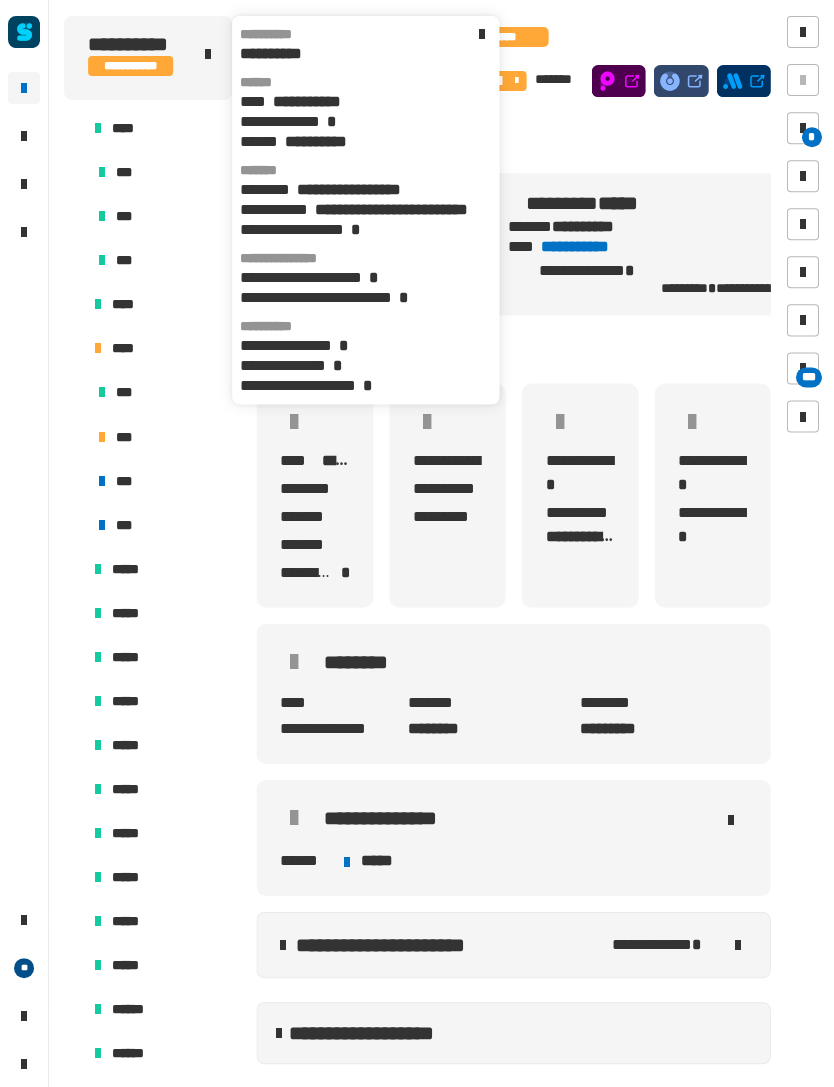 click on "**********" 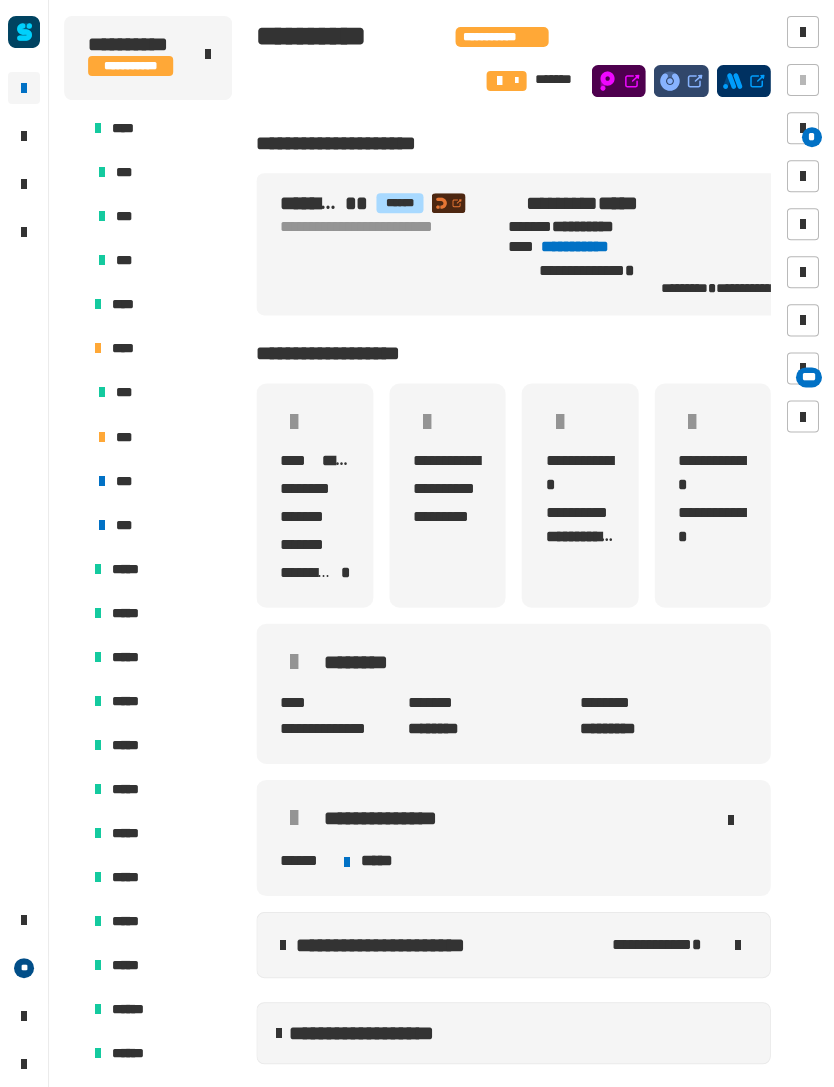 click 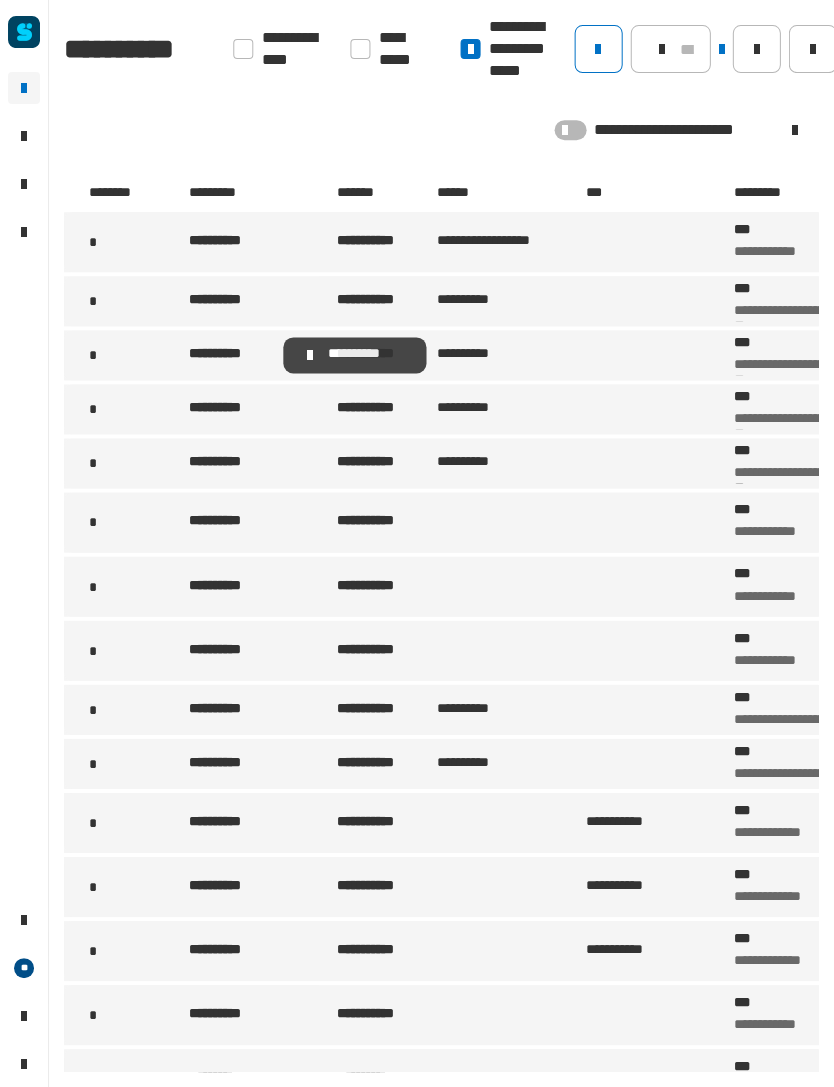 click on "**********" at bounding box center [232, 355] 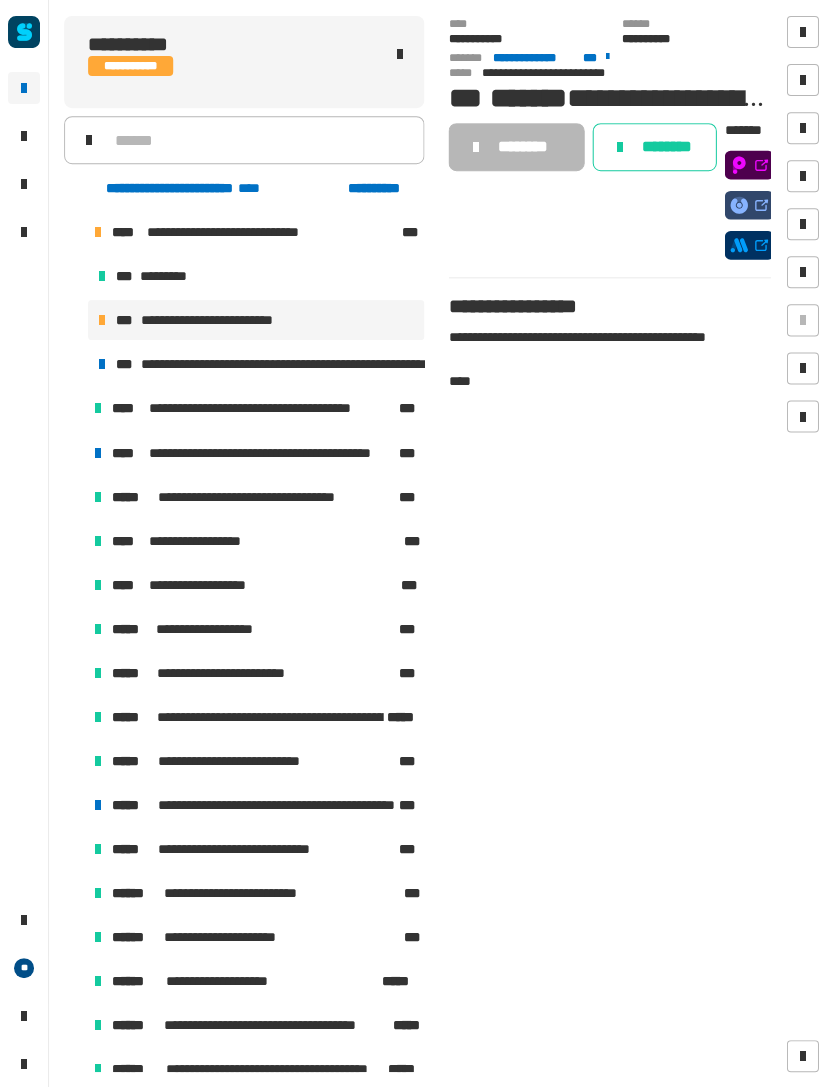 click on "********" 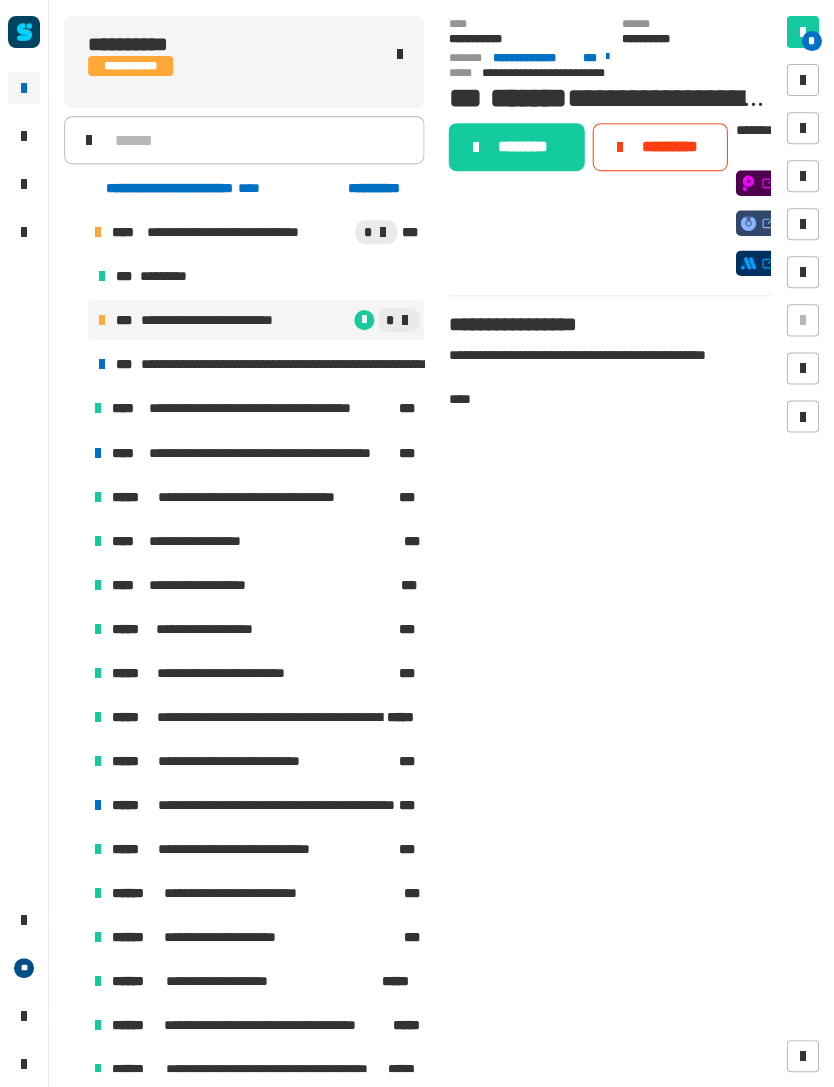 click on "********" 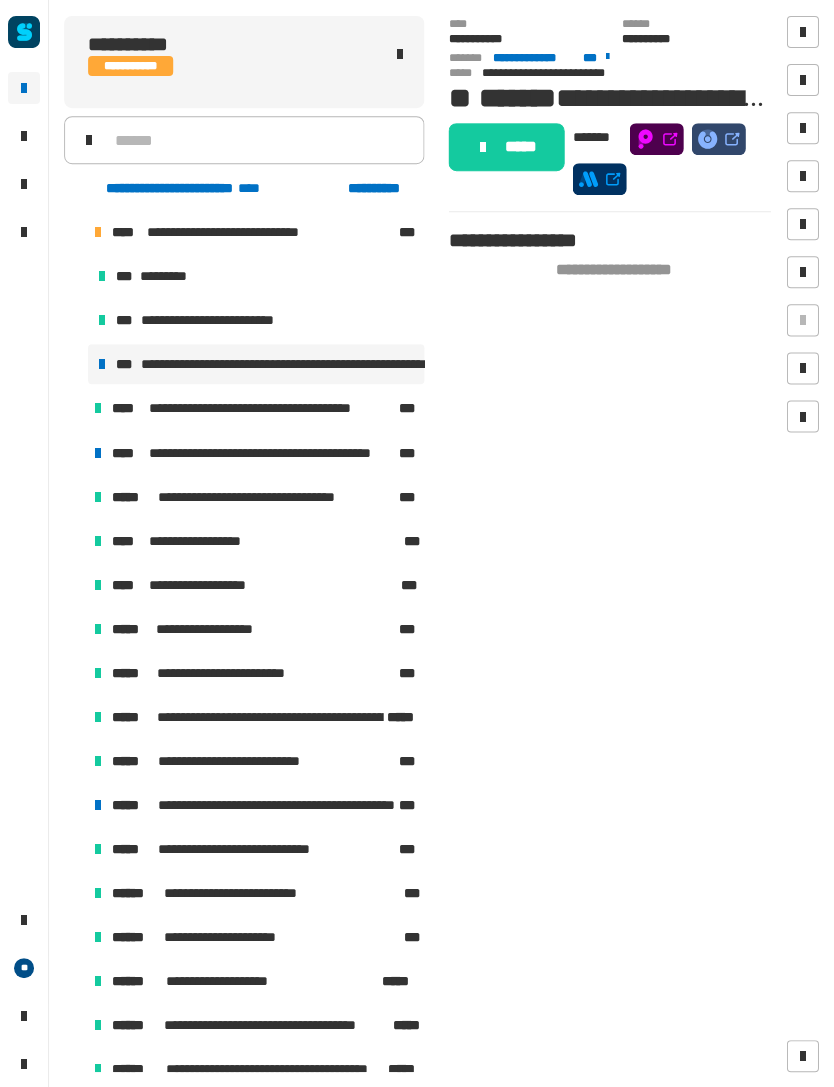click on "*****" 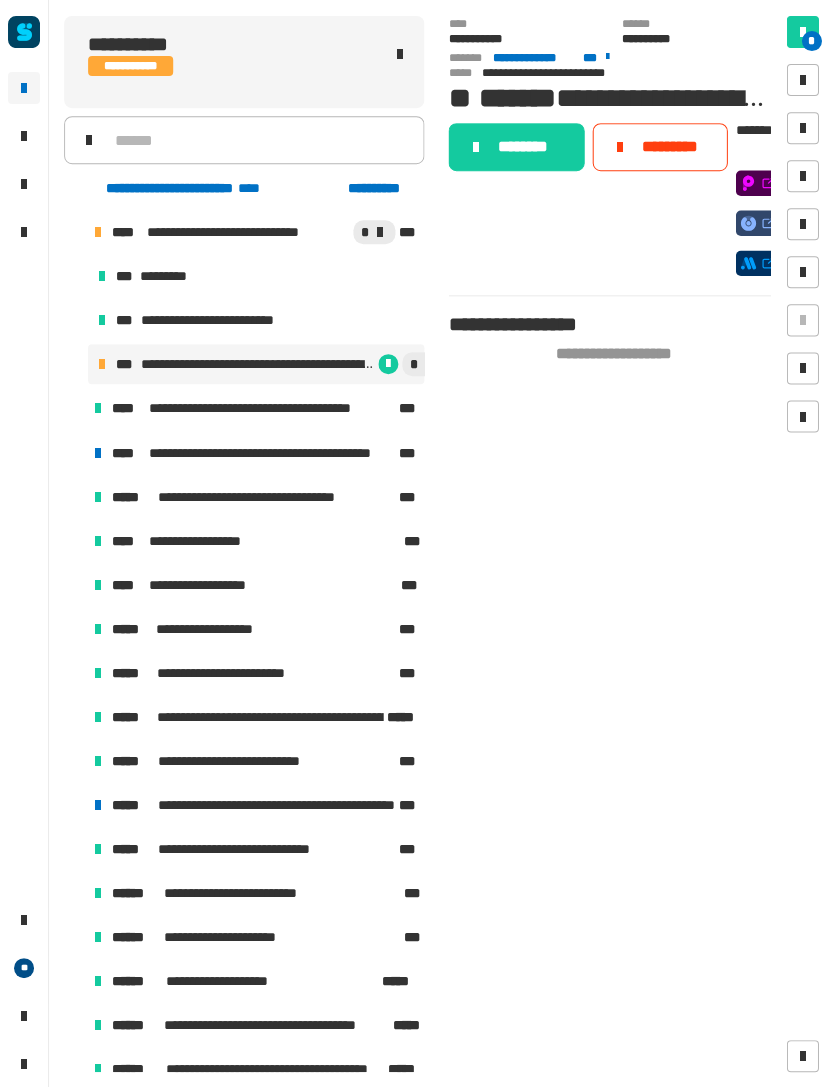 click on "********" 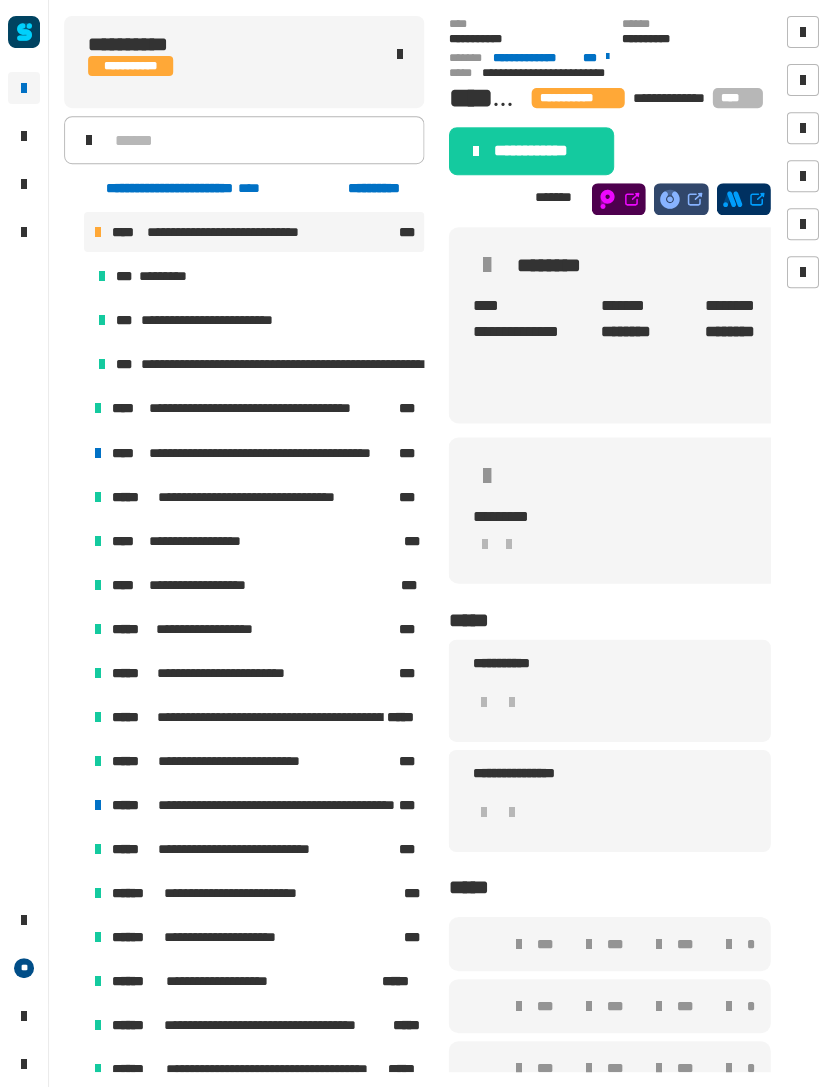click on "**********" 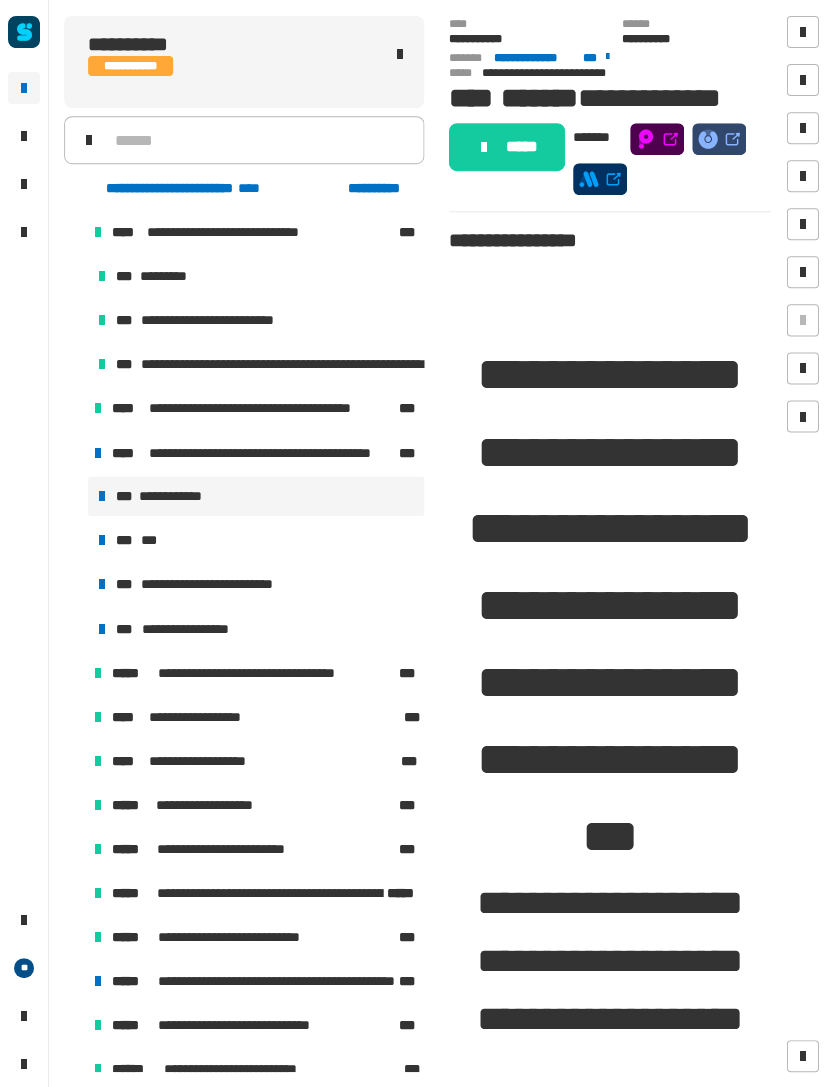 scroll, scrollTop: 0, scrollLeft: 0, axis: both 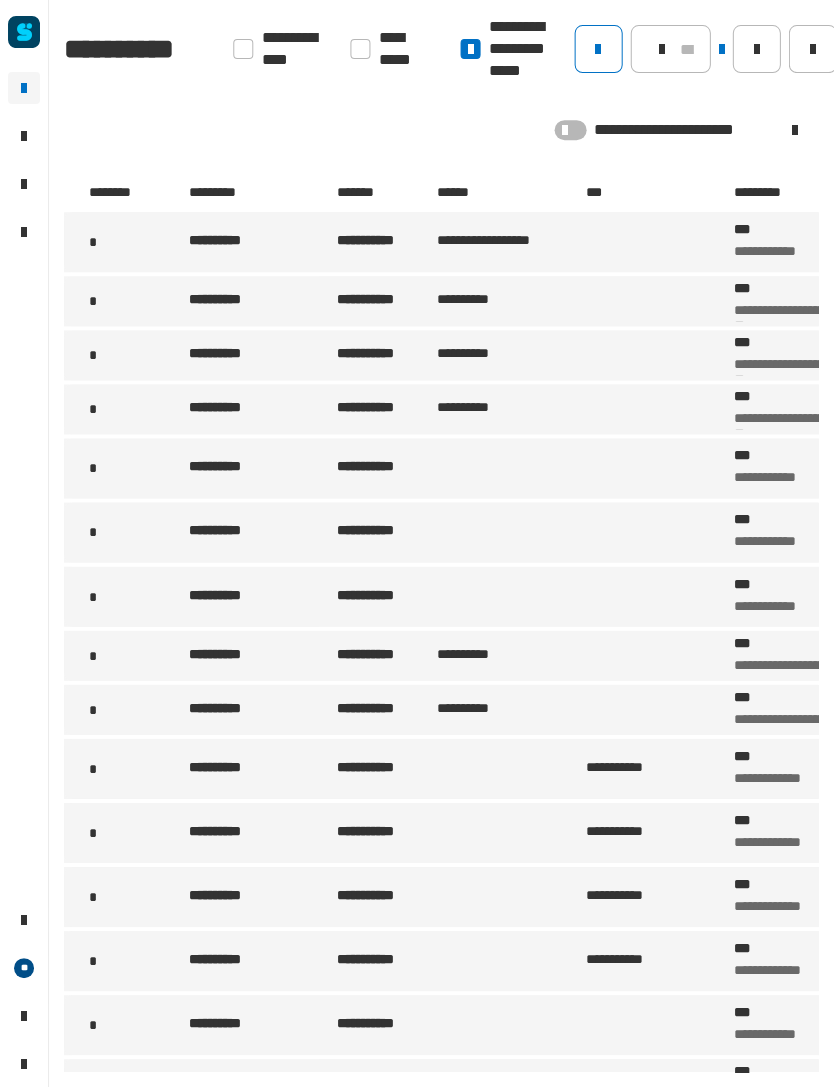 click on "**********" at bounding box center (261, 709) 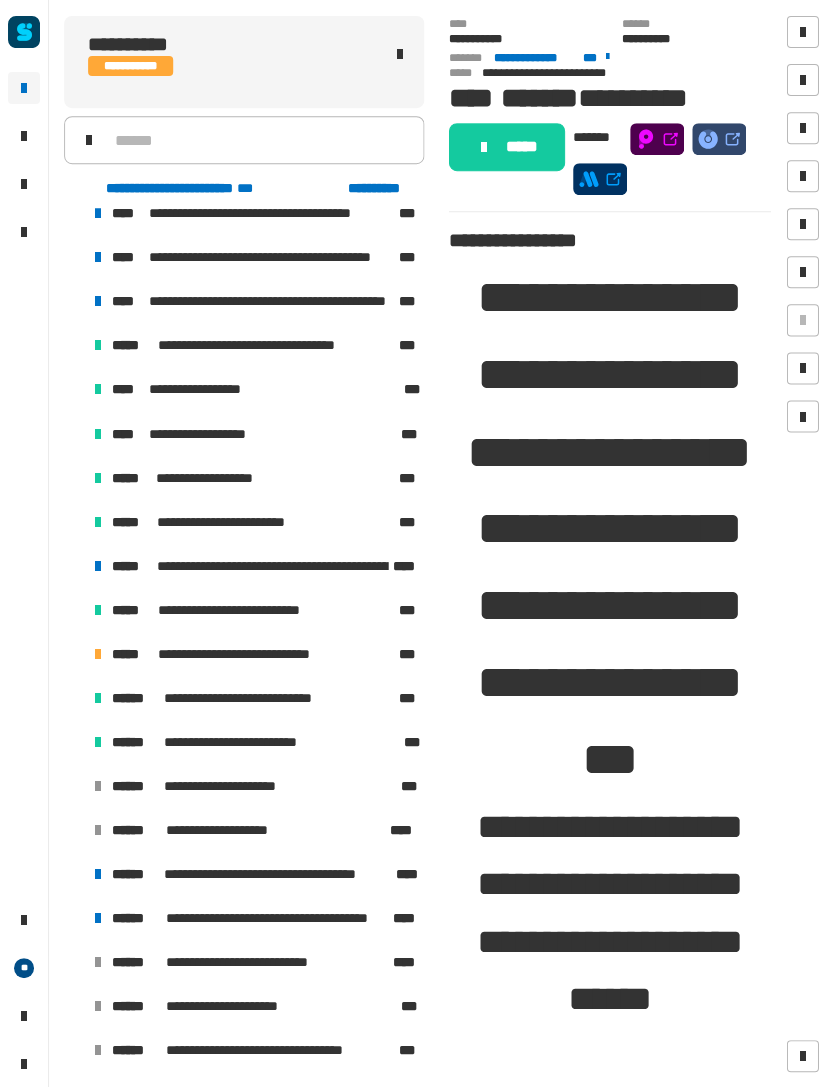 scroll, scrollTop: 200, scrollLeft: 0, axis: vertical 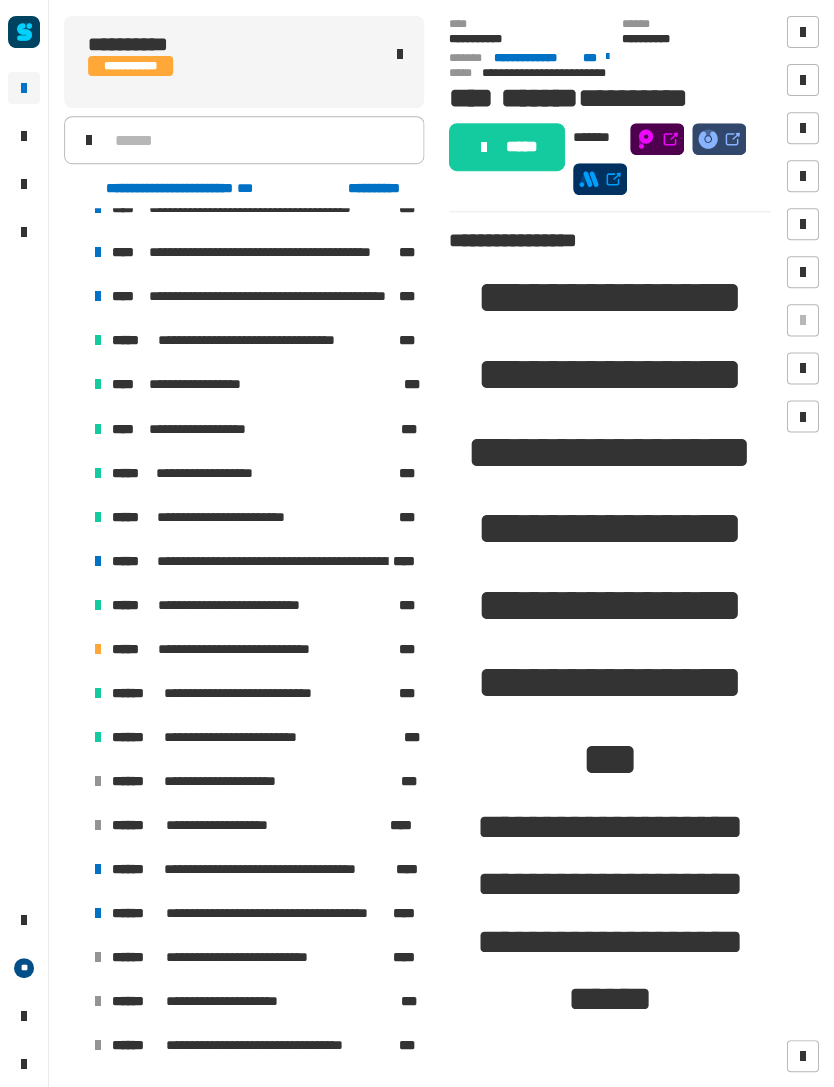 click at bounding box center (74, 648) 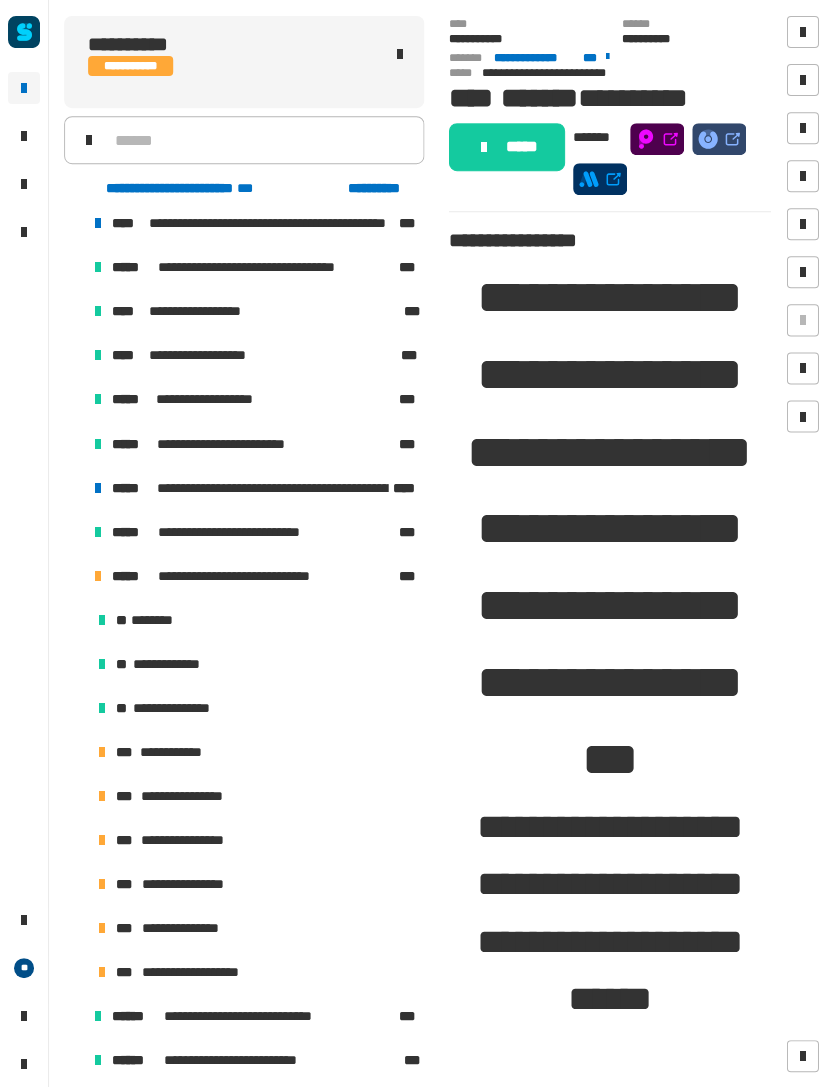 scroll, scrollTop: 302, scrollLeft: 0, axis: vertical 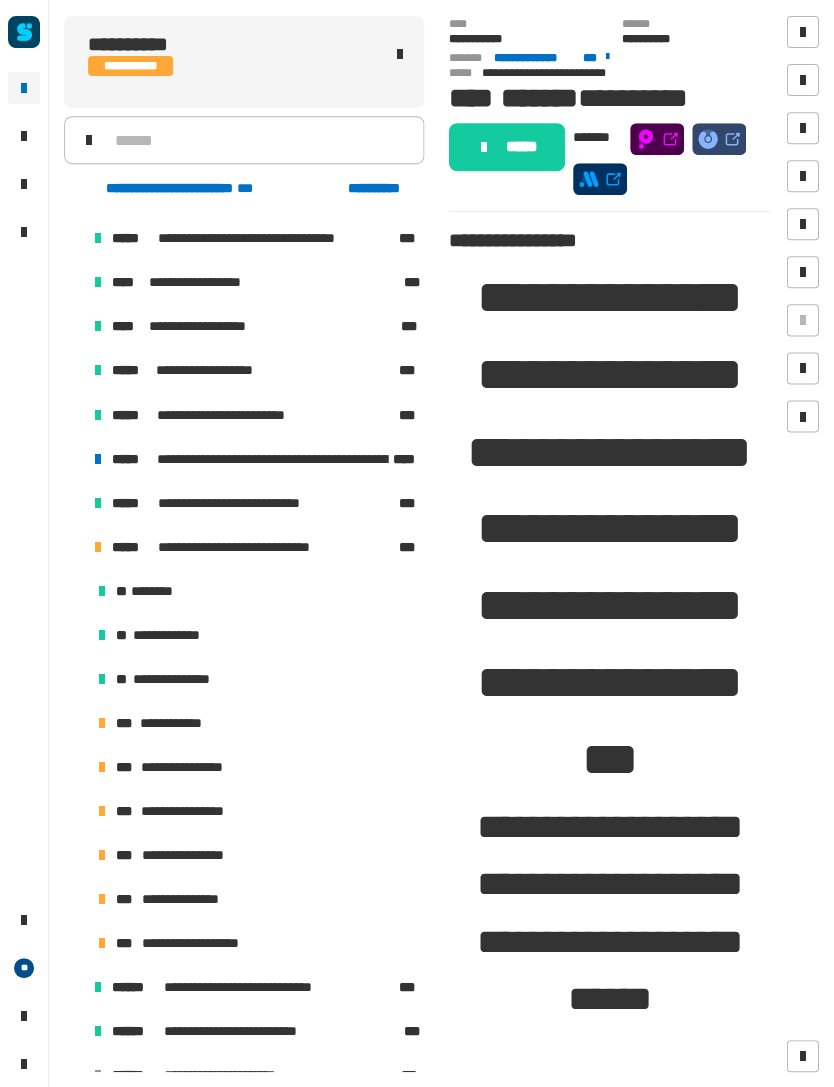 click on "**********" at bounding box center (256, 722) 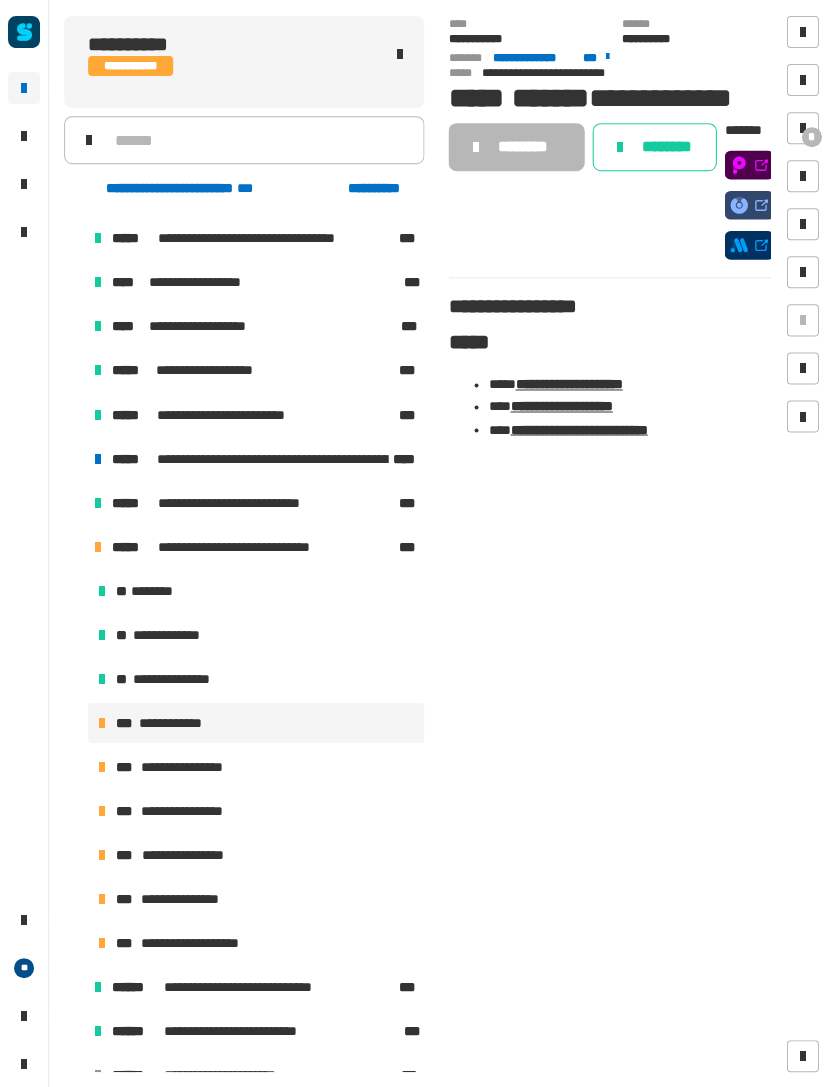 click on "*" at bounding box center (802, 128) 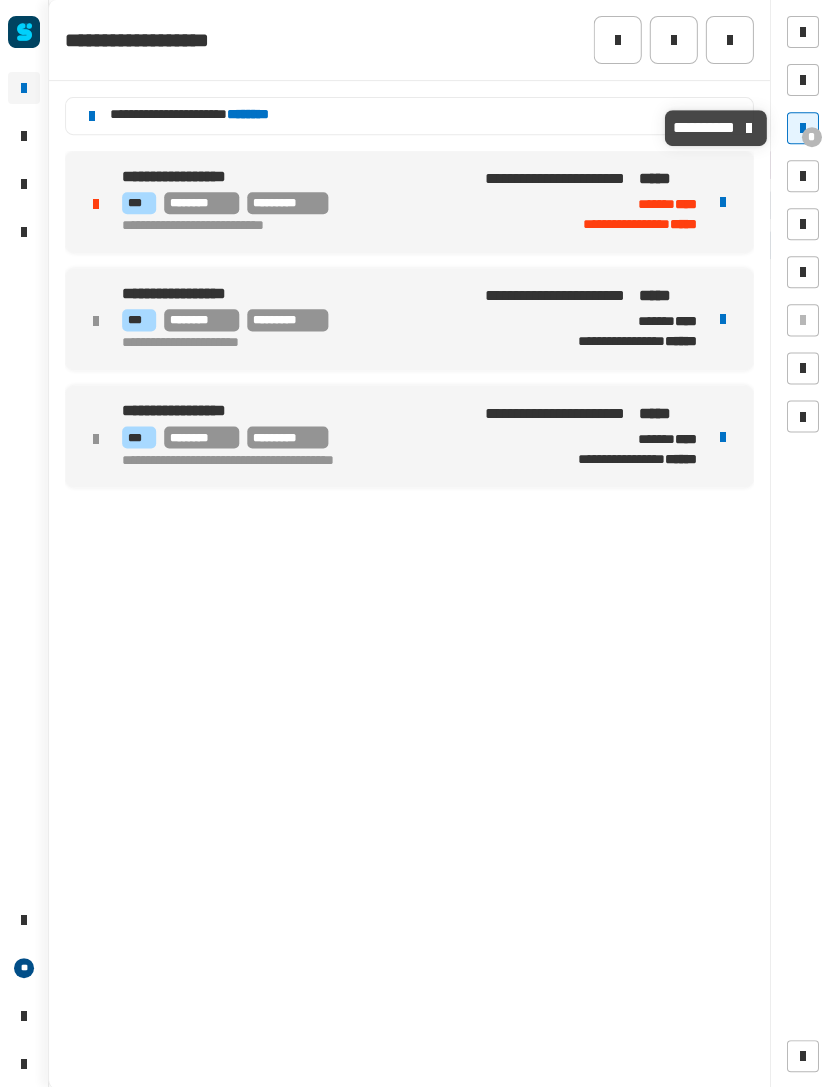 click 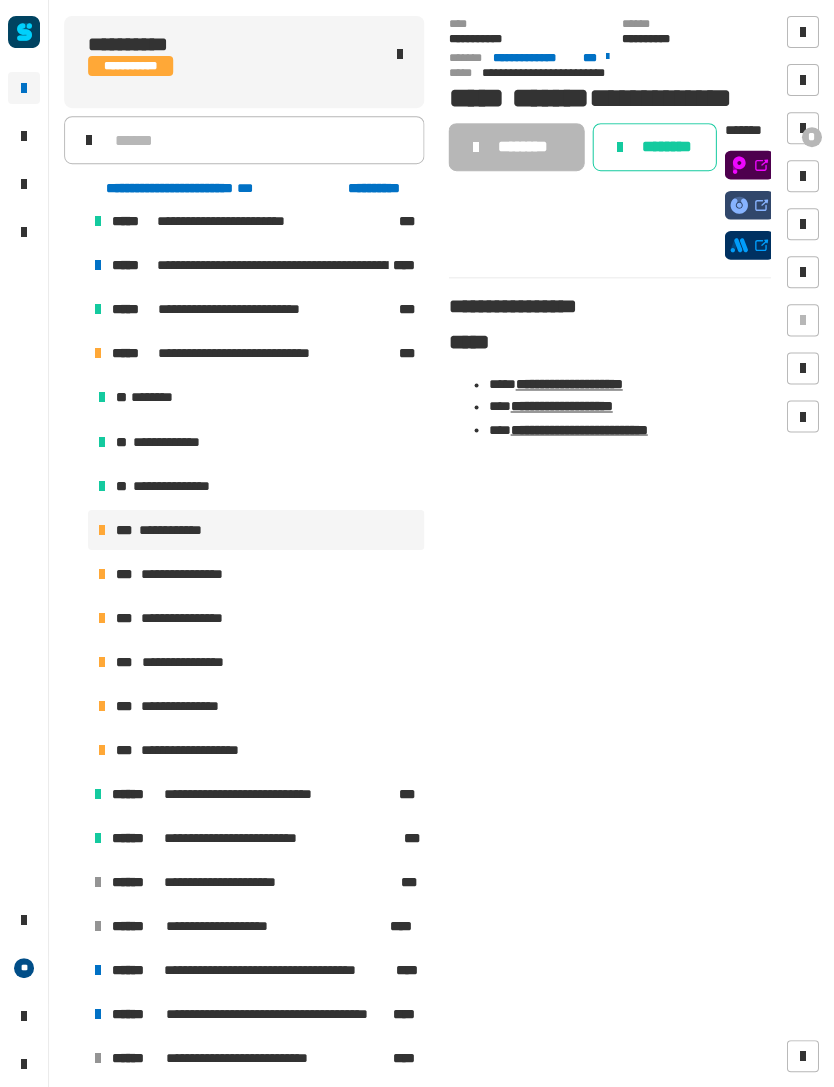 scroll, scrollTop: 500, scrollLeft: 0, axis: vertical 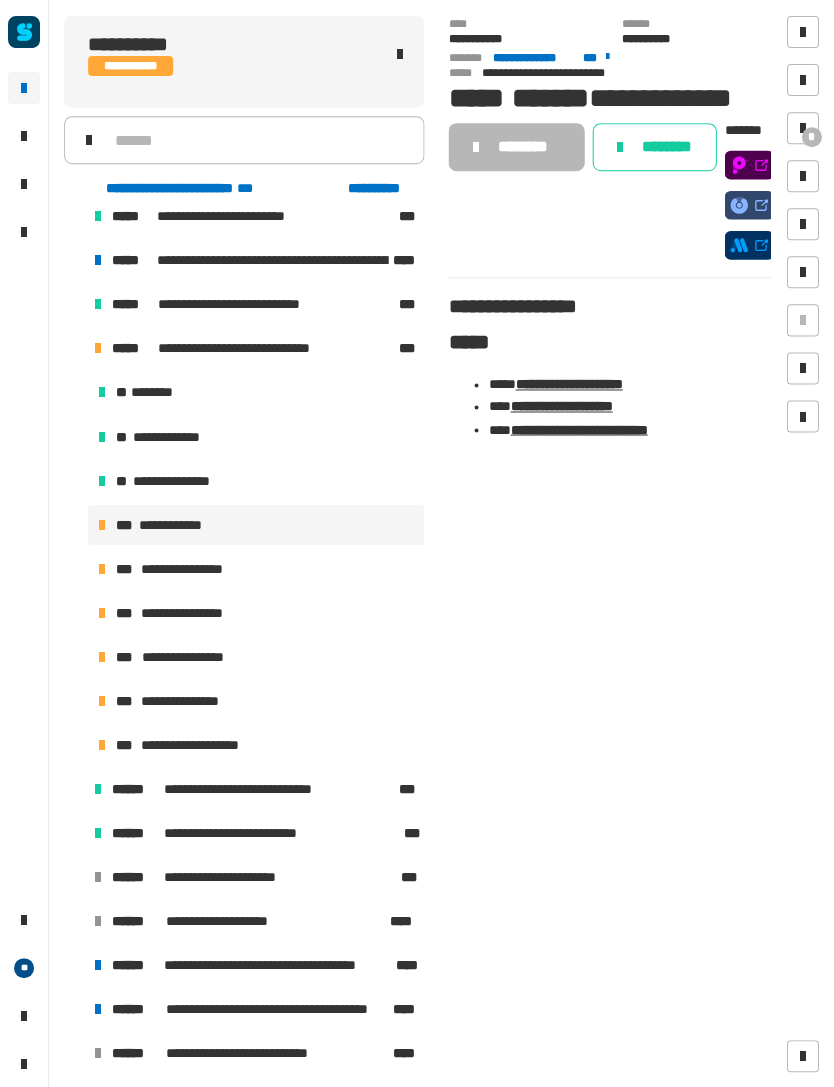 click on "**********" at bounding box center (256, 744) 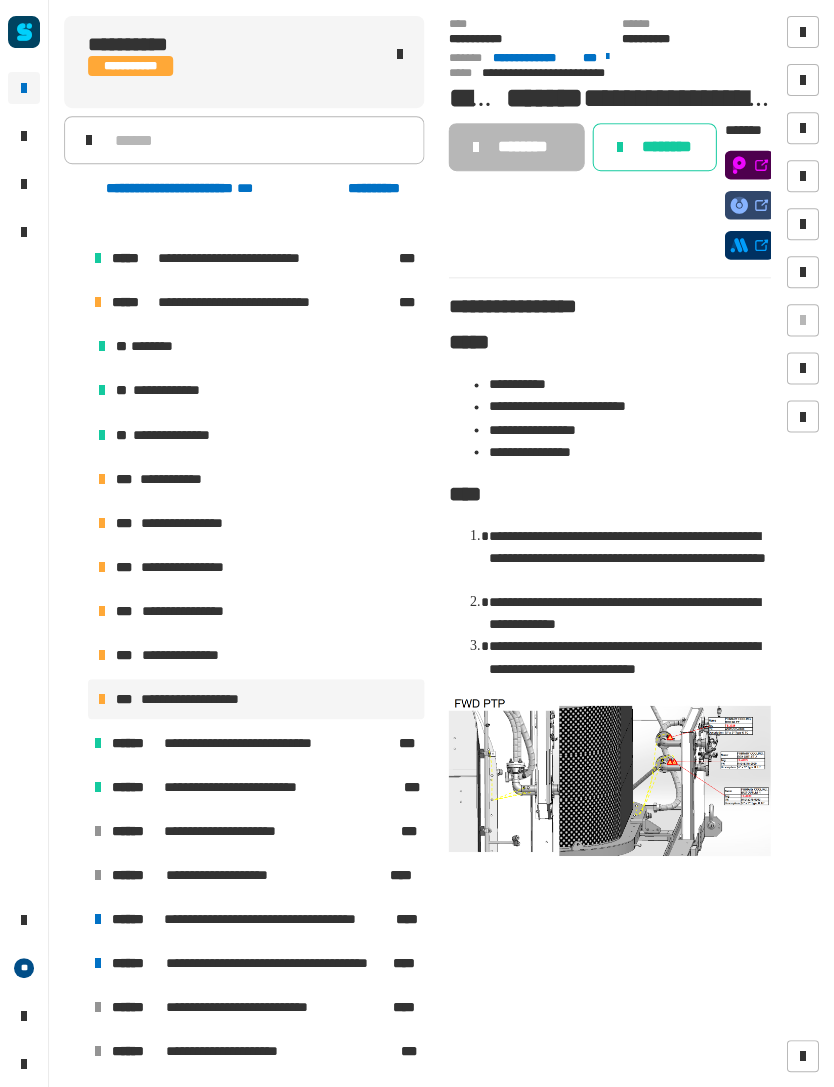scroll, scrollTop: 541, scrollLeft: 0, axis: vertical 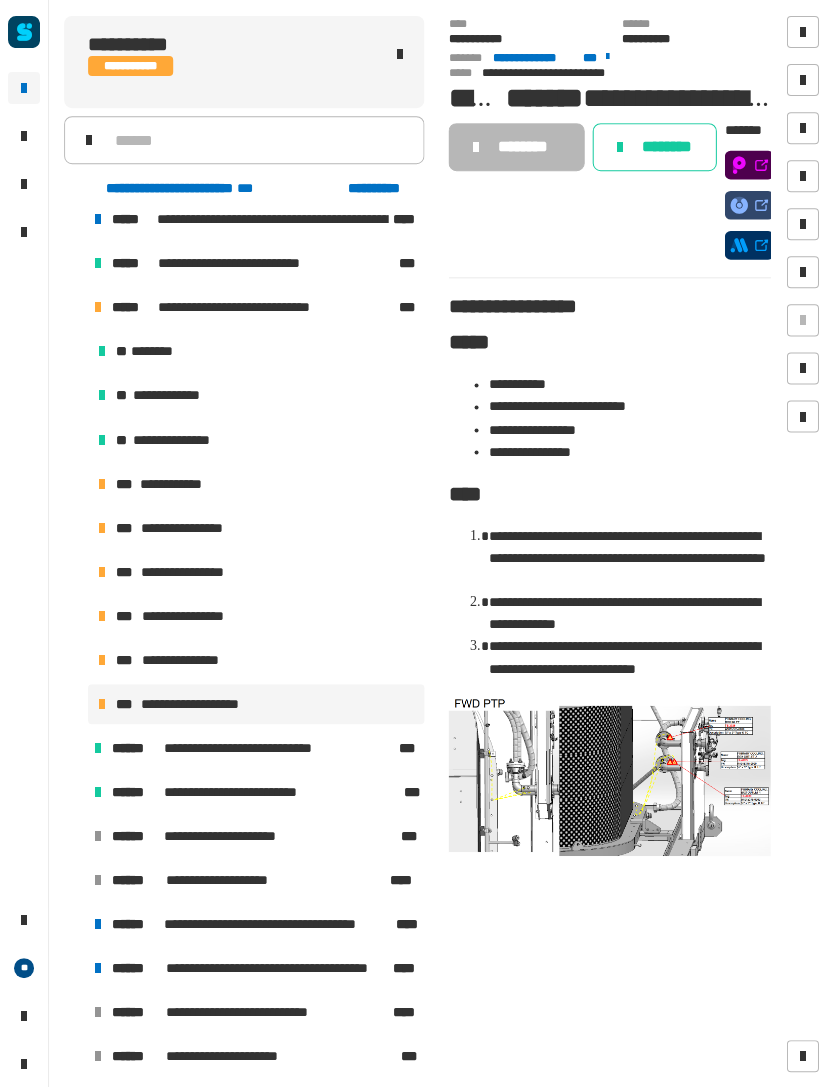 click on "**********" at bounding box center (256, 483) 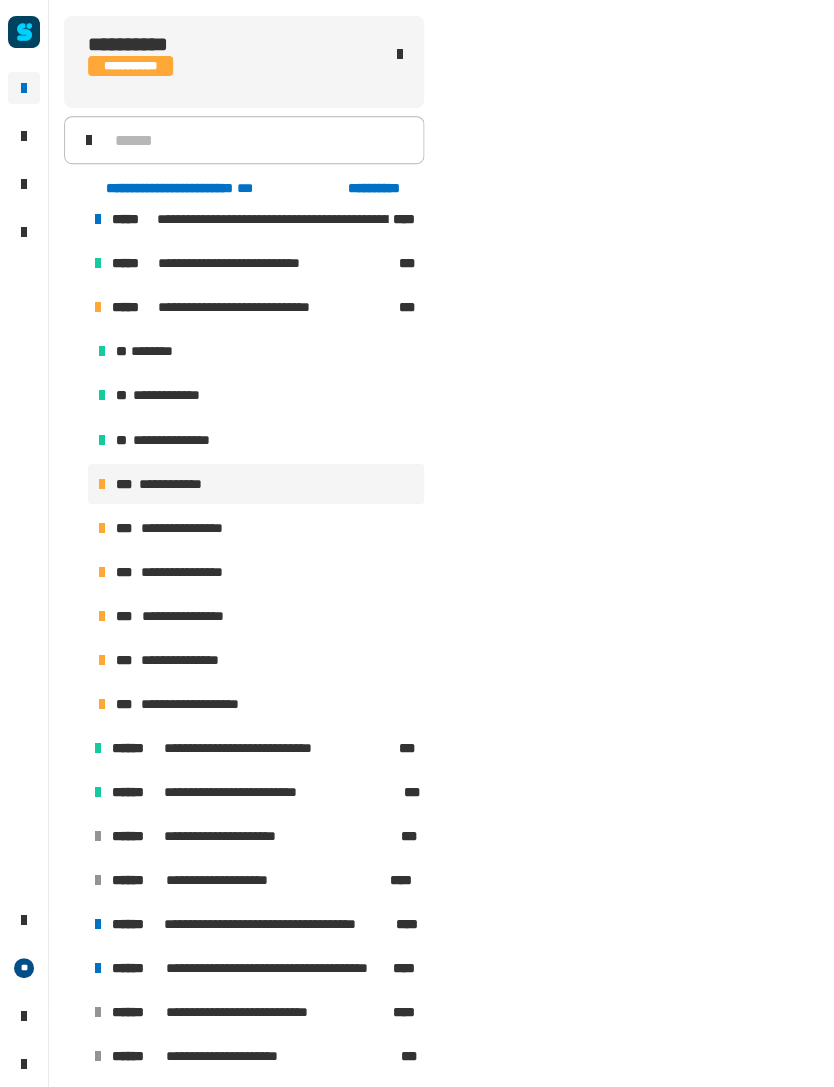 click on "**********" at bounding box center (256, 483) 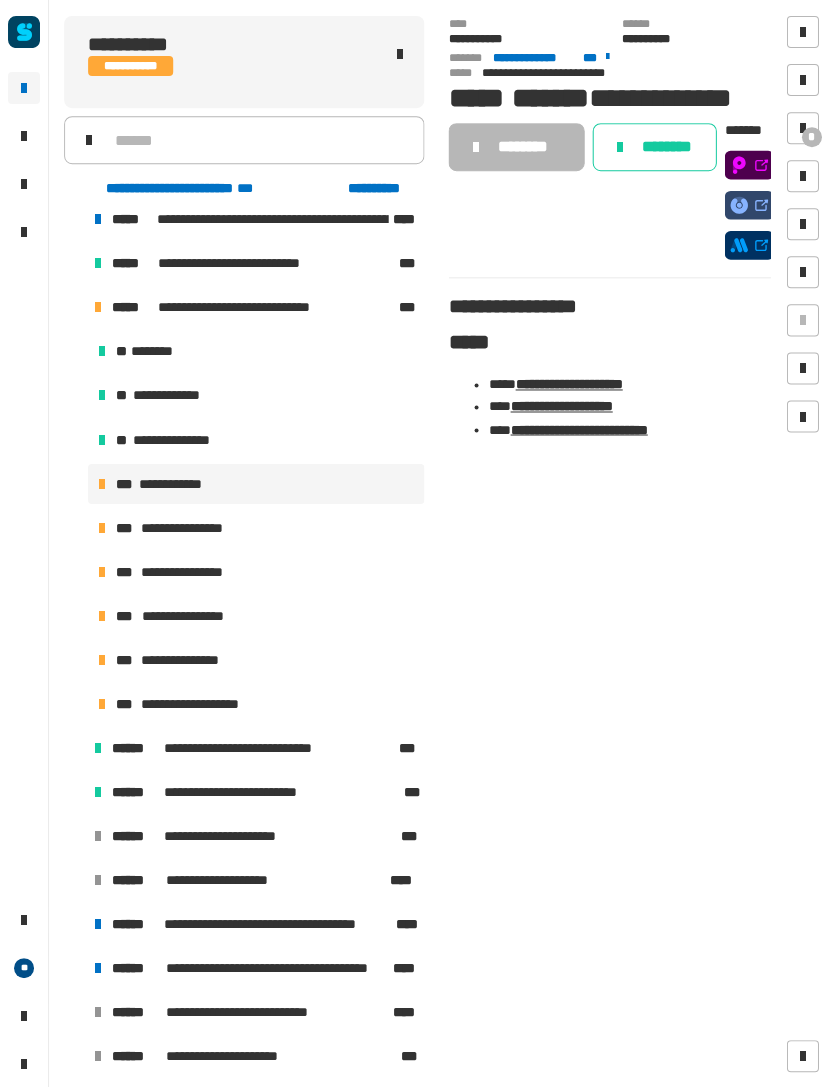 click on "**********" at bounding box center [256, 527] 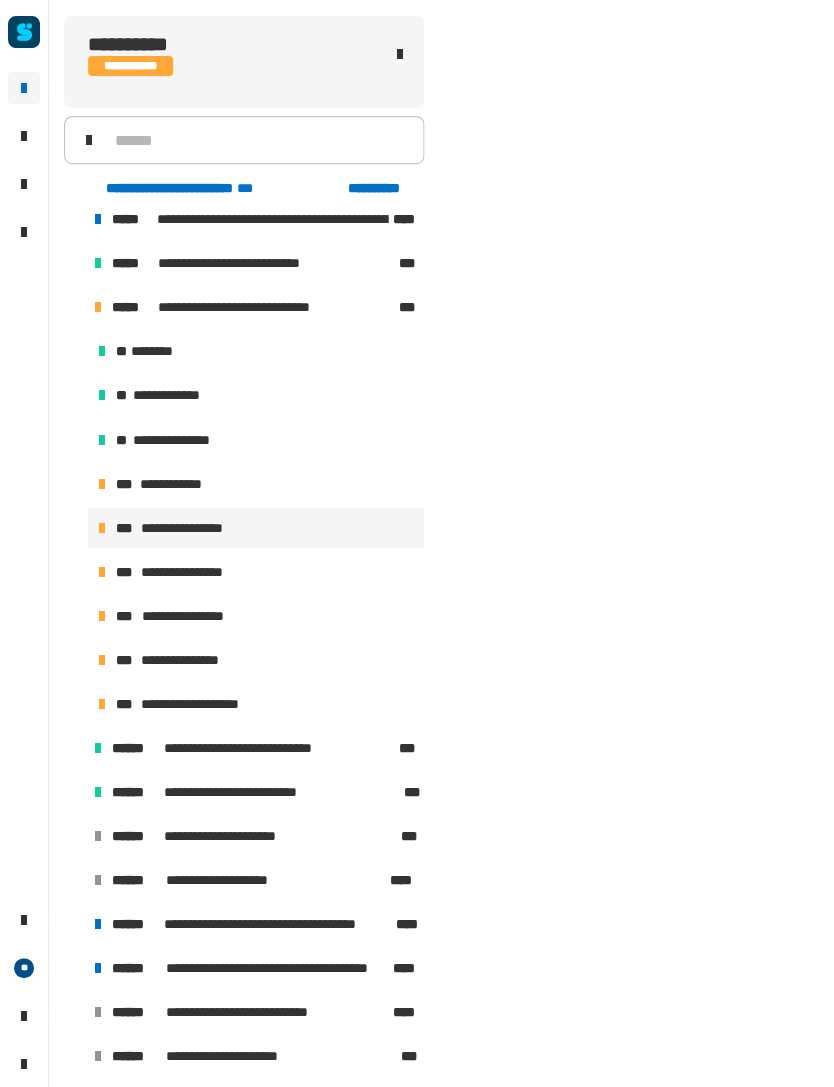 click on "**********" at bounding box center [256, 527] 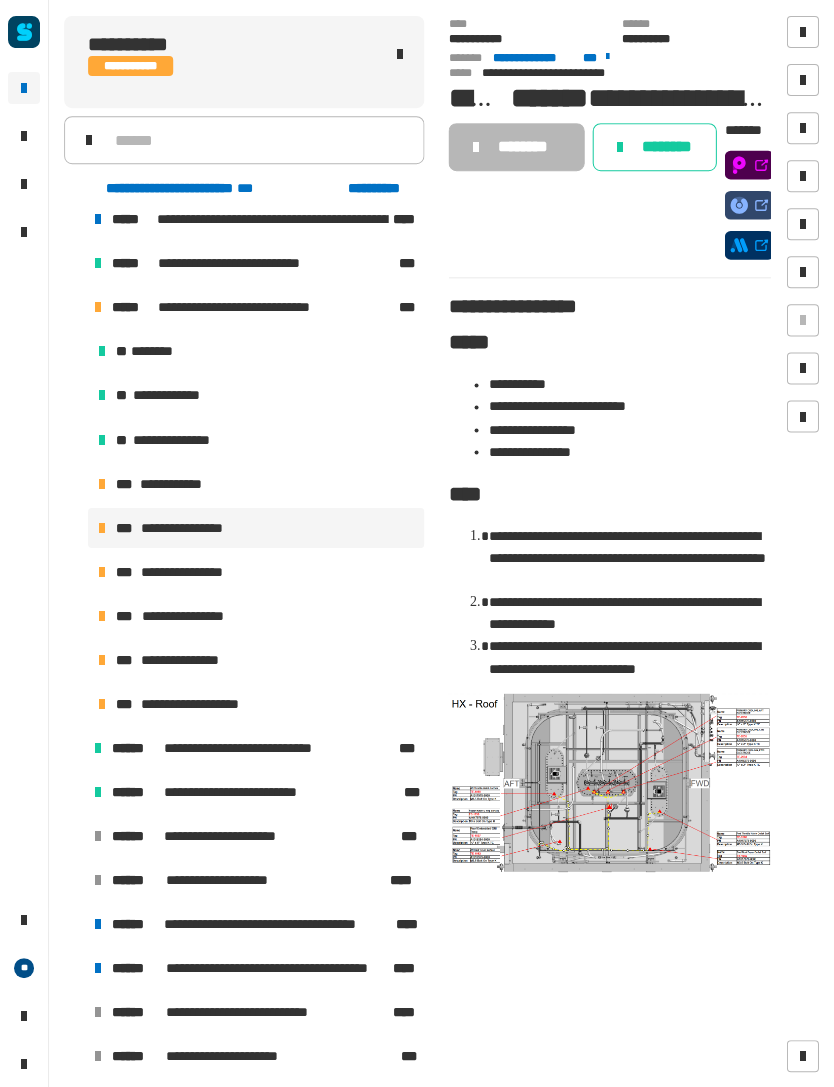 click on "**********" at bounding box center [256, 483] 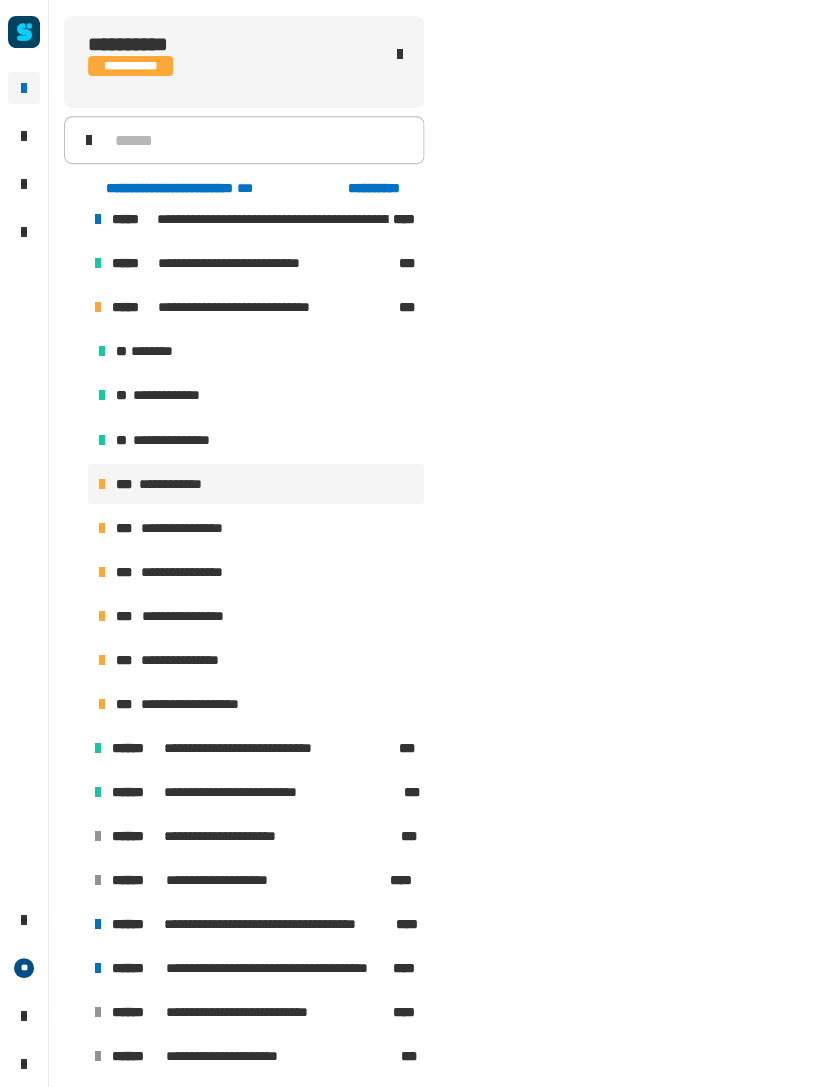 click on "**********" at bounding box center [256, 483] 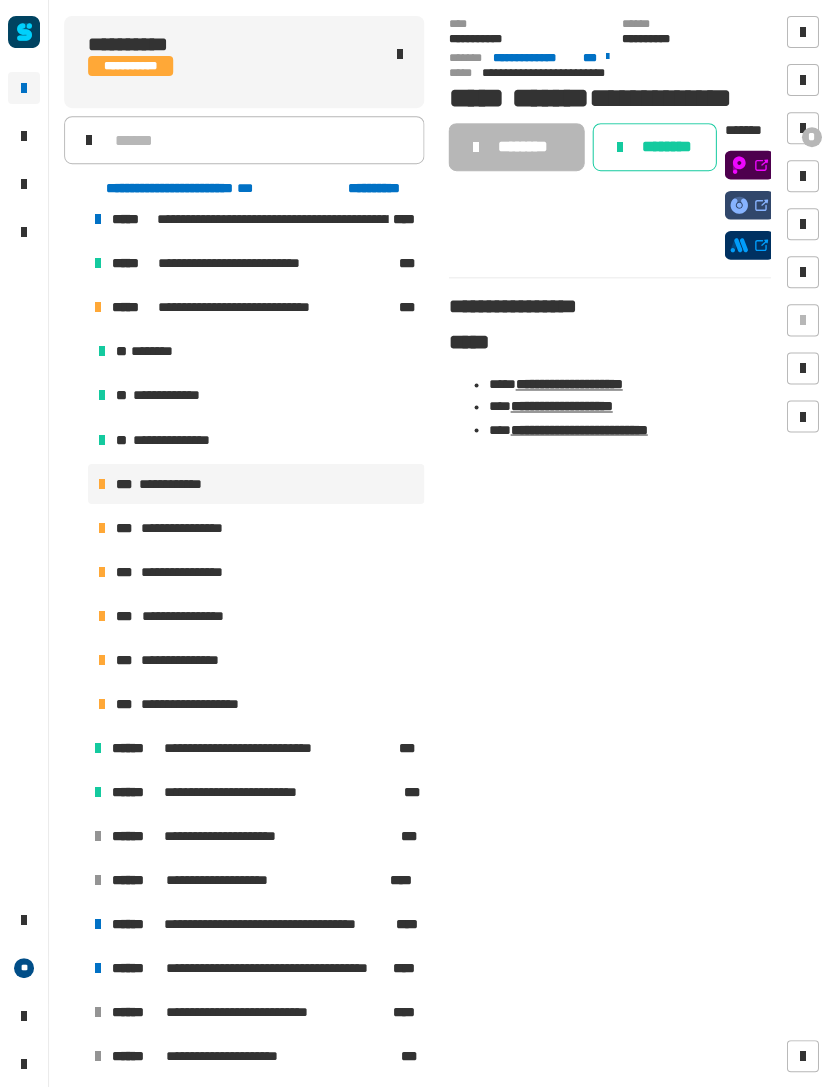 click on "**********" 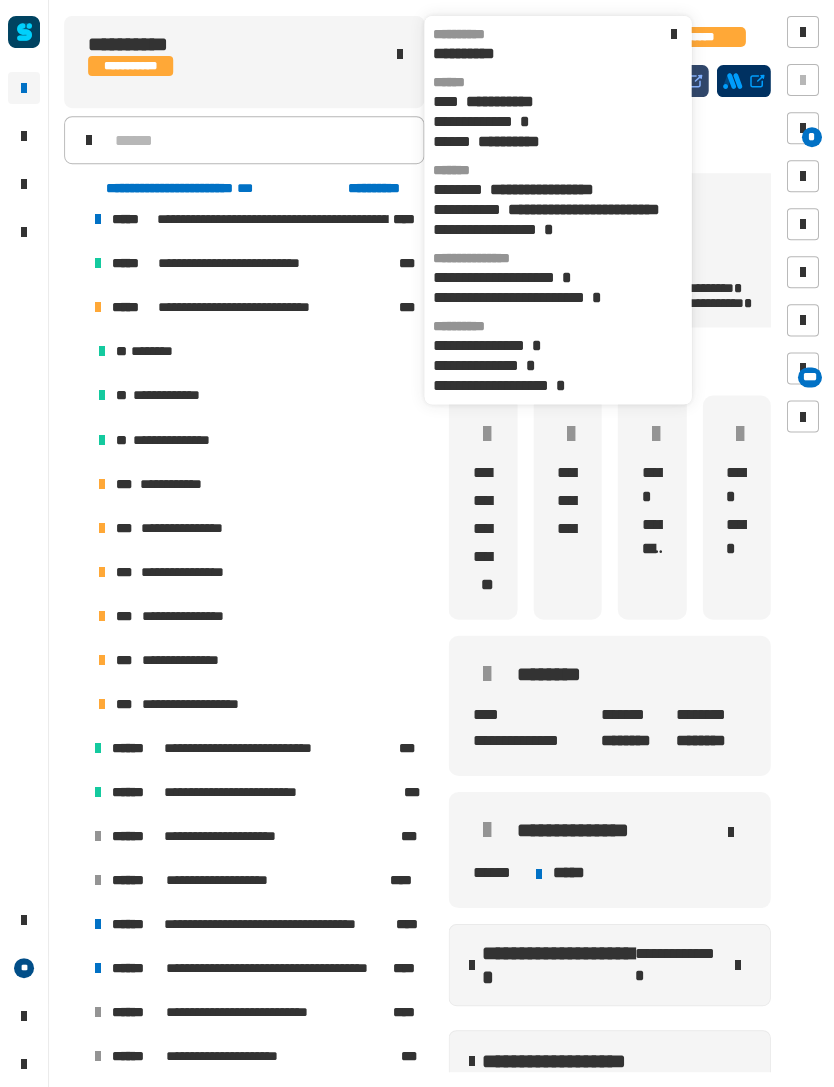 click on "**********" 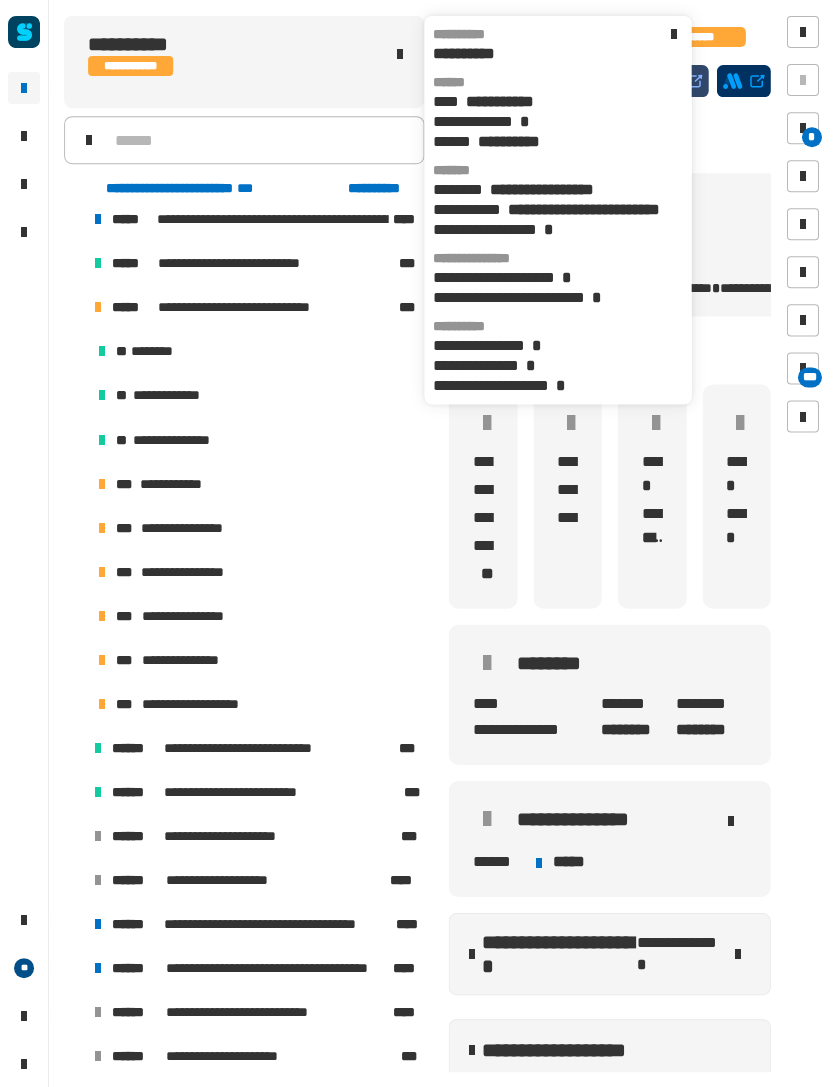 click on "**********" 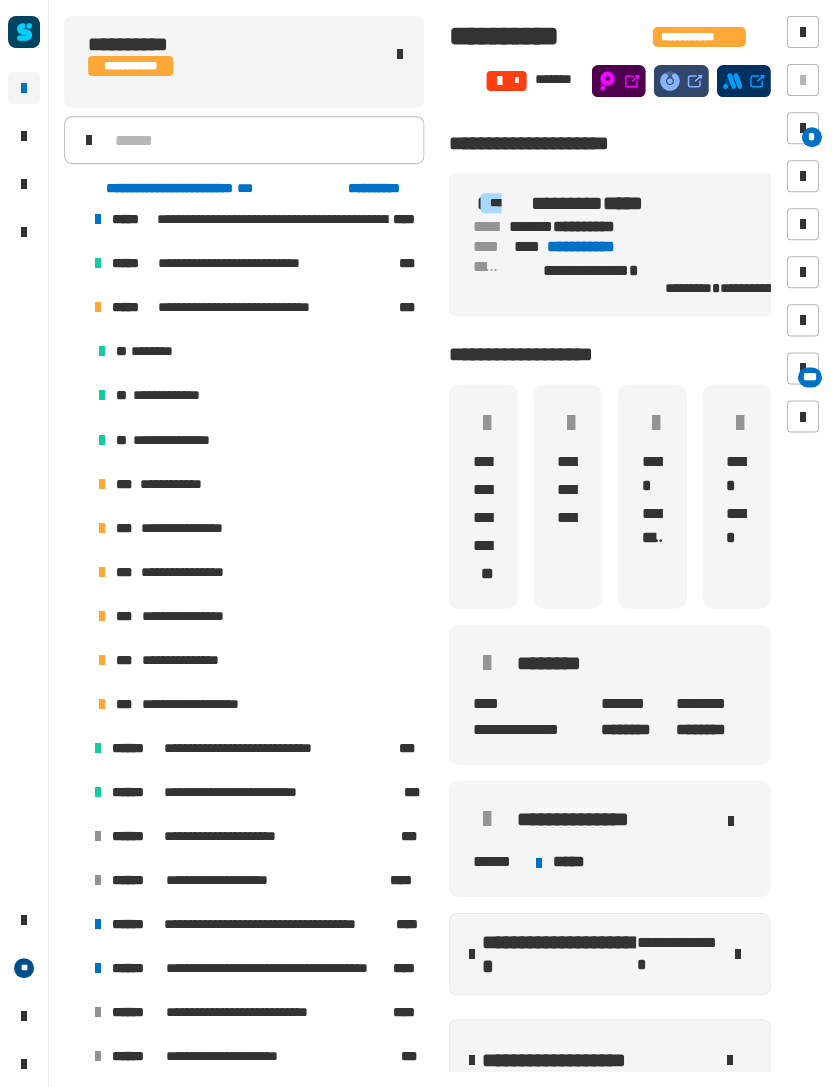 click on "**********" 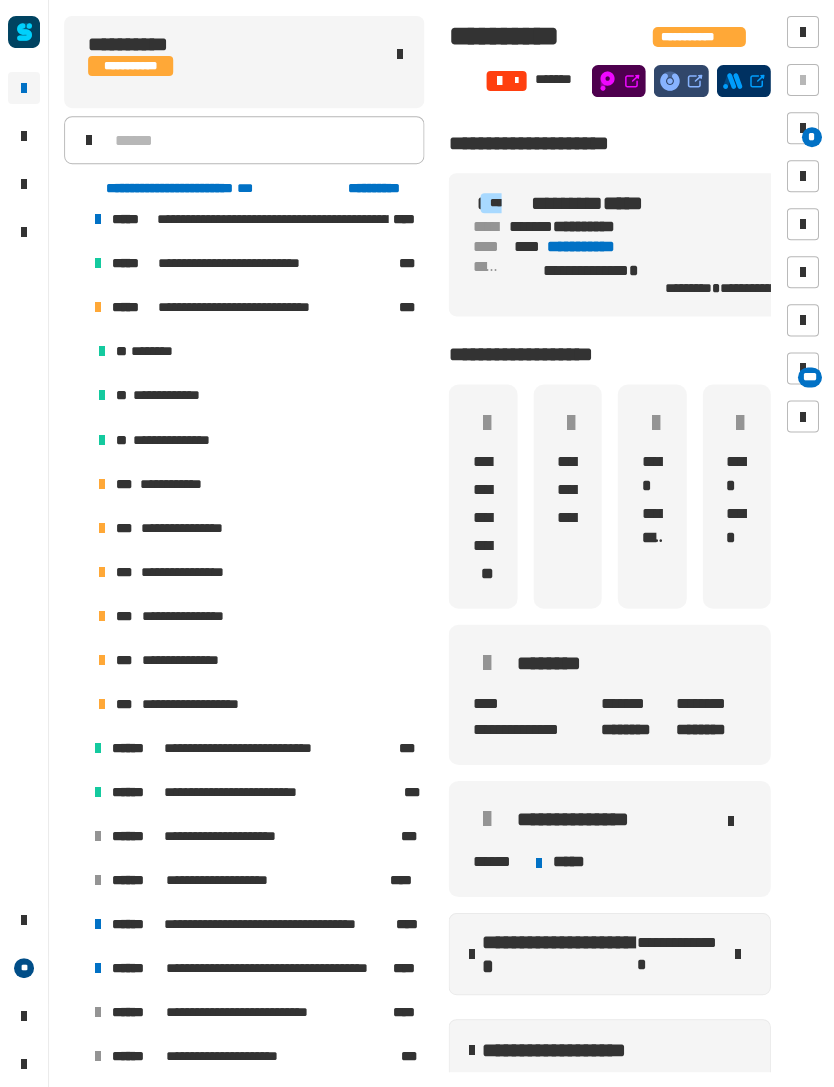 click on "**********" 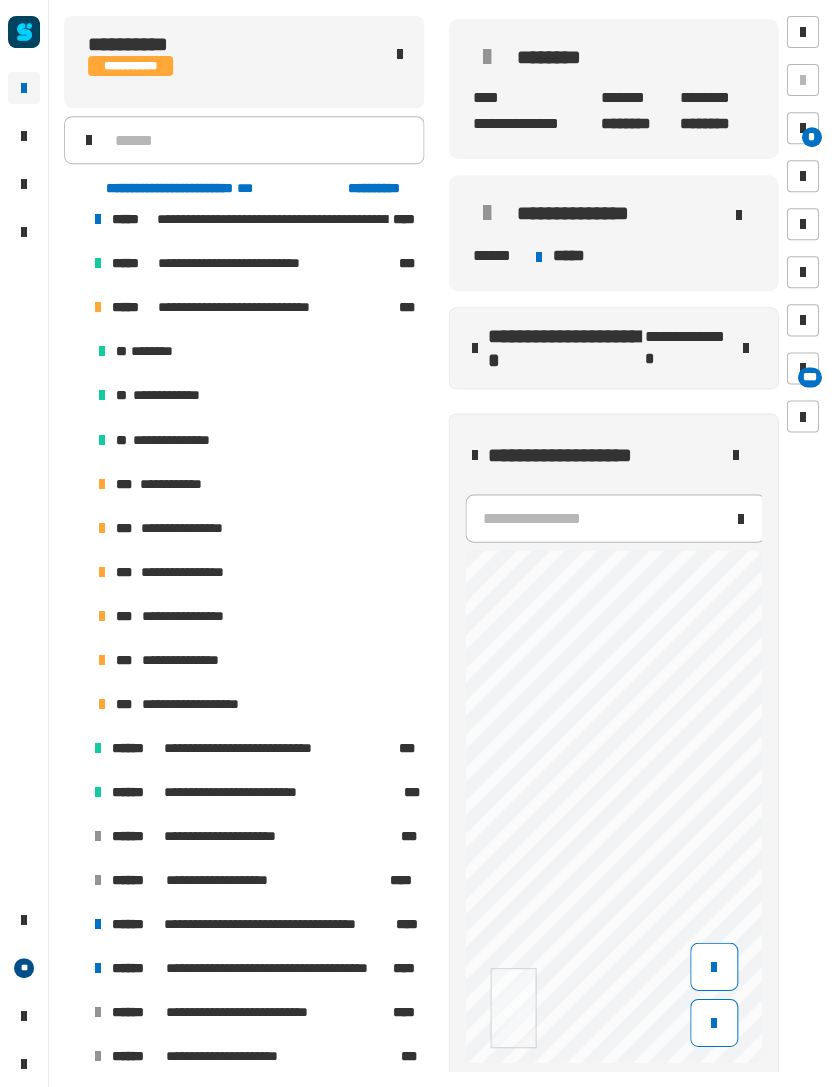 scroll, scrollTop: 640, scrollLeft: 0, axis: vertical 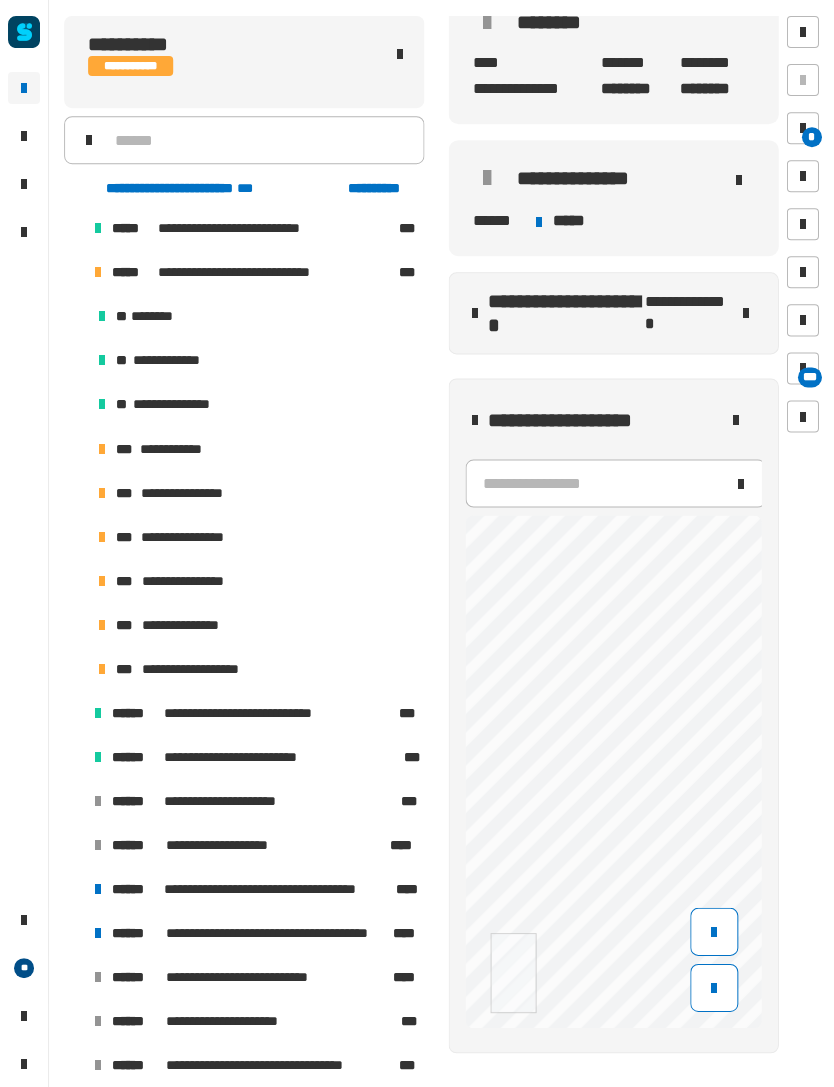 click at bounding box center (74, 844) 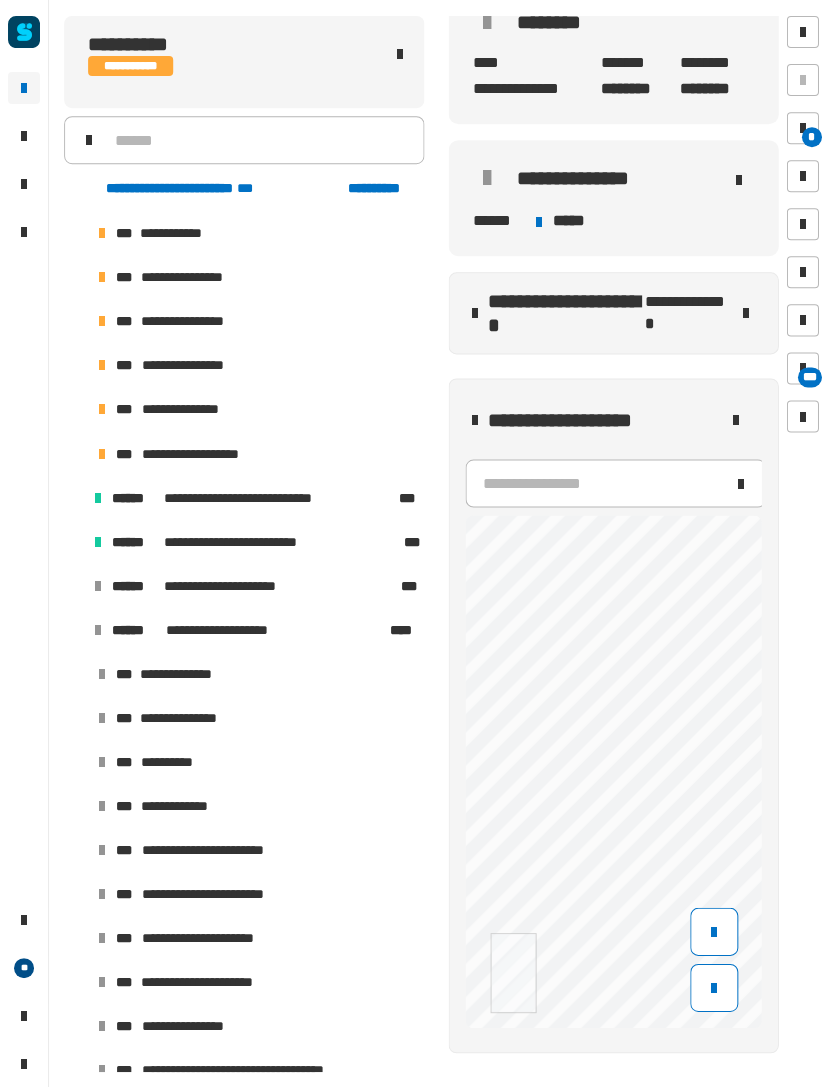 scroll, scrollTop: 816, scrollLeft: 0, axis: vertical 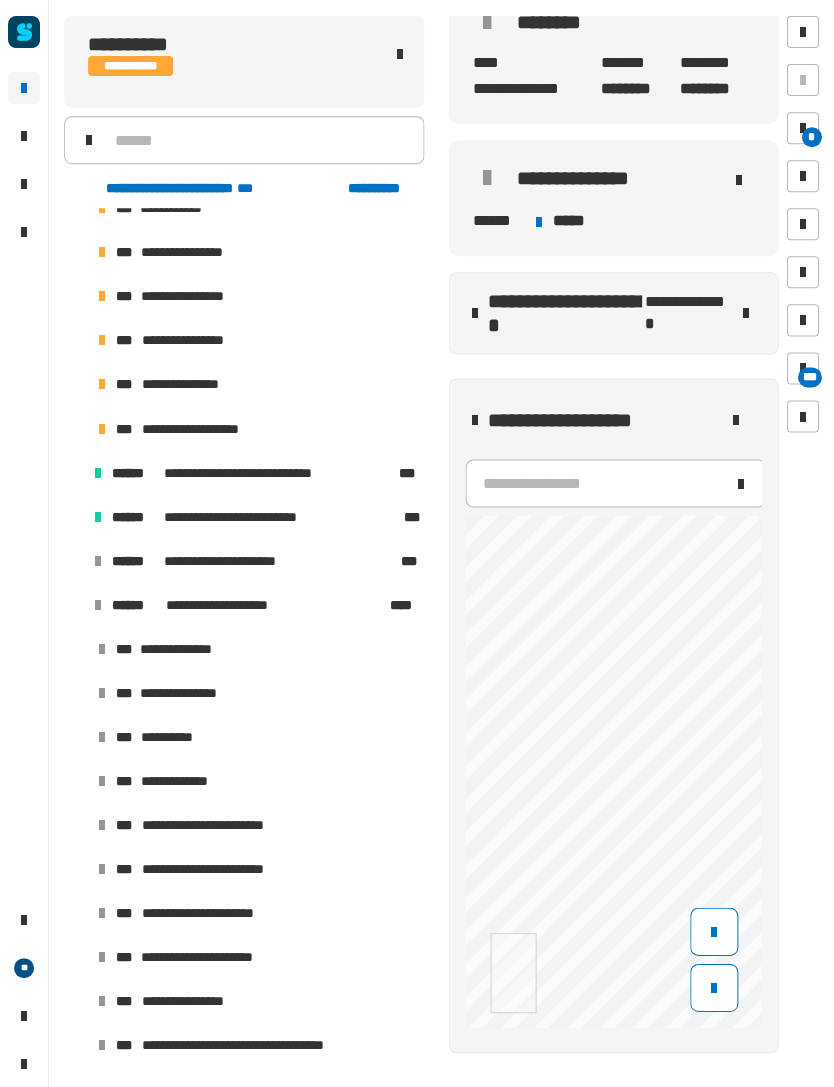 click on "**********" at bounding box center [213, 824] 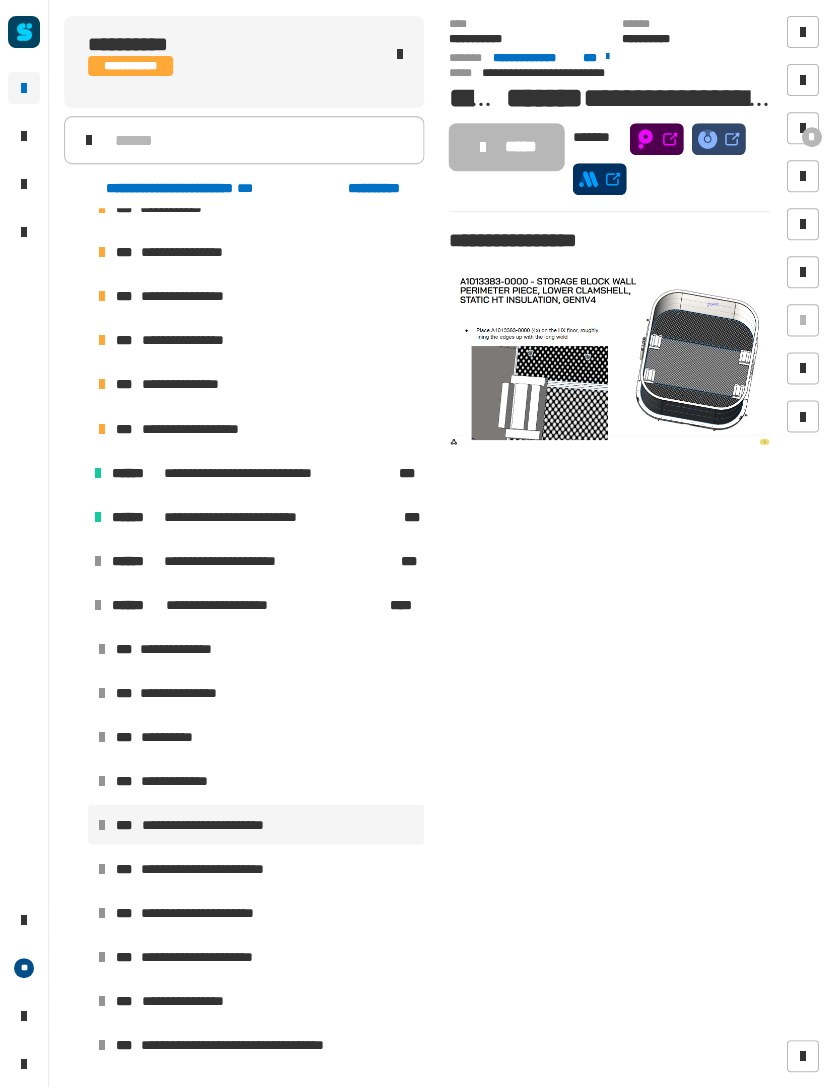 click on "**********" at bounding box center (213, 868) 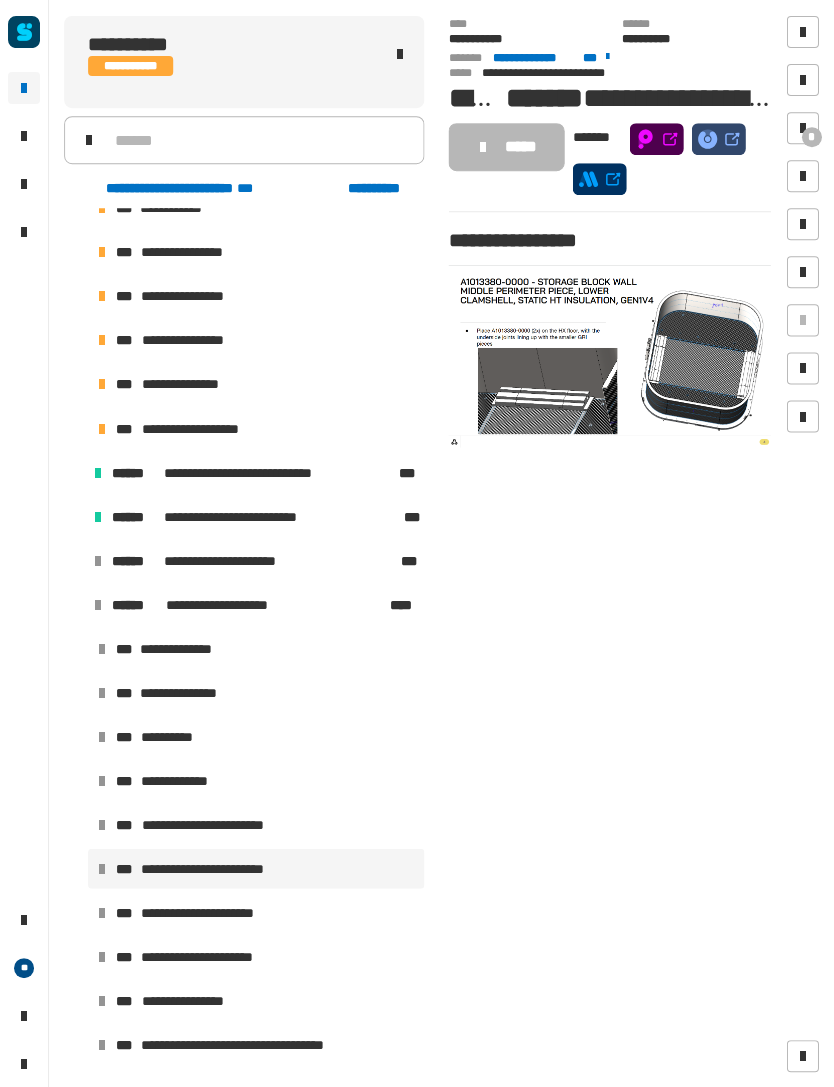 click on "**********" at bounding box center [256, 912] 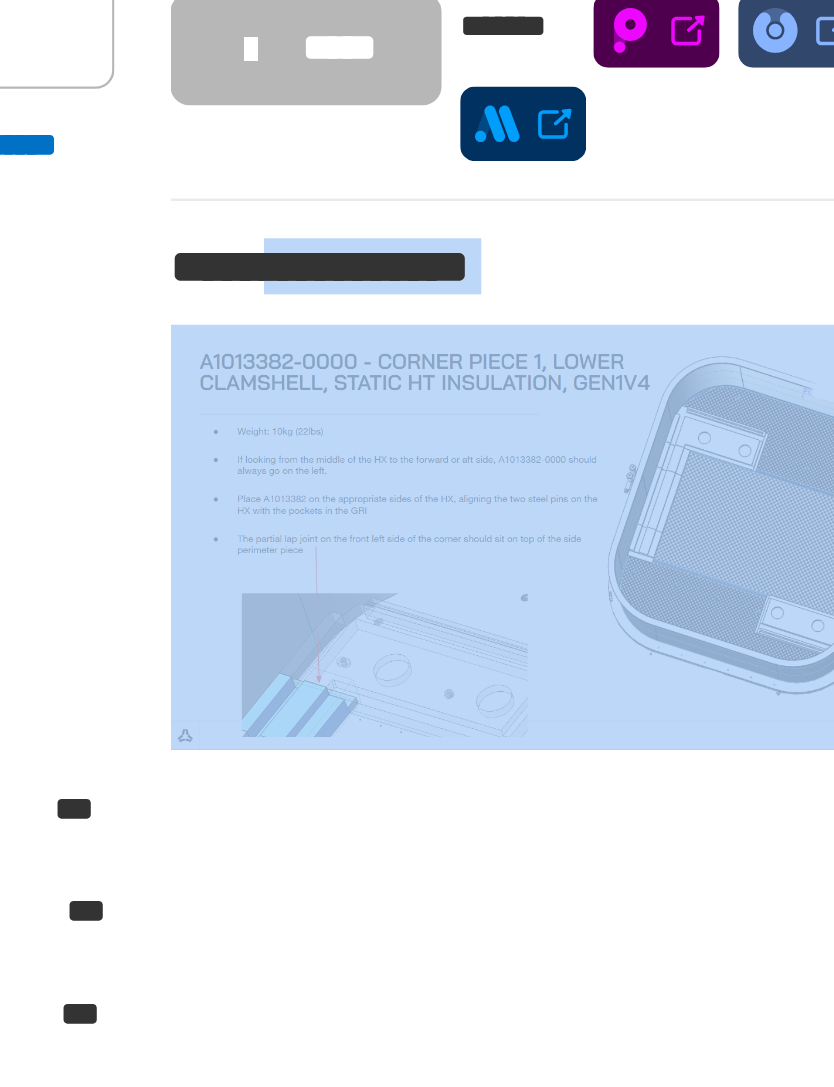 click on "**********" 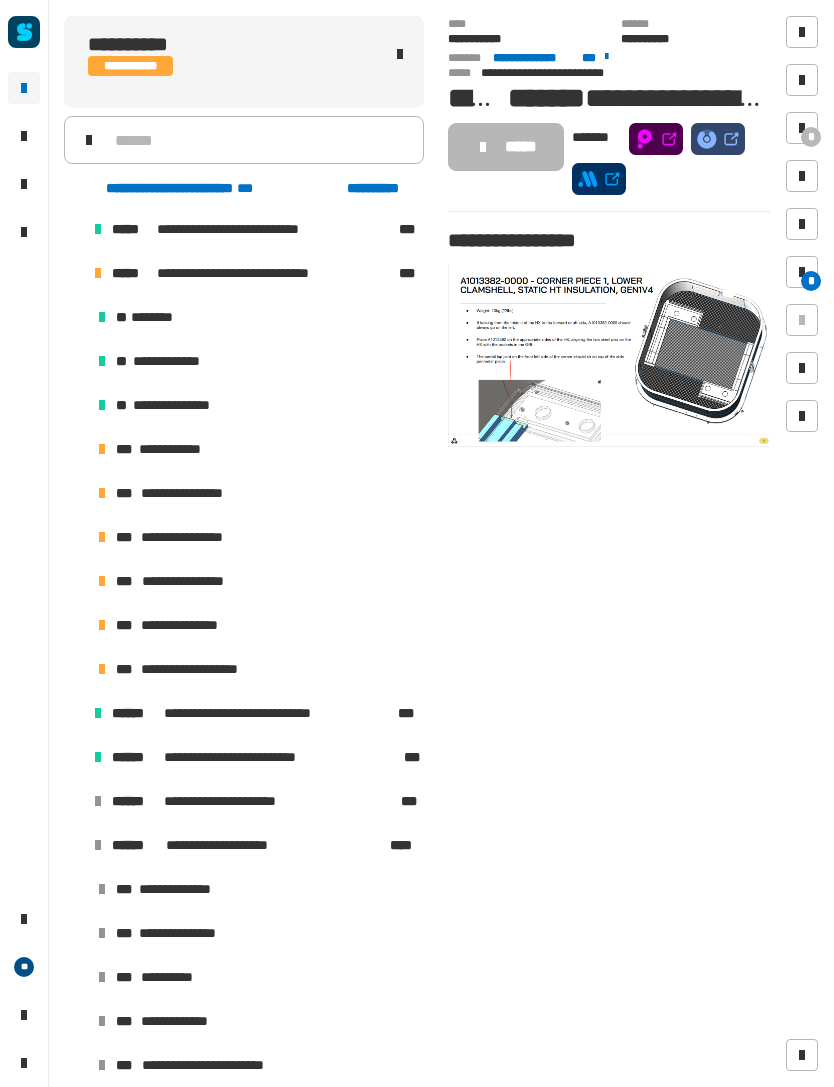 scroll, scrollTop: 574, scrollLeft: 0, axis: vertical 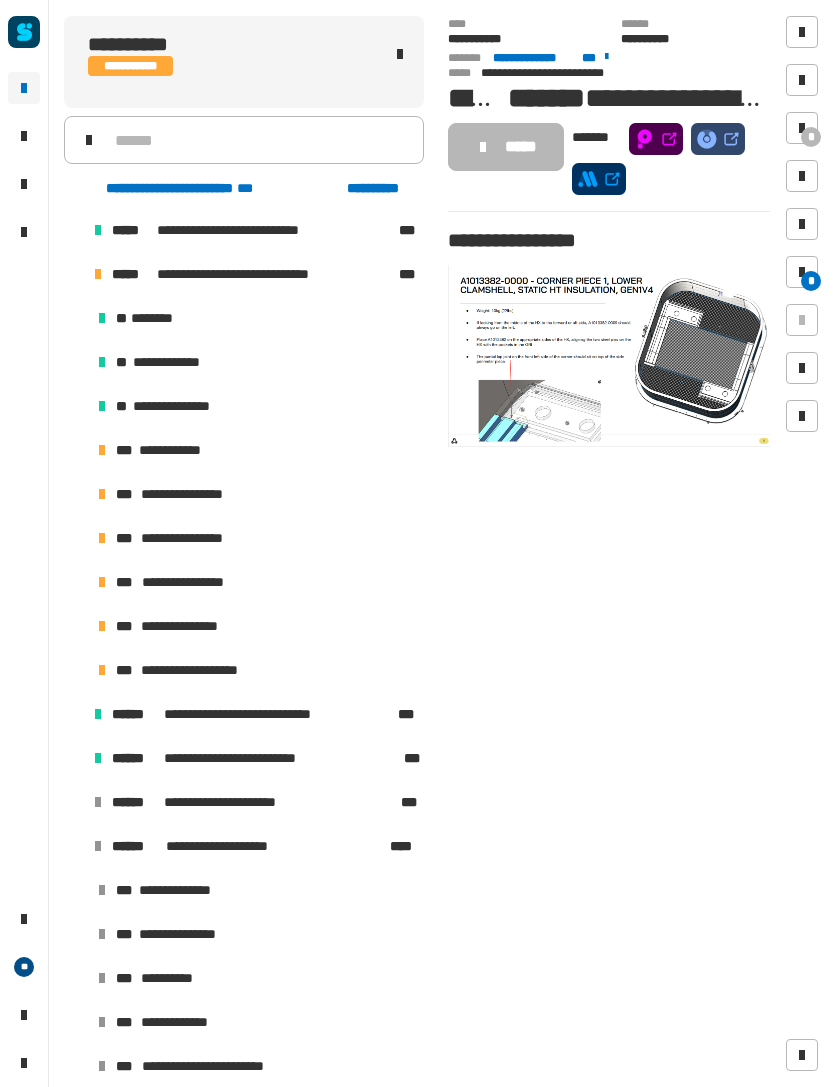 click on "**********" at bounding box center [256, 450] 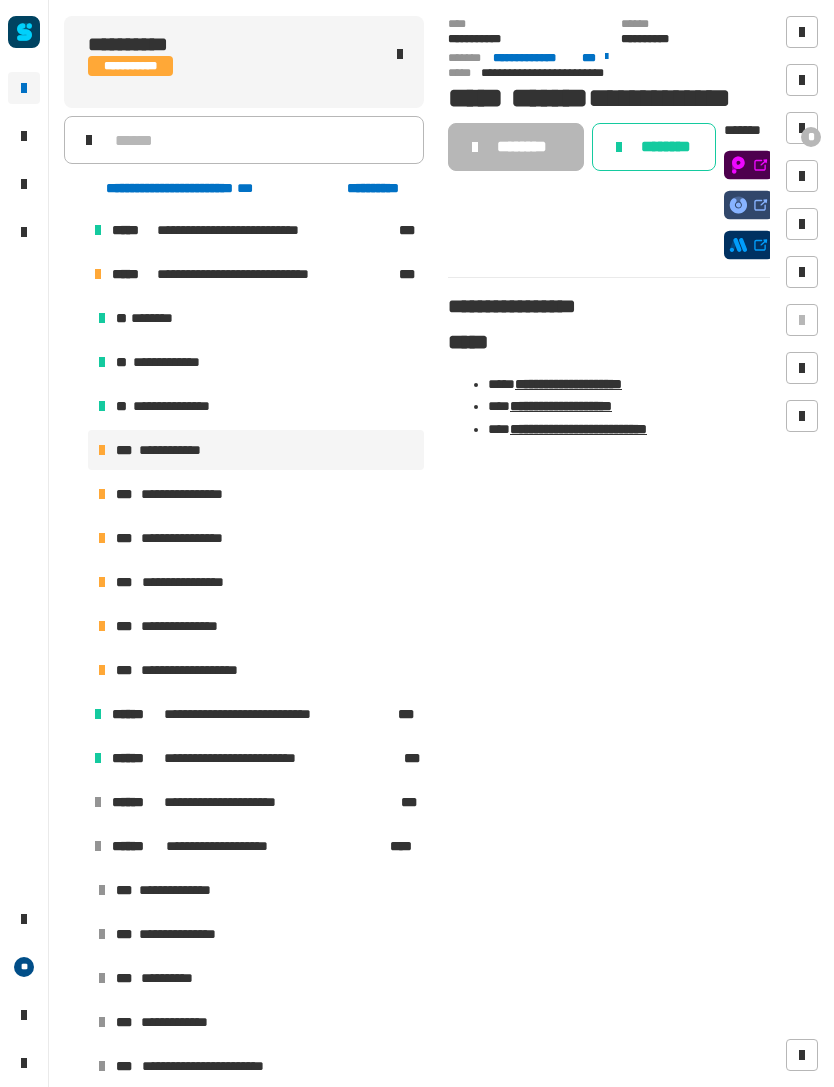 click on "********" 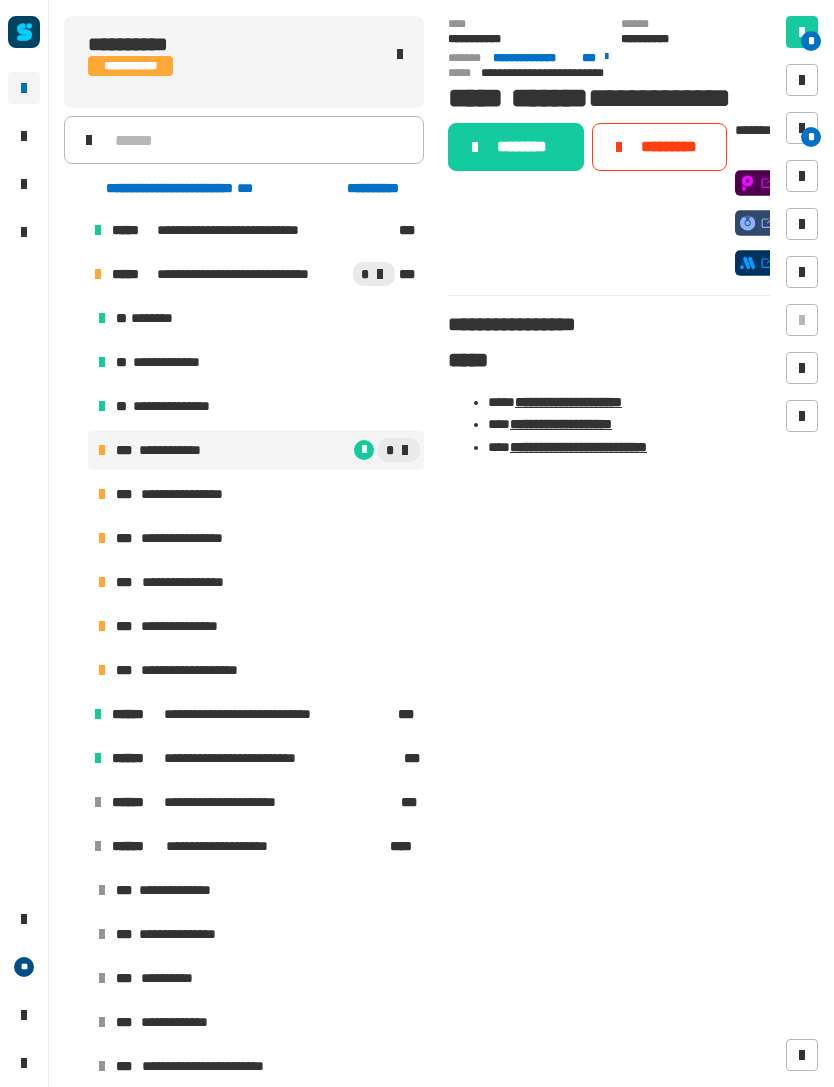 click on "**********" at bounding box center [256, 494] 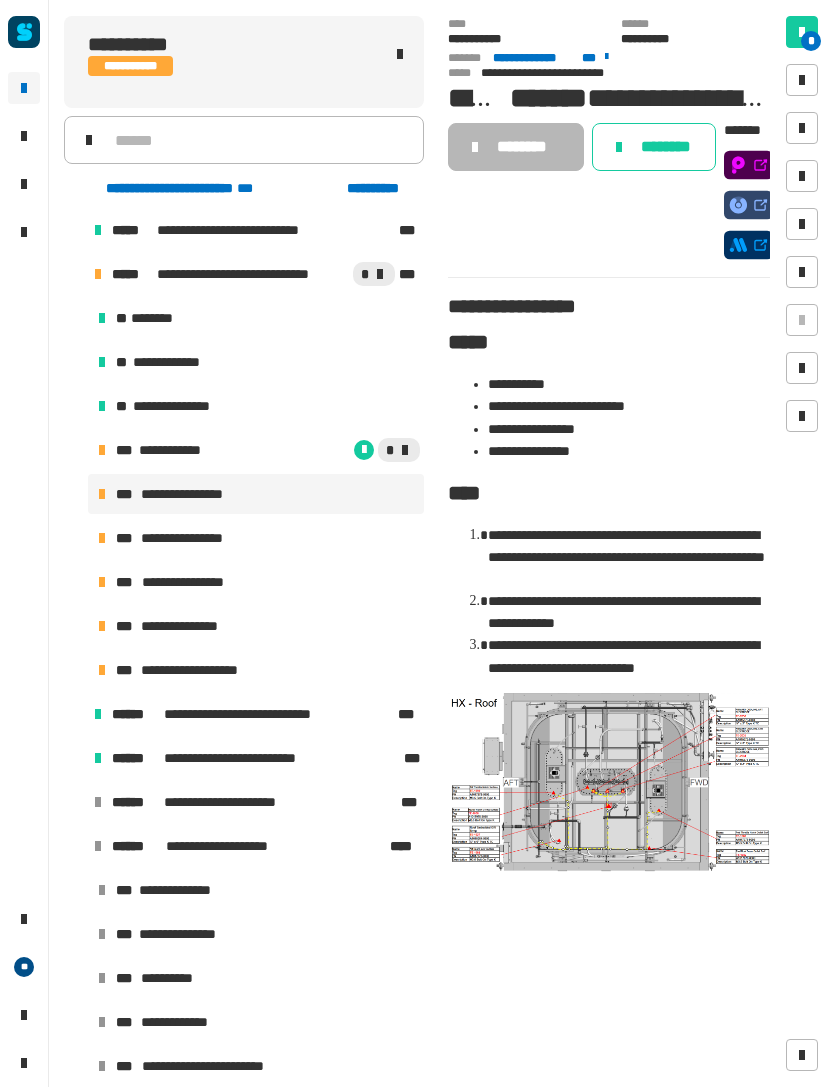 click on "********" 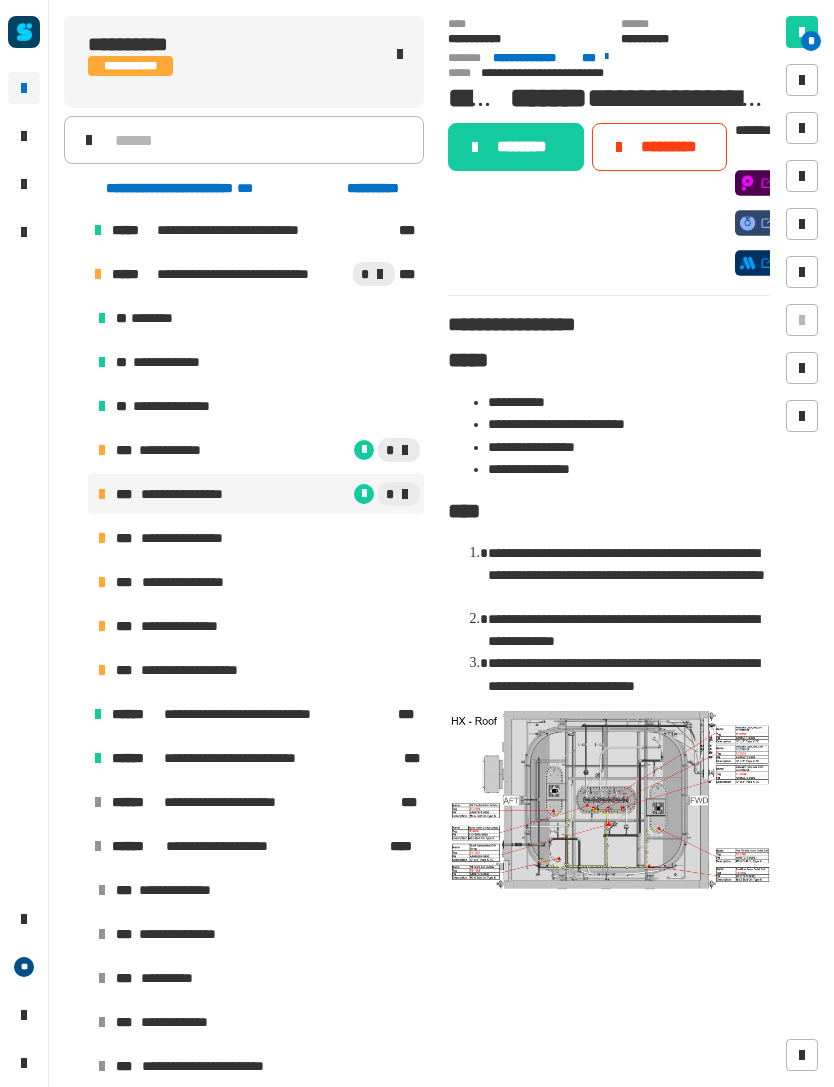 click on "********" 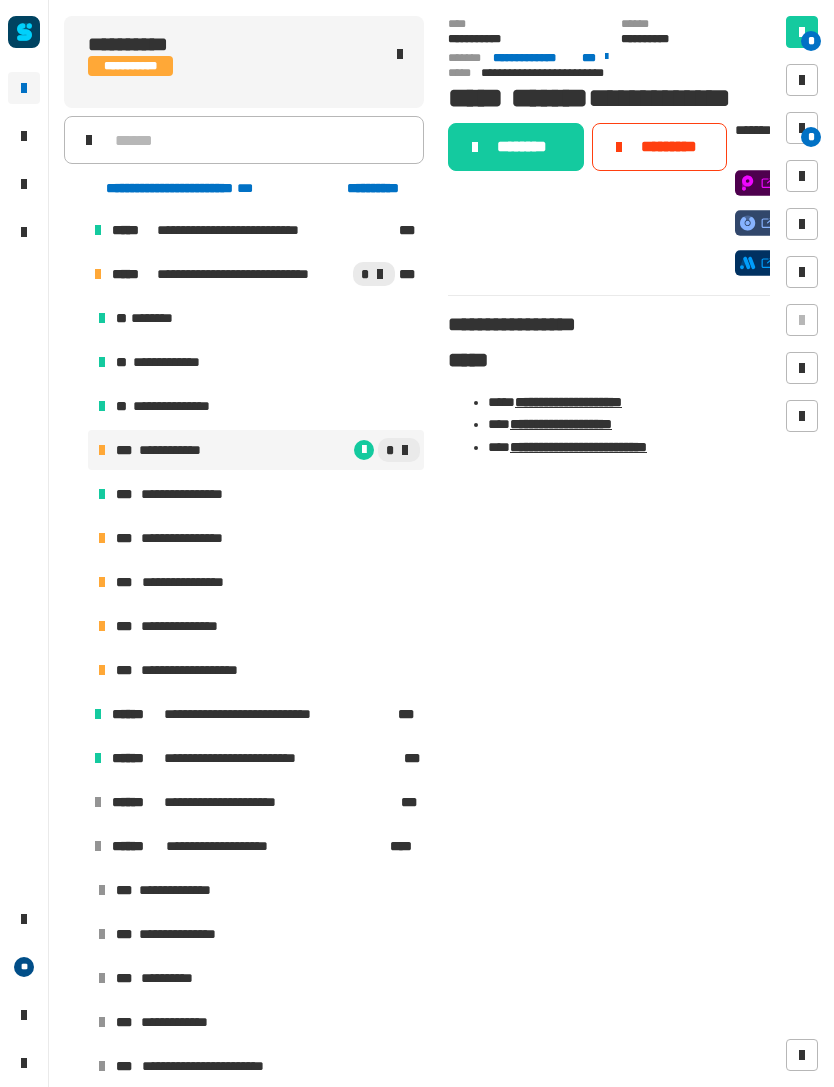 click on "**********" at bounding box center [256, 538] 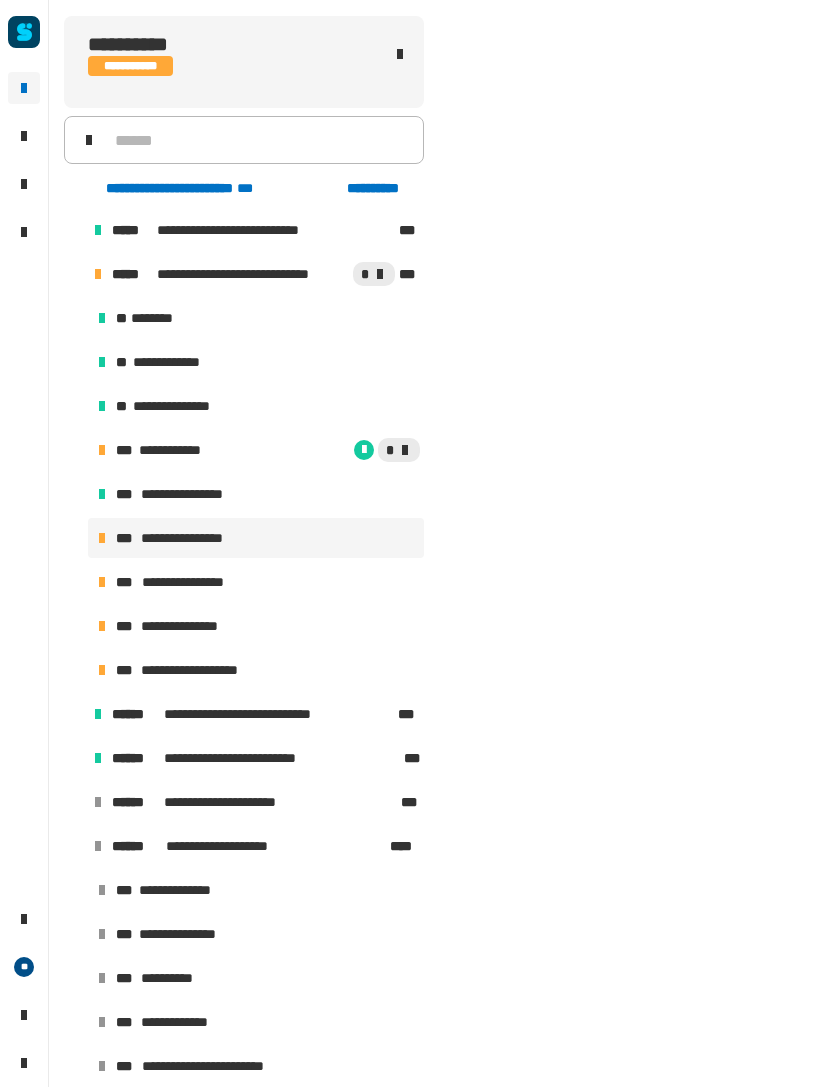 click on "**********" at bounding box center (256, 538) 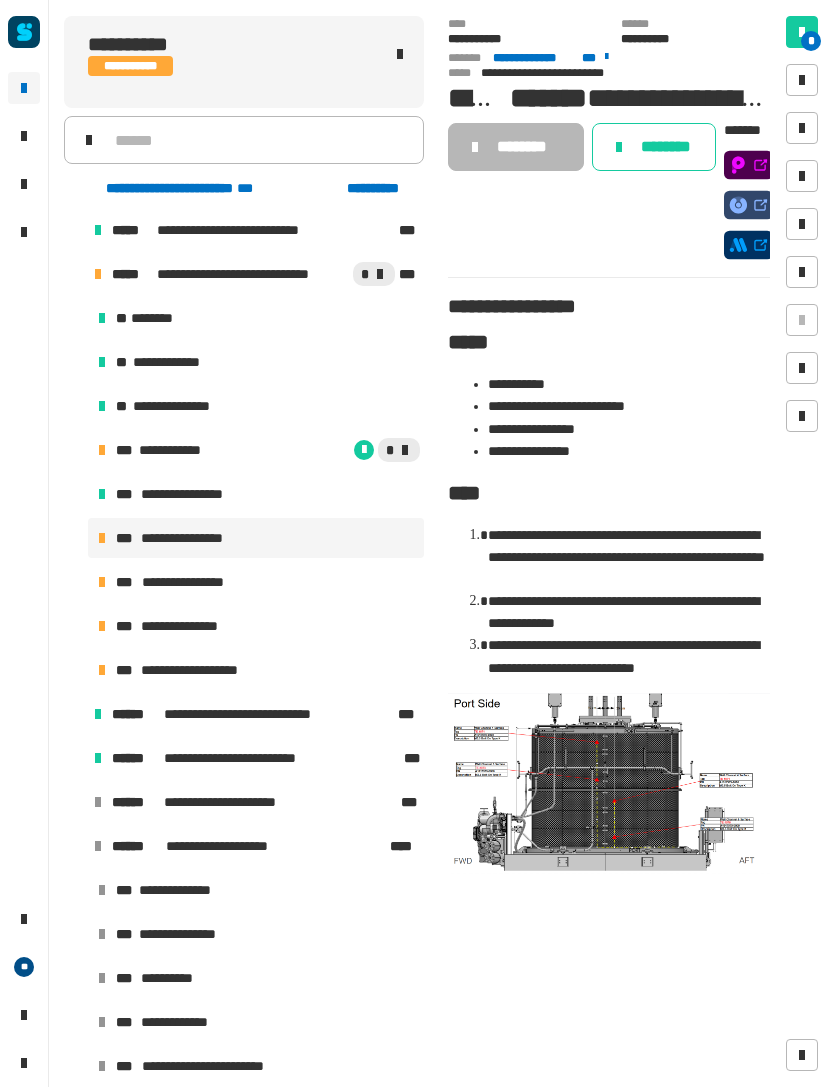 click on "**********" at bounding box center (256, 582) 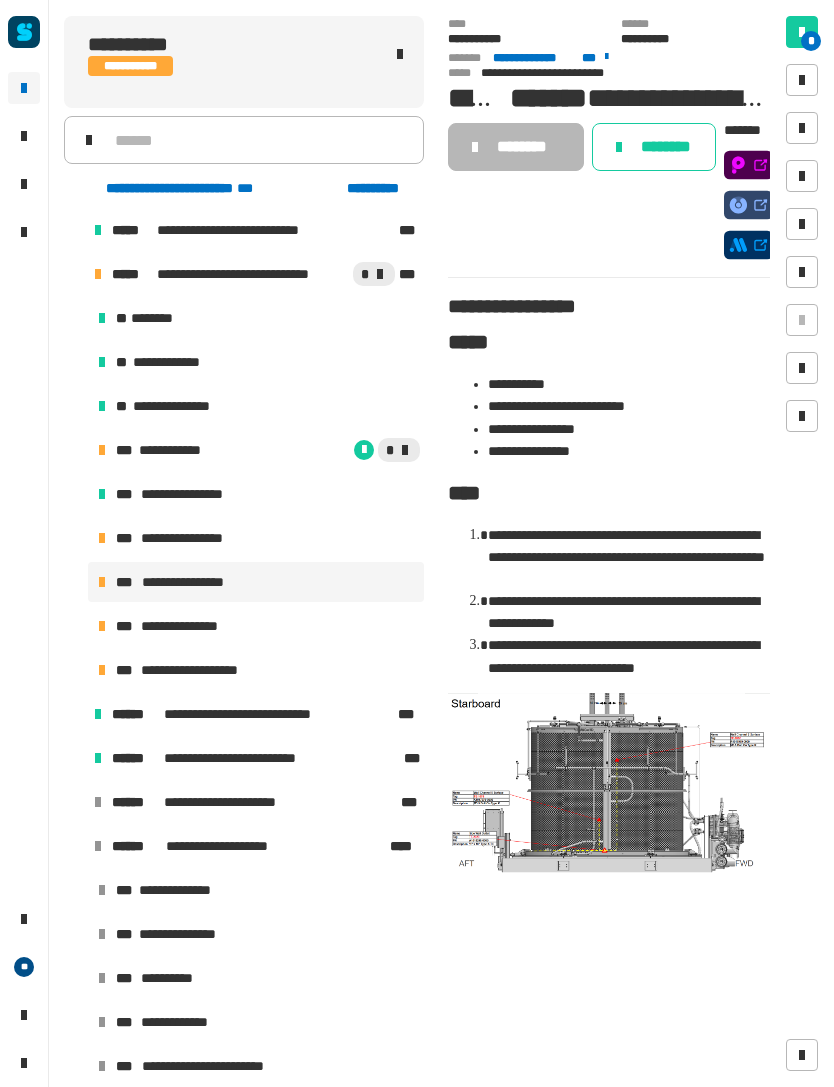 click on "**********" 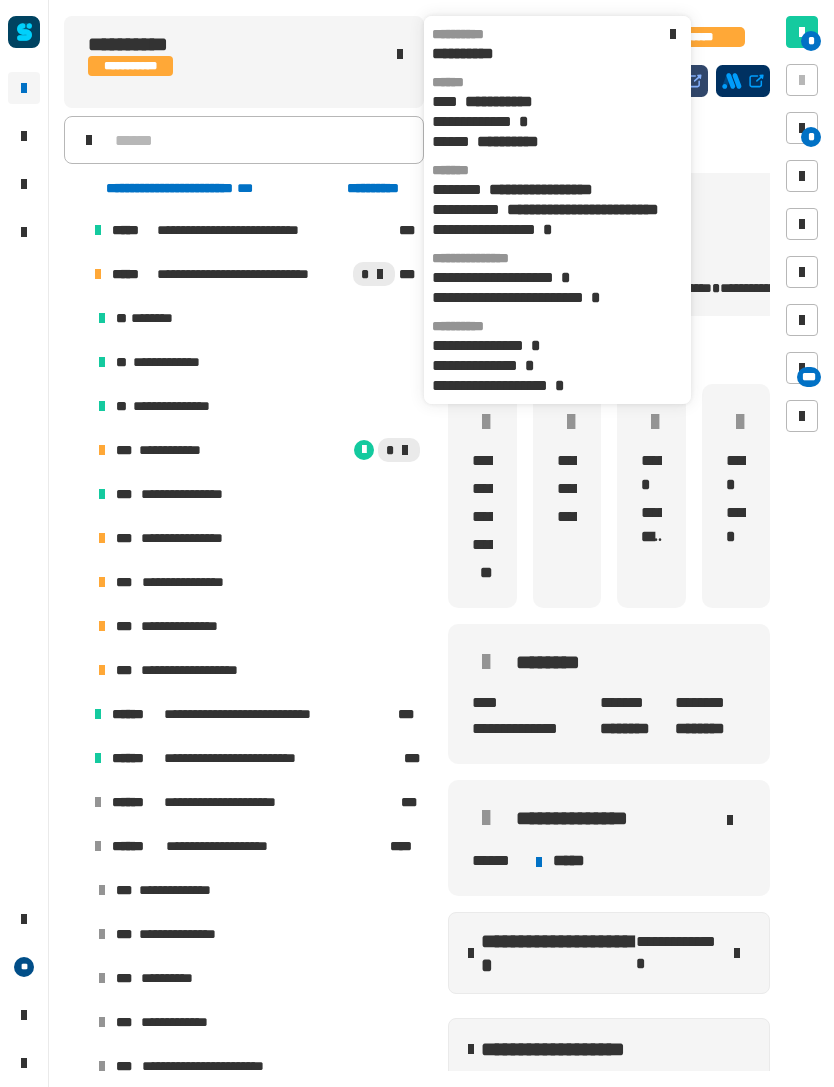 click on "**********" 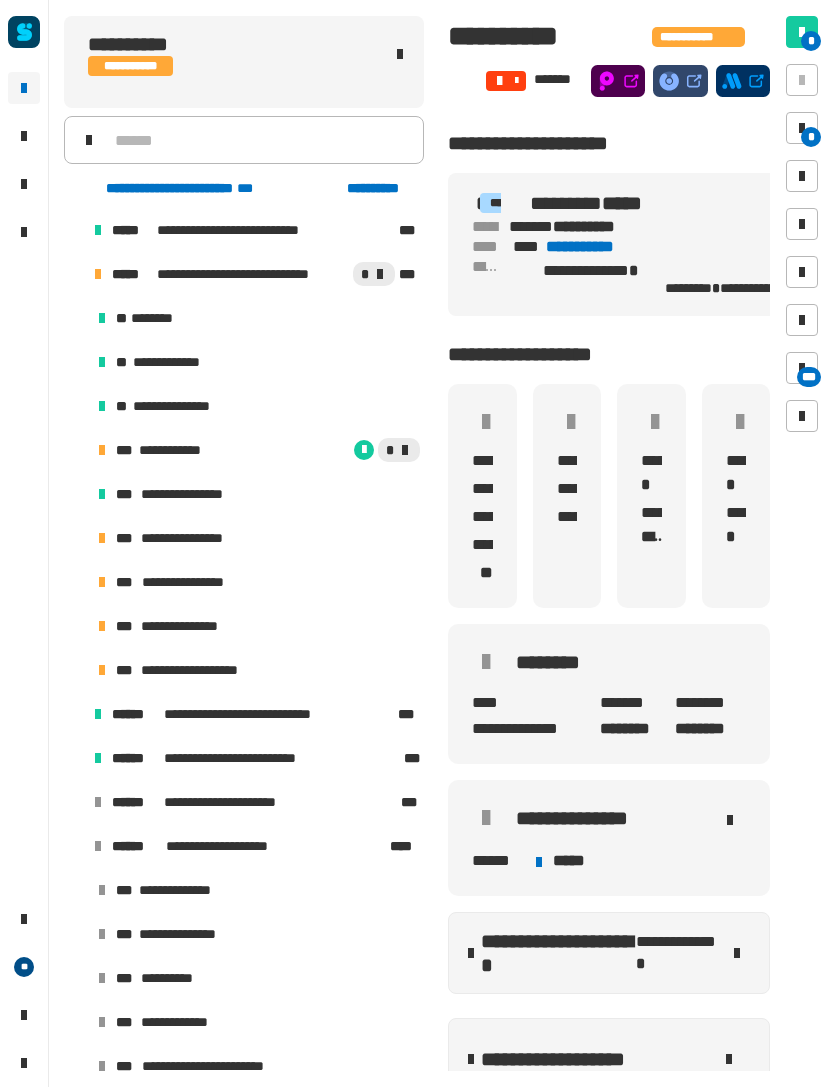click on "**********" 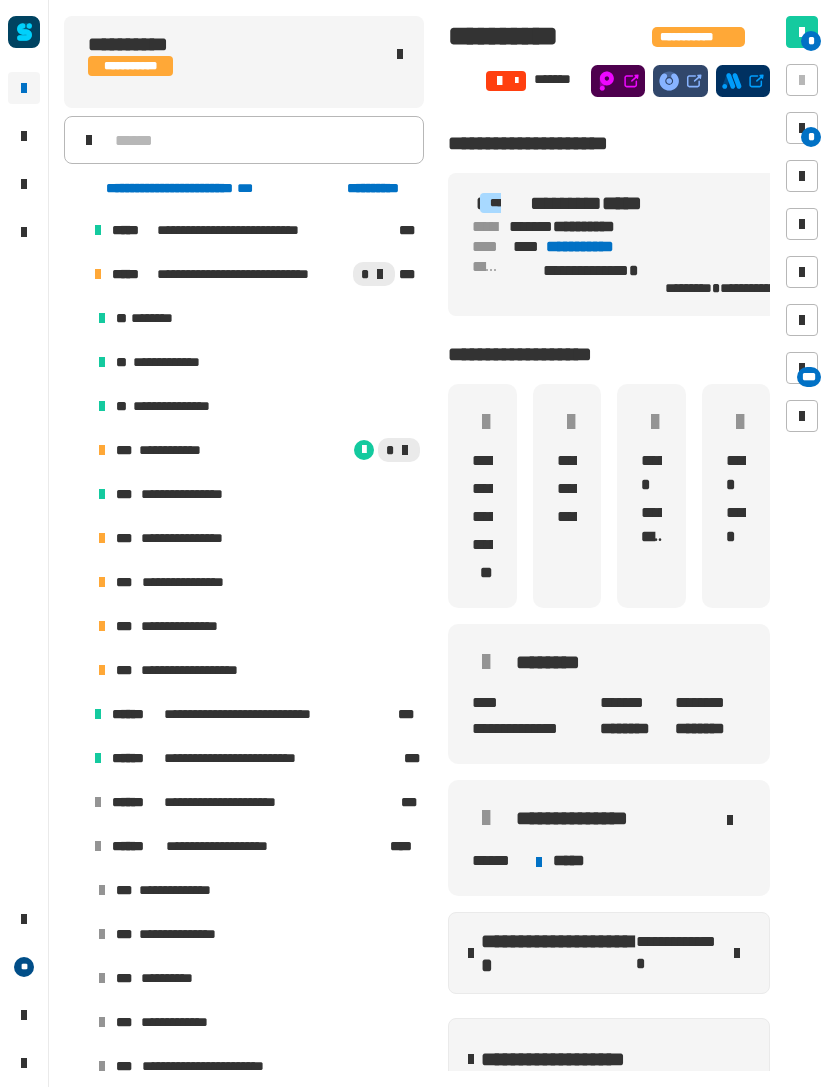 click on "**********" 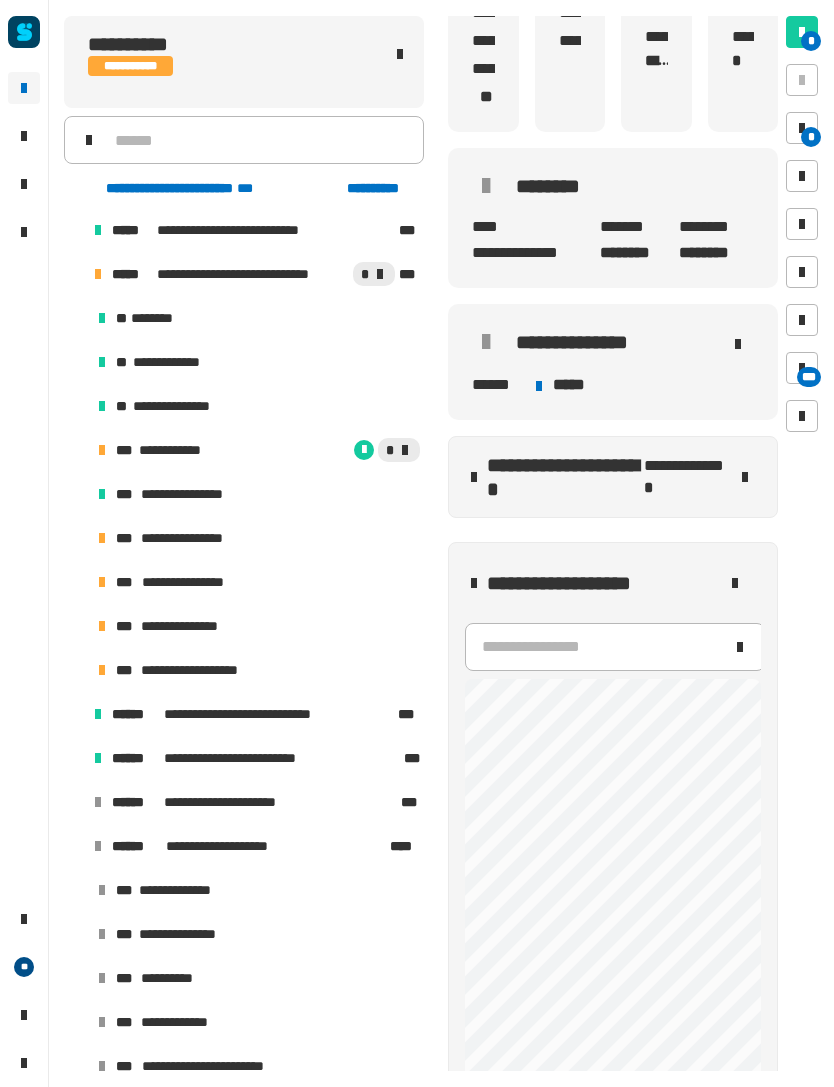 scroll, scrollTop: 424, scrollLeft: 0, axis: vertical 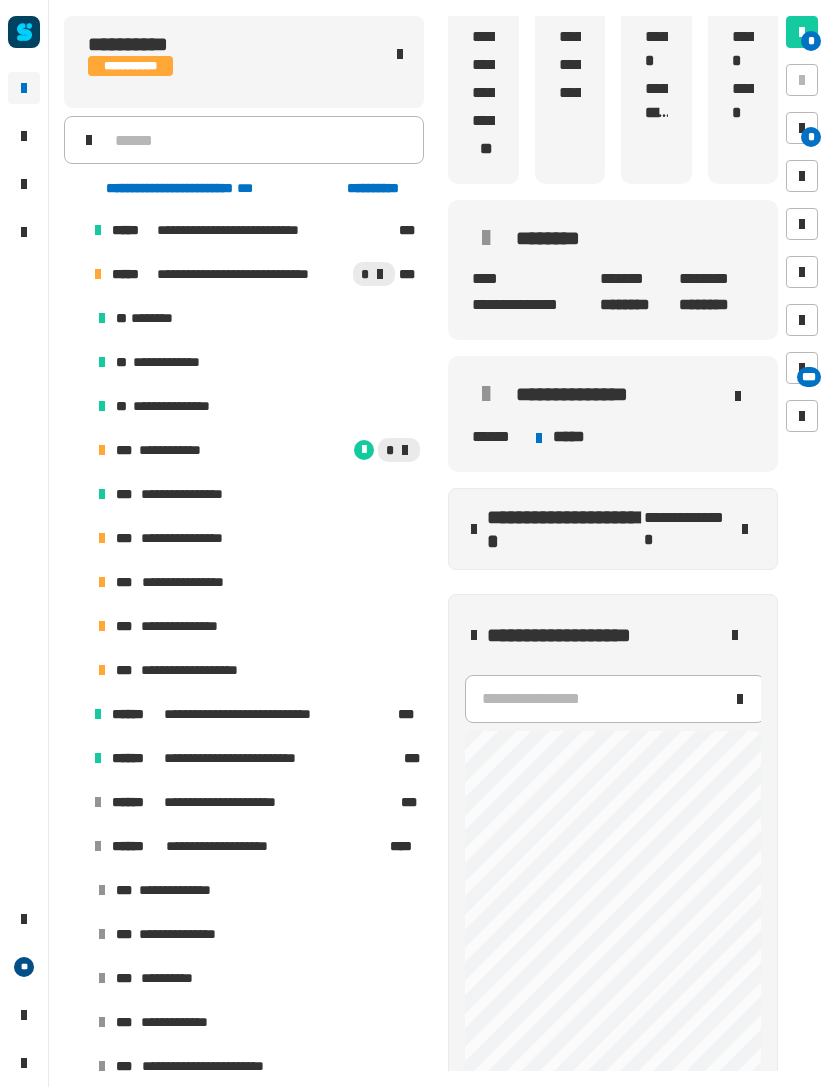 click 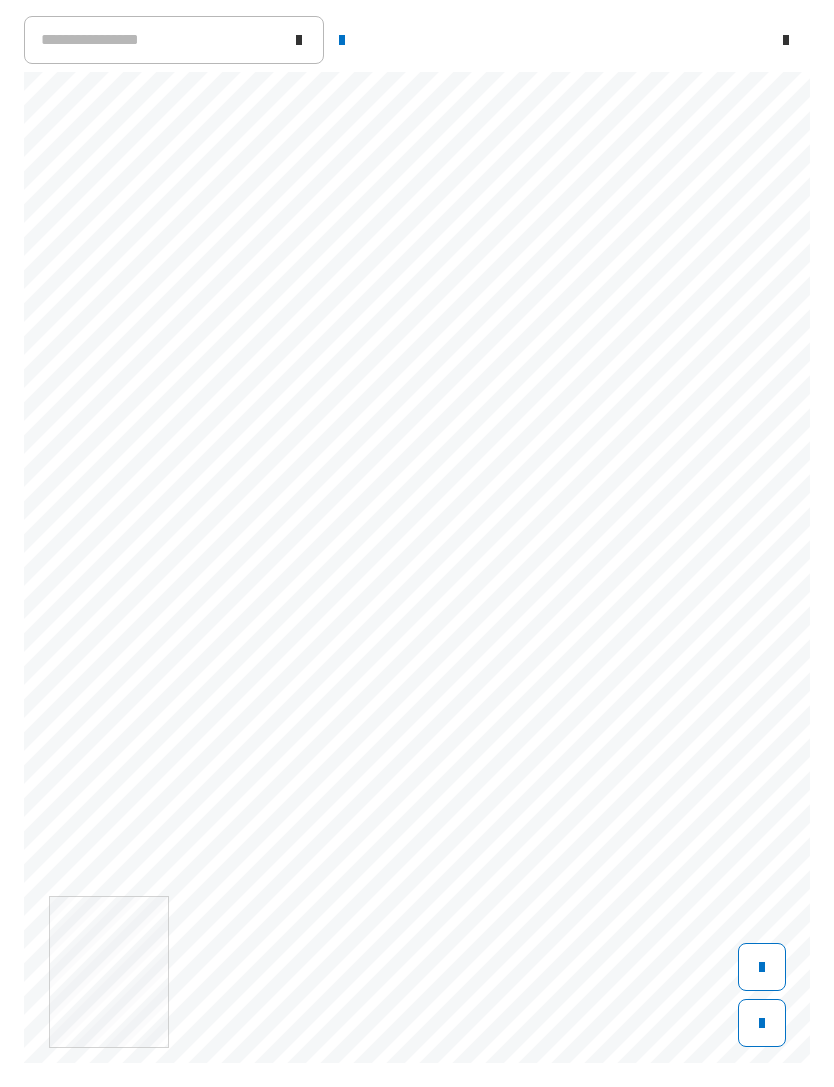 scroll, scrollTop: 156, scrollLeft: 23, axis: both 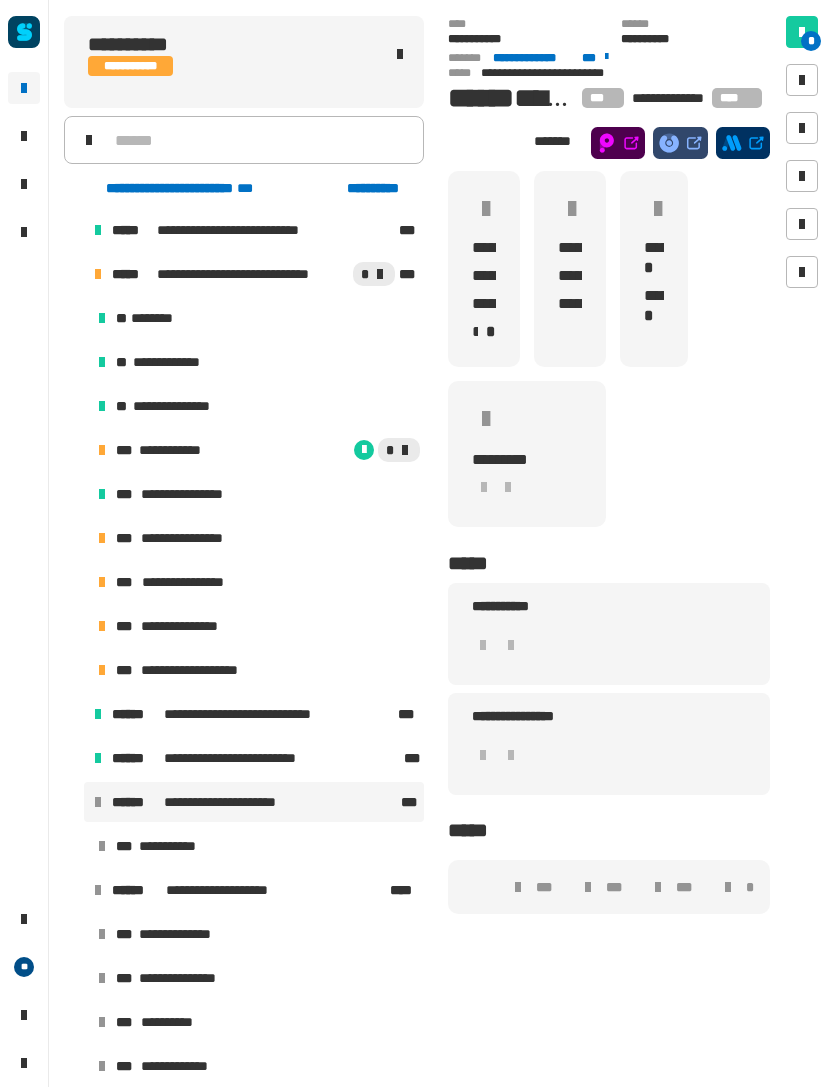 click at bounding box center (74, 274) 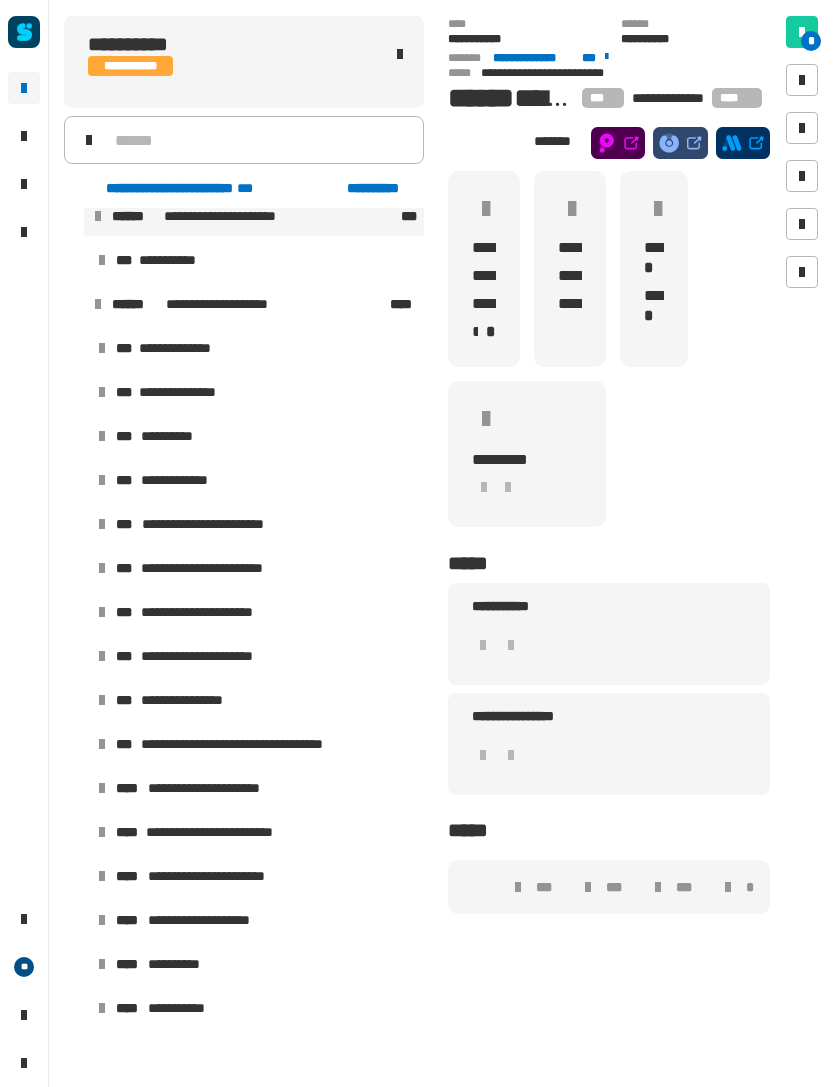 scroll, scrollTop: 855, scrollLeft: 0, axis: vertical 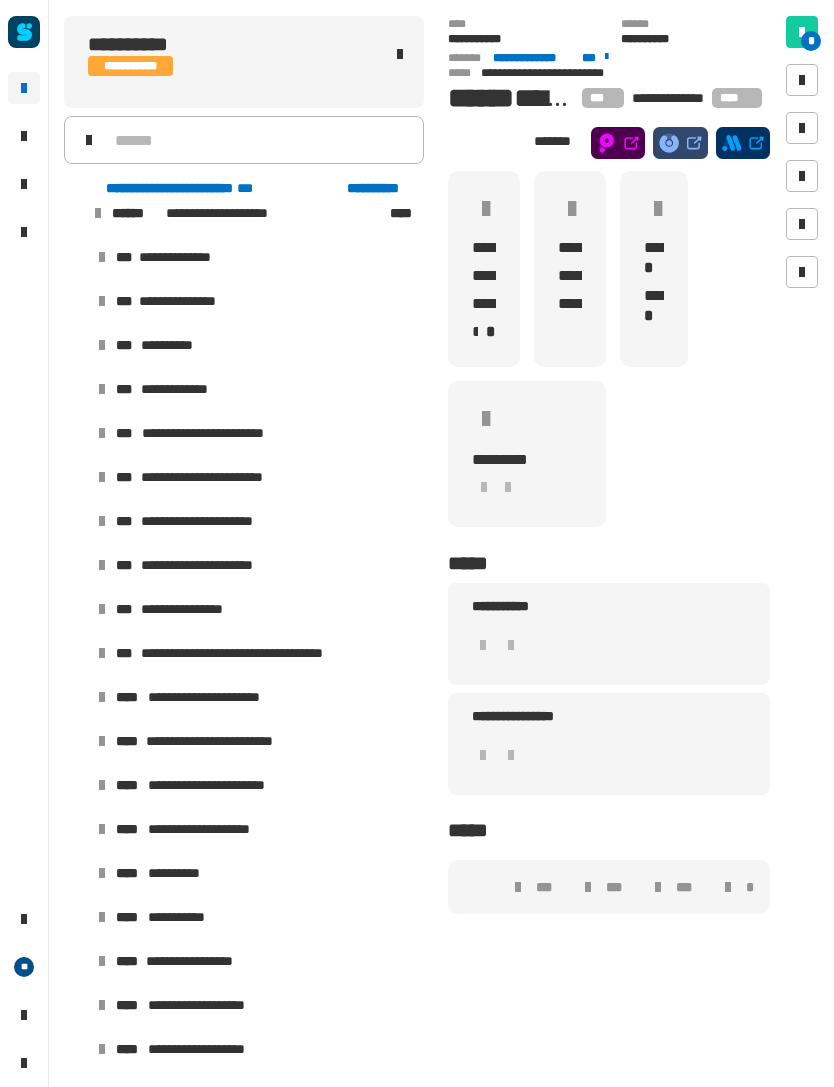click on "**********" at bounding box center [256, 609] 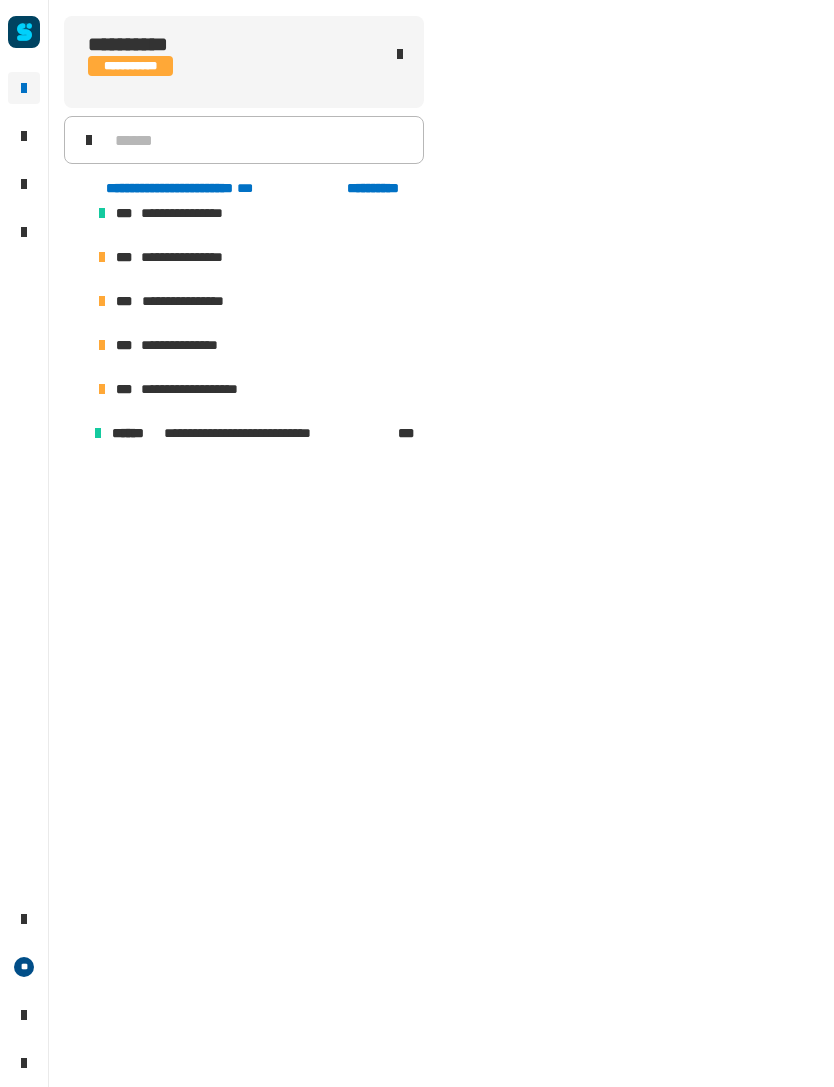 scroll, scrollTop: 1815, scrollLeft: 0, axis: vertical 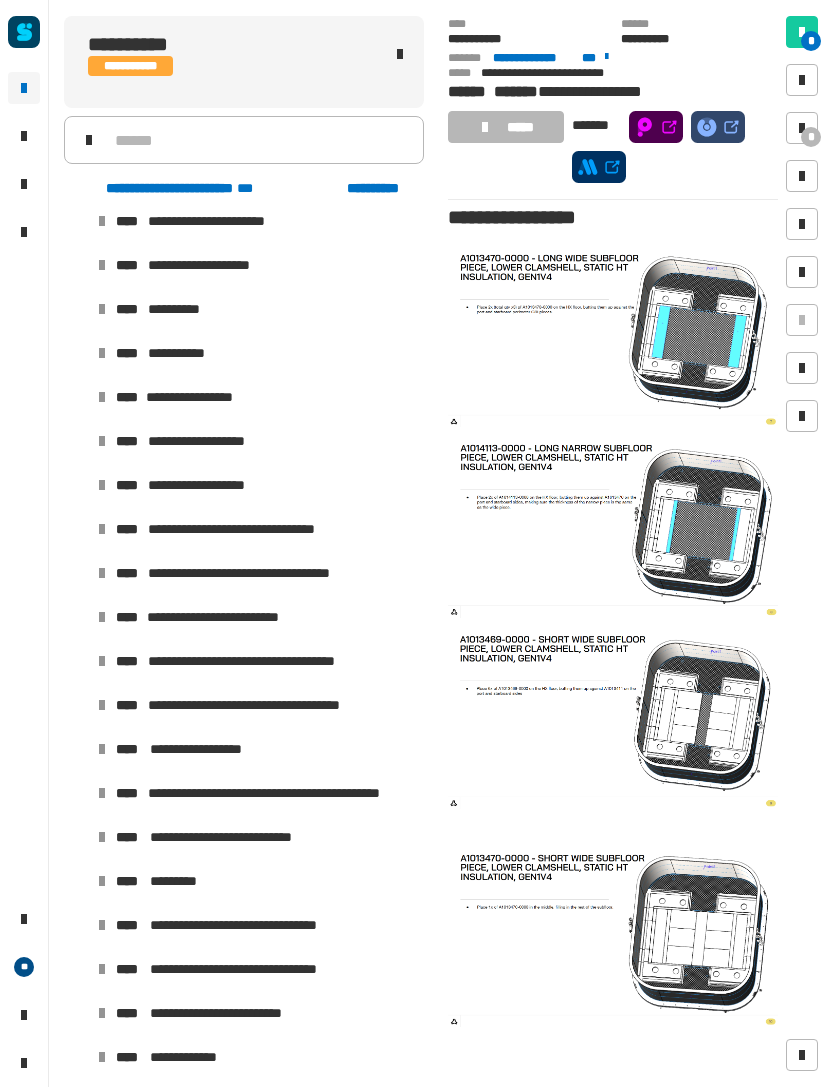 click on "*" at bounding box center (802, 128) 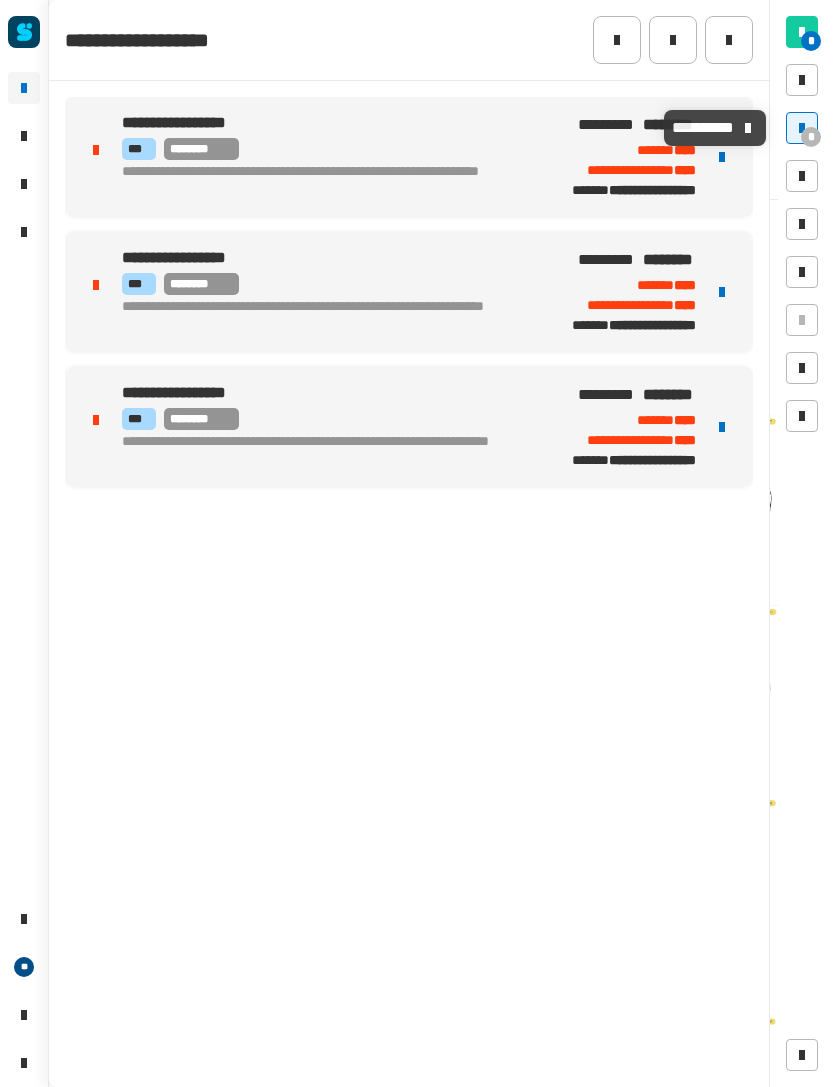 click 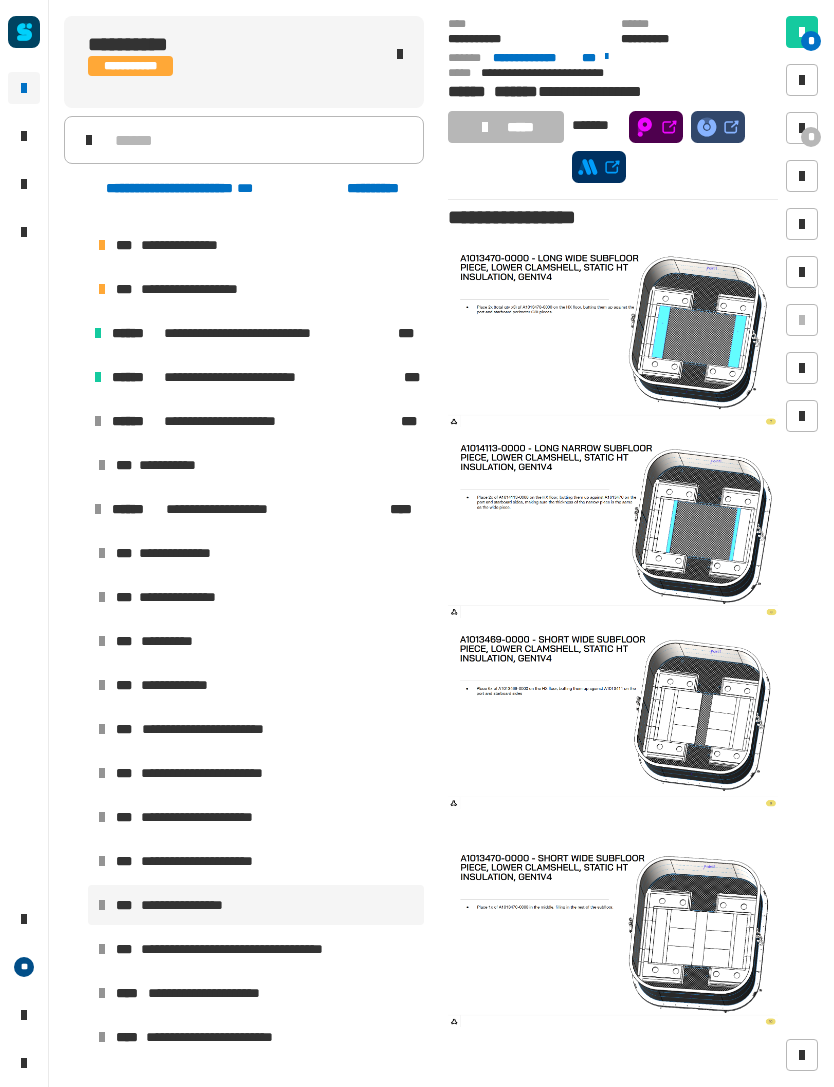 scroll, scrollTop: 958, scrollLeft: 0, axis: vertical 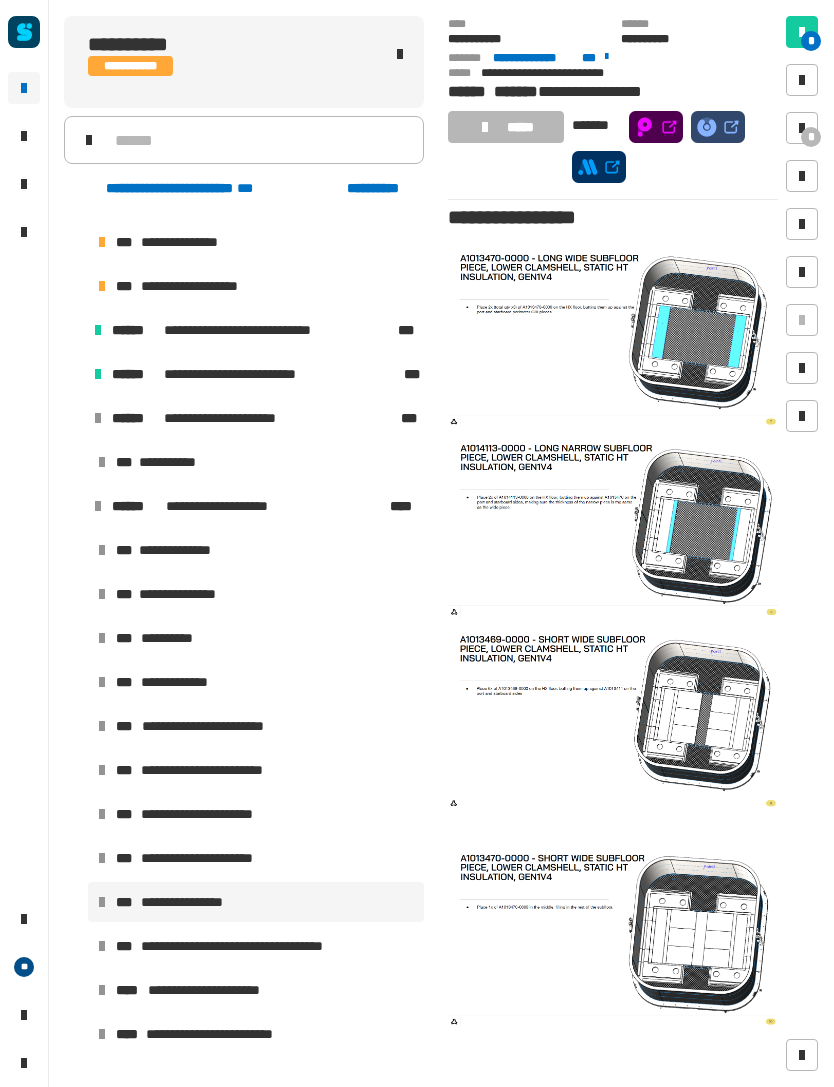 click on "**********" at bounding box center [213, 726] 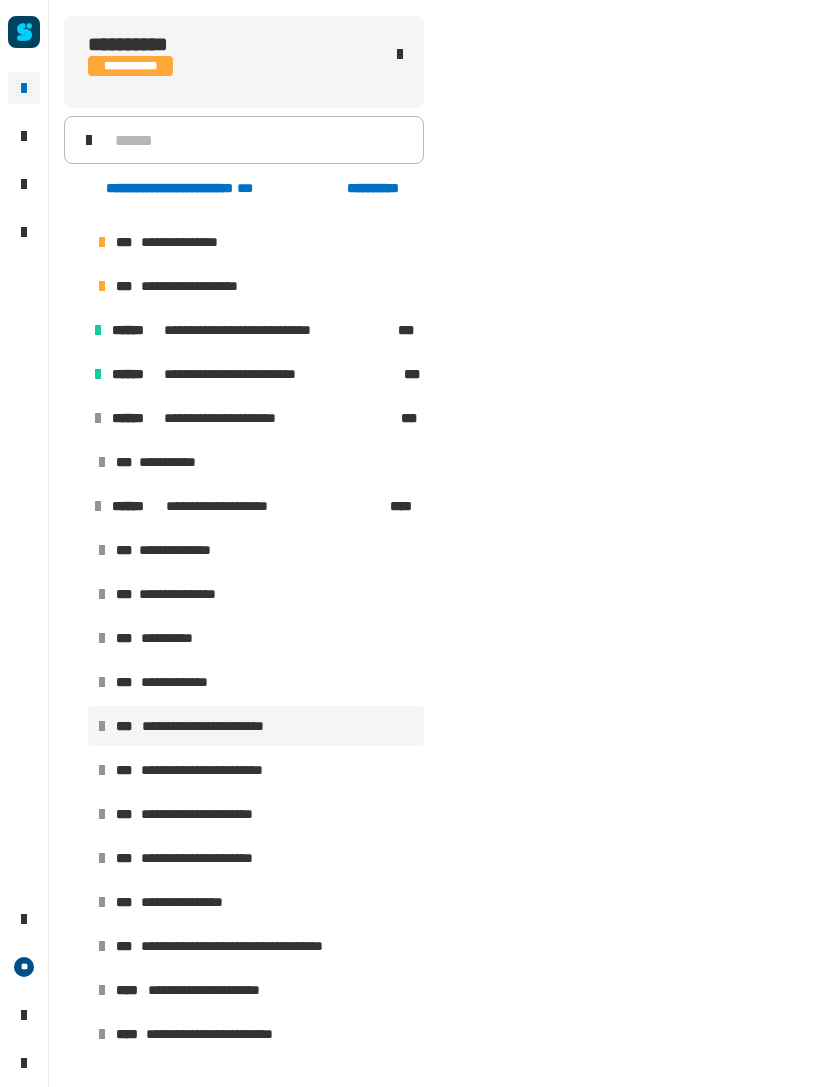 click on "**********" at bounding box center [213, 726] 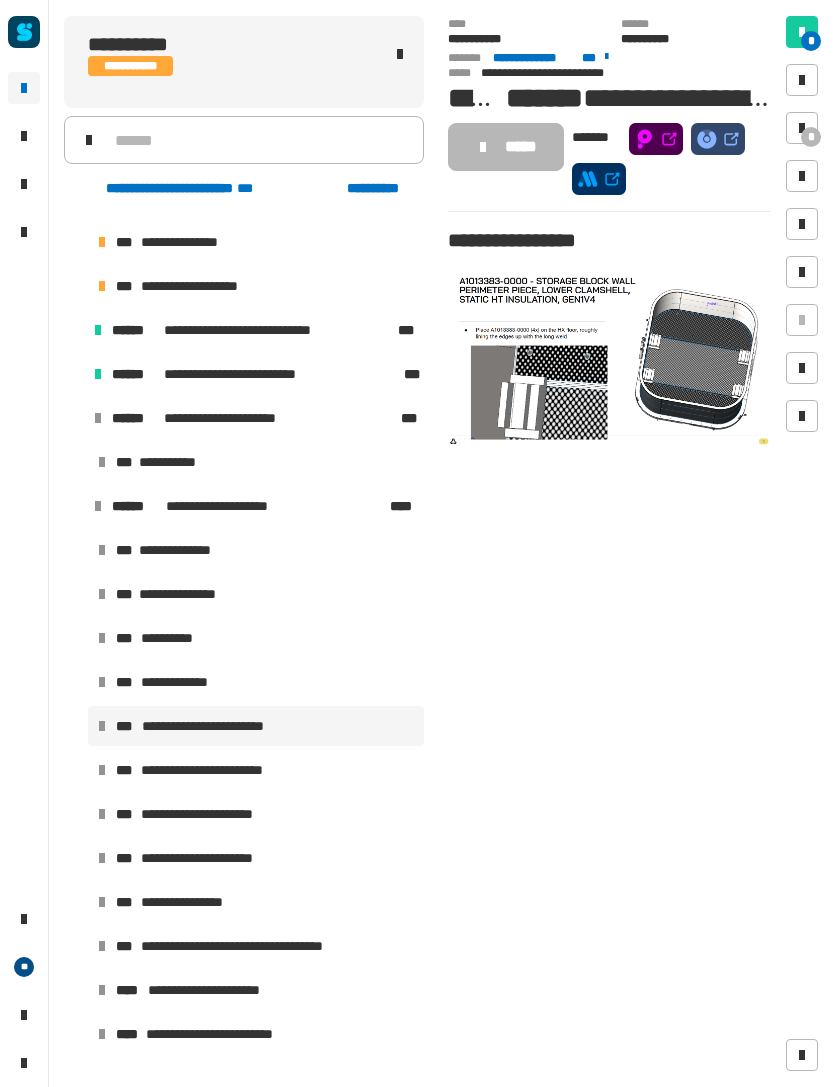 click on "**********" at bounding box center (256, 550) 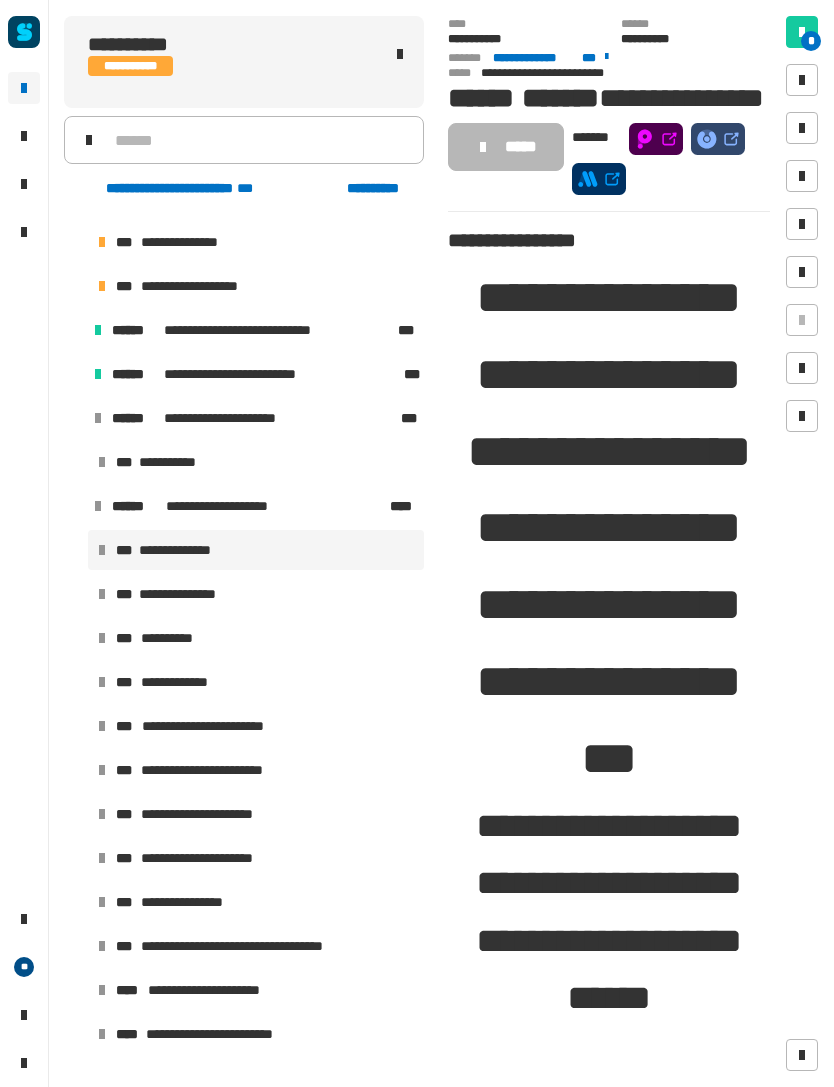 click on "**********" at bounding box center [256, 594] 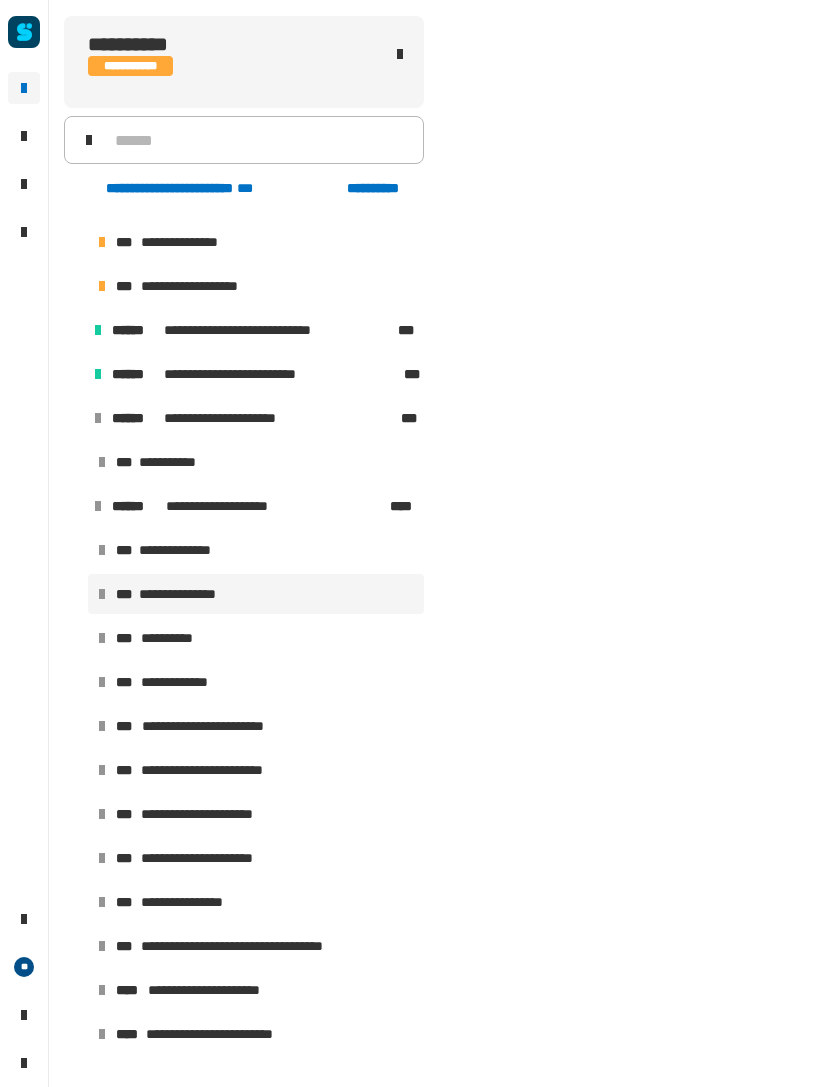 click on "**********" at bounding box center (256, 594) 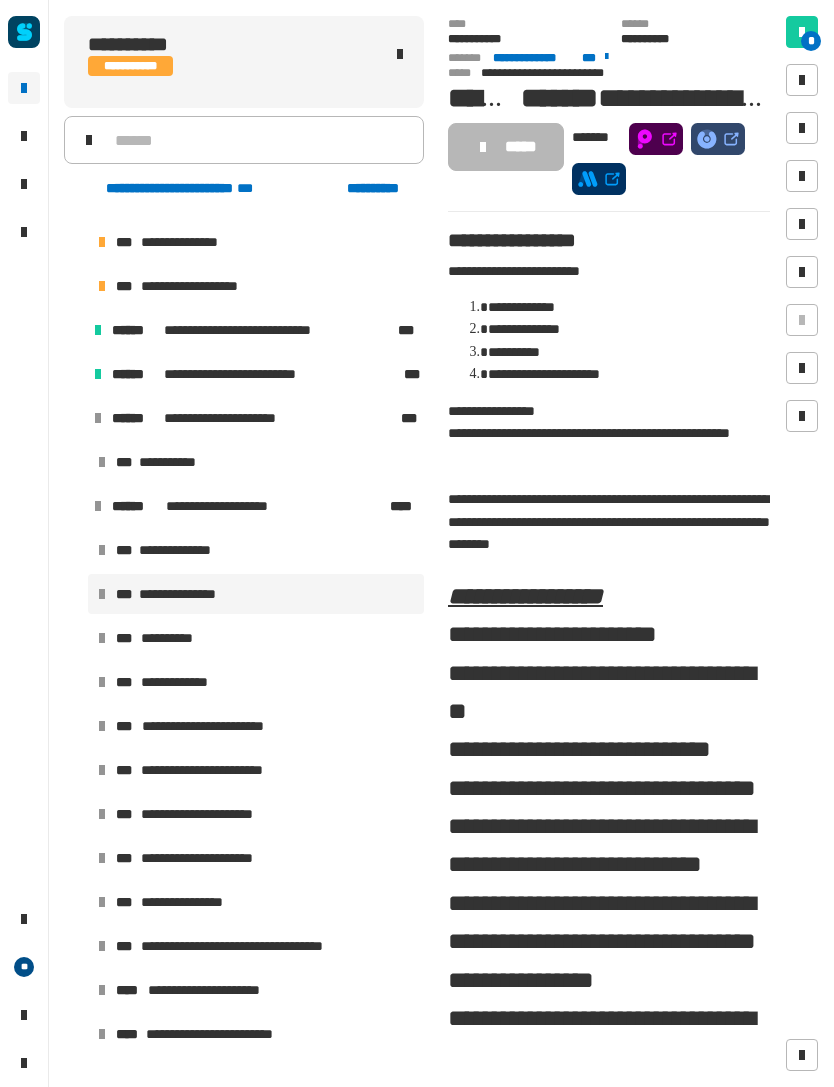 click on "**********" at bounding box center [256, 638] 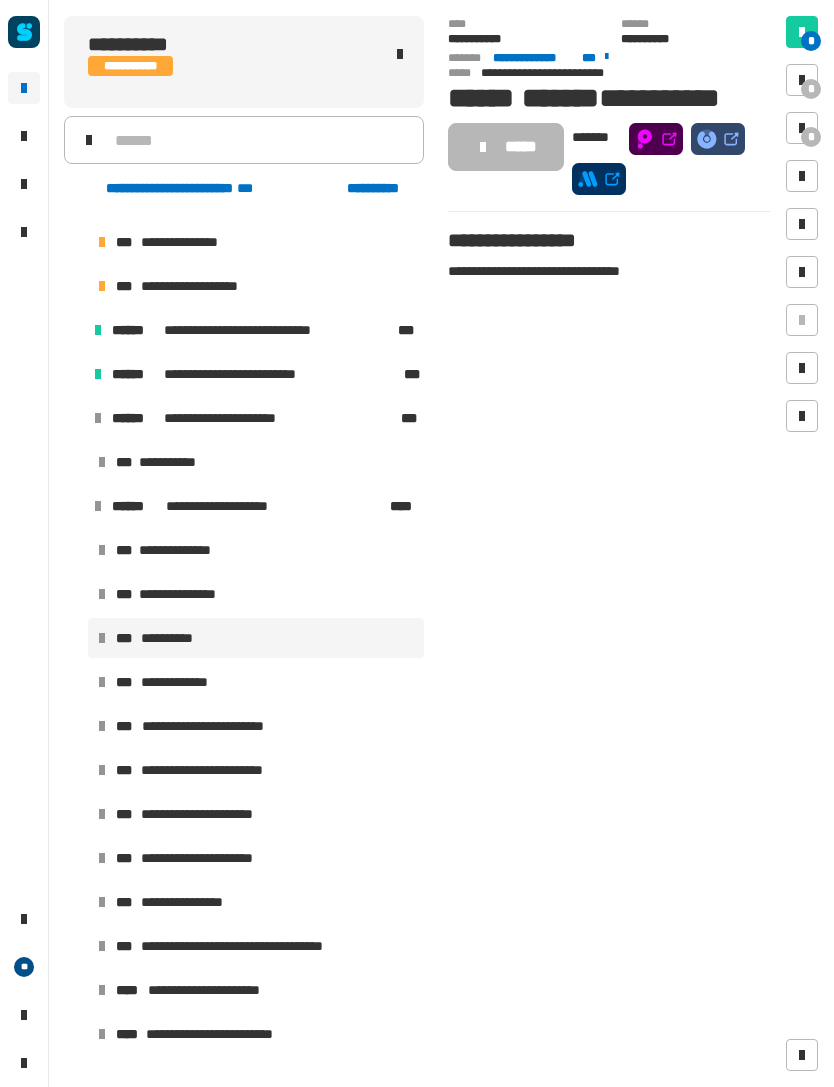 click on "**********" at bounding box center (256, 682) 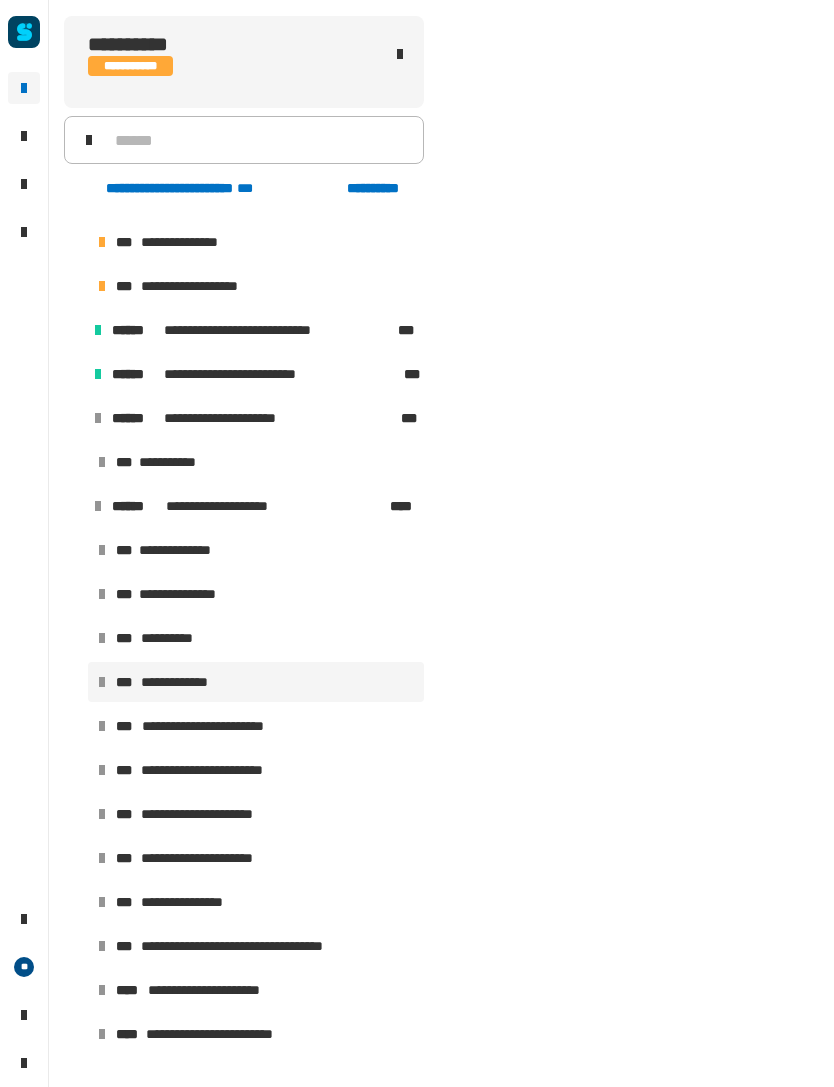 click on "**********" at bounding box center [256, 682] 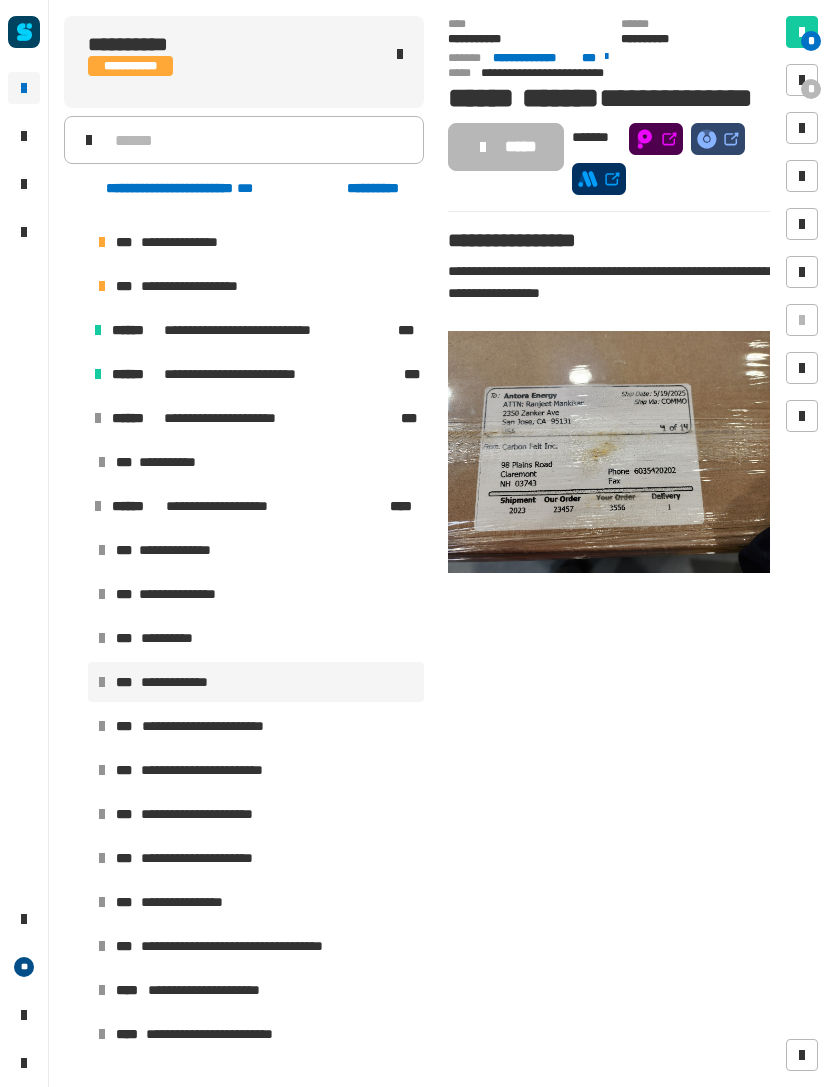 click at bounding box center (802, 80) 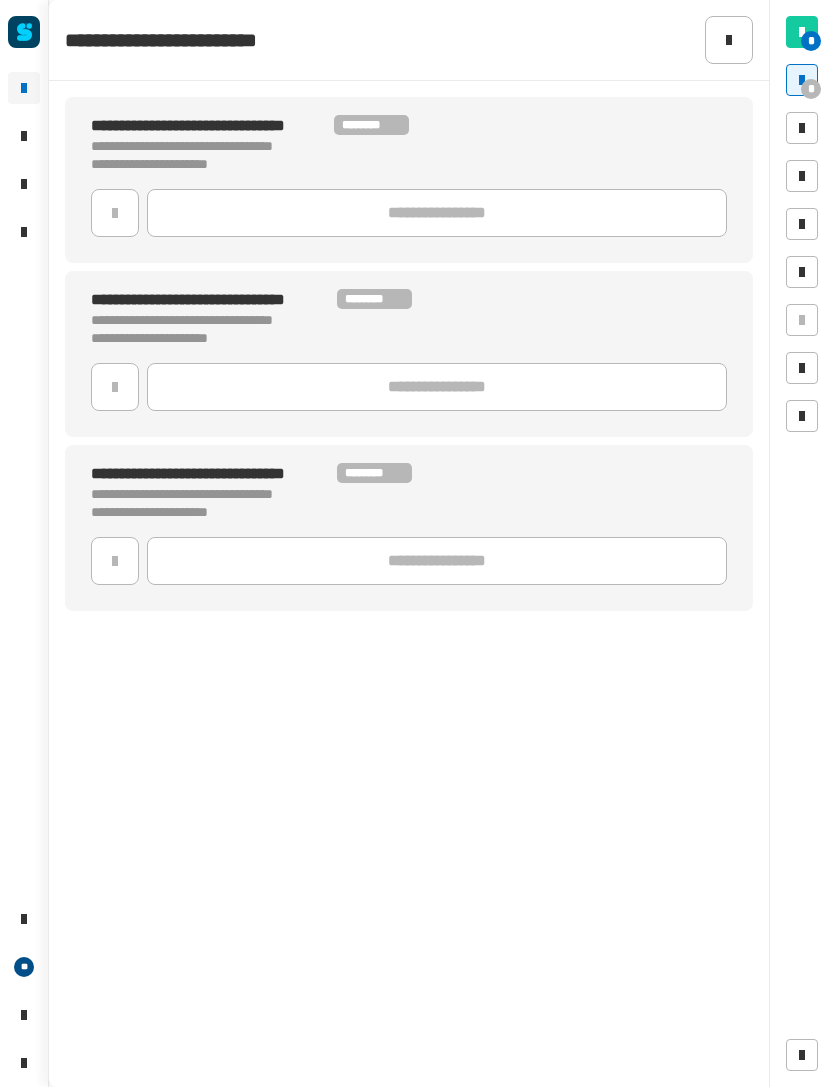 click 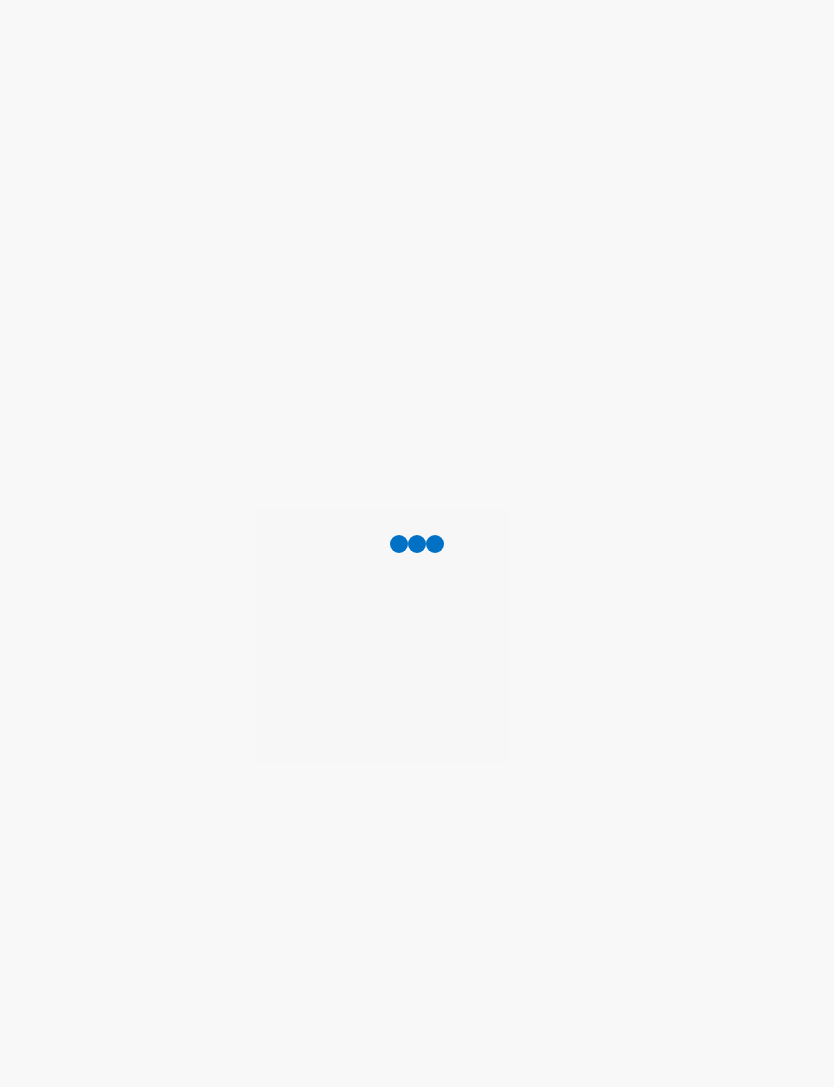 scroll, scrollTop: 0, scrollLeft: 0, axis: both 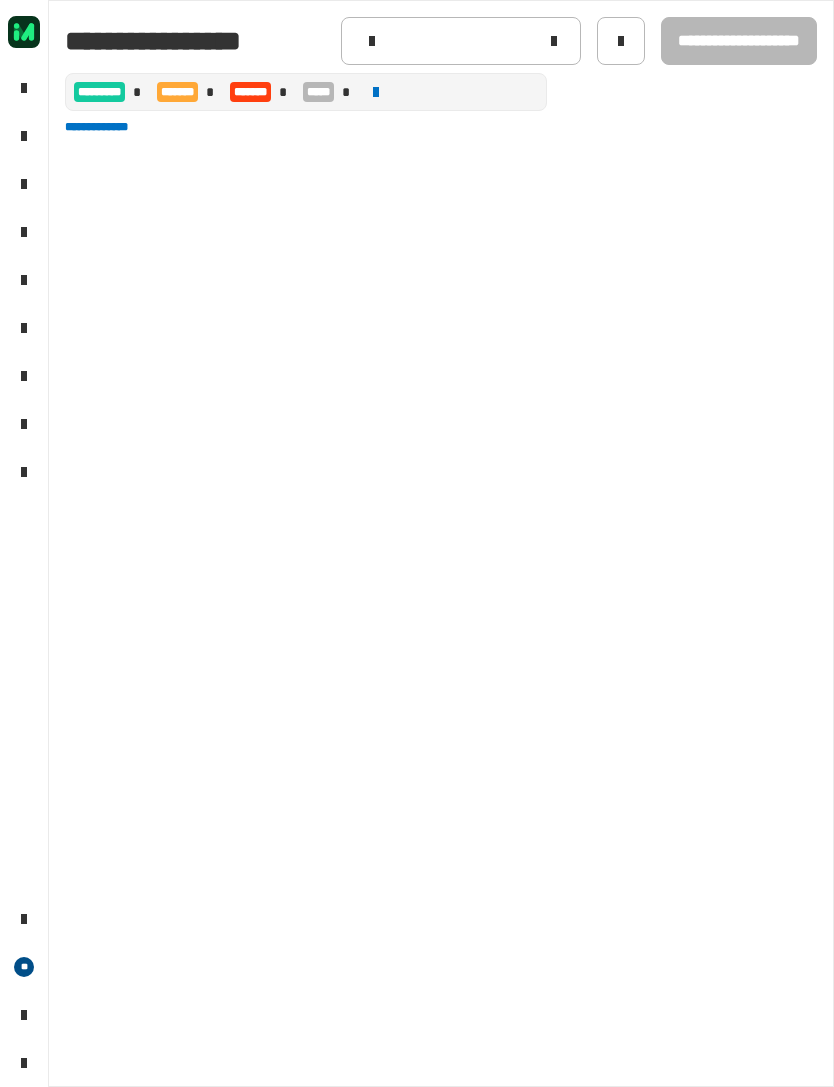 type on "**********" 